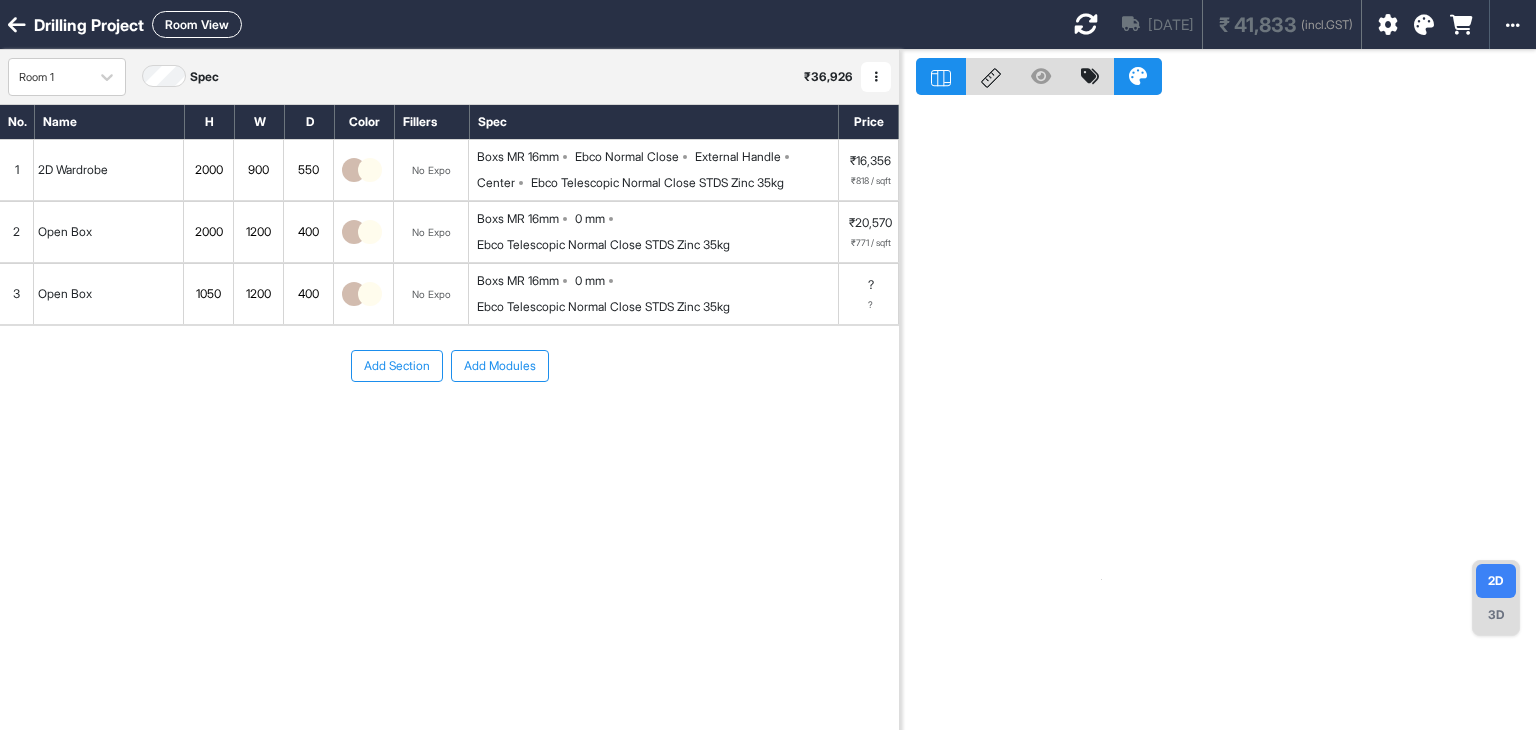 scroll, scrollTop: 0, scrollLeft: 0, axis: both 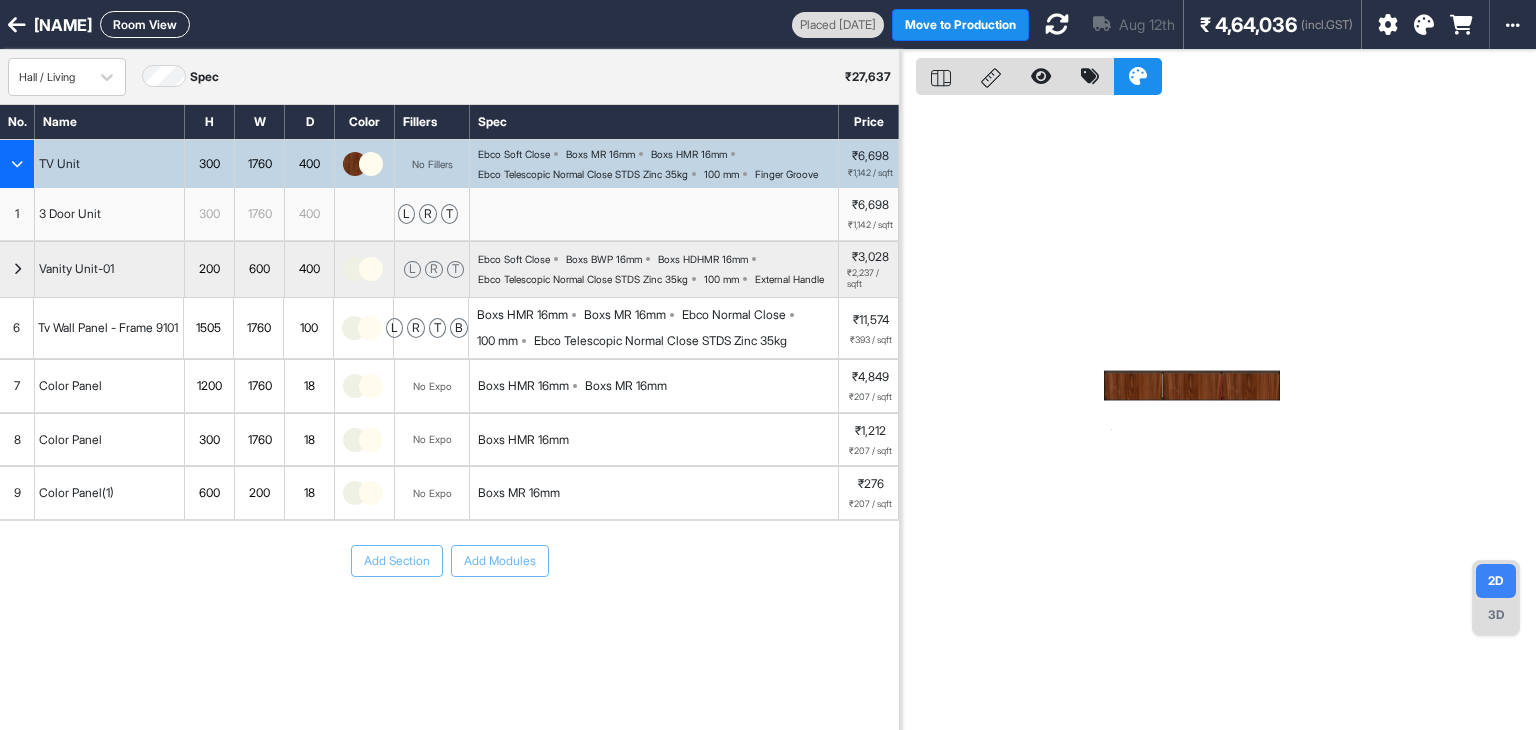 click at bounding box center (1218, 415) 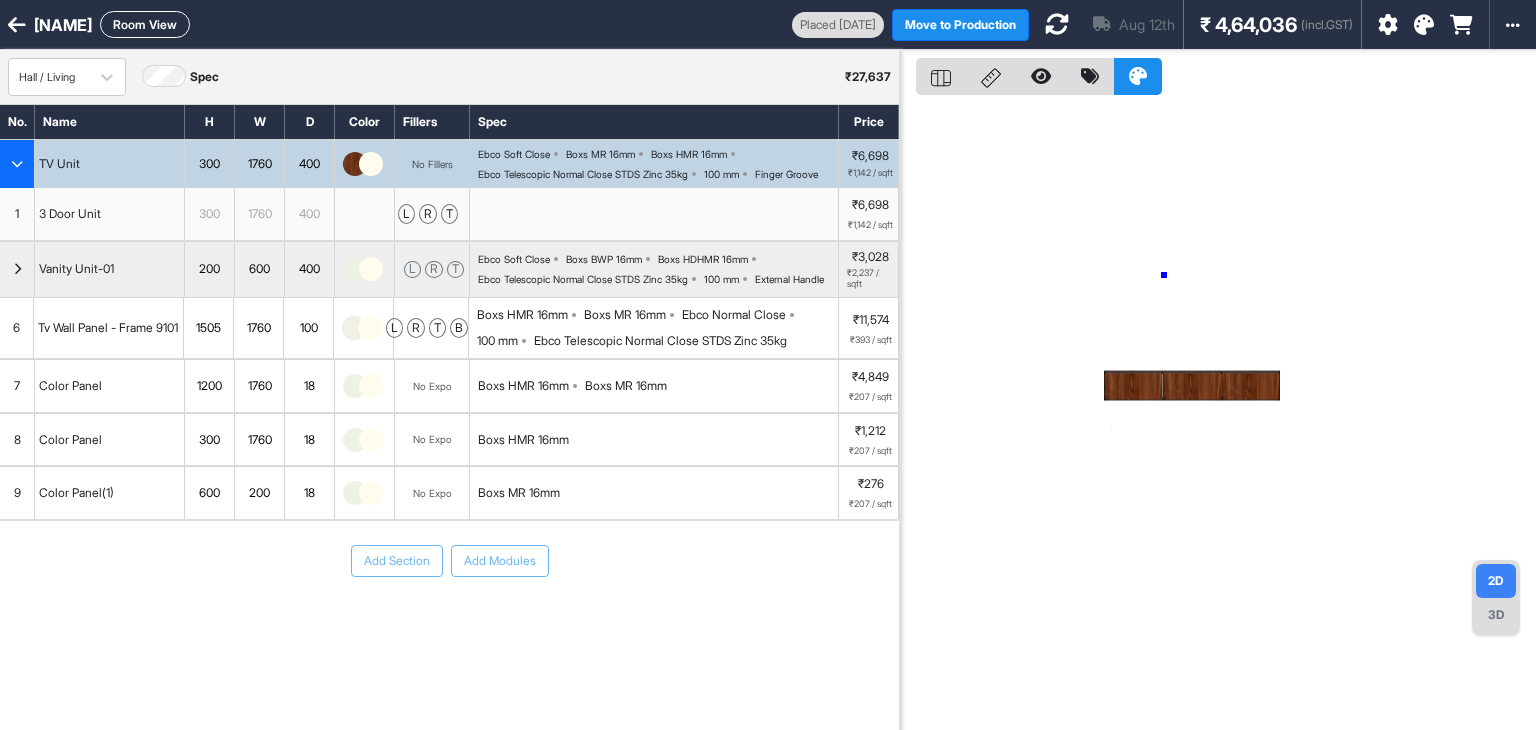 click at bounding box center (1218, 415) 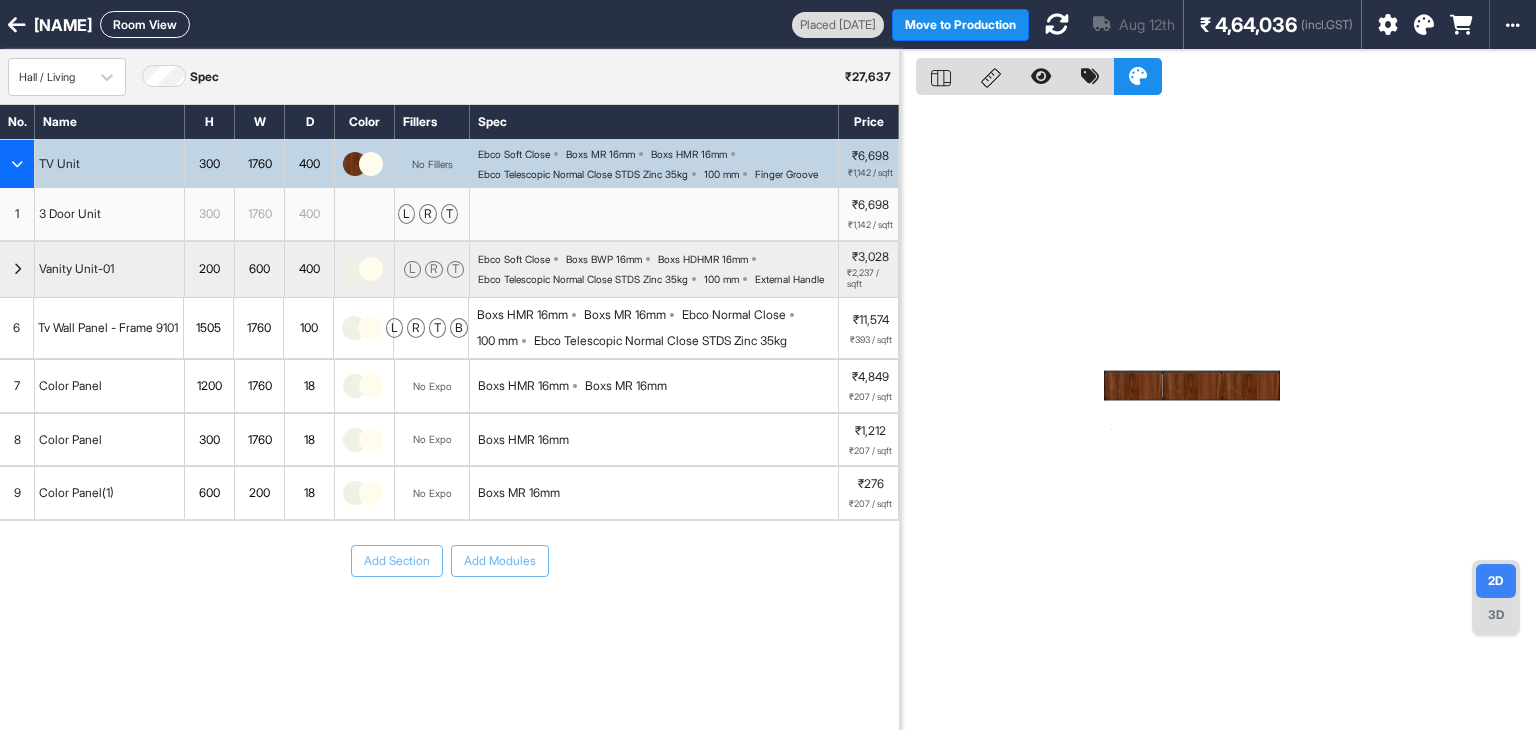 click at bounding box center (17, 164) 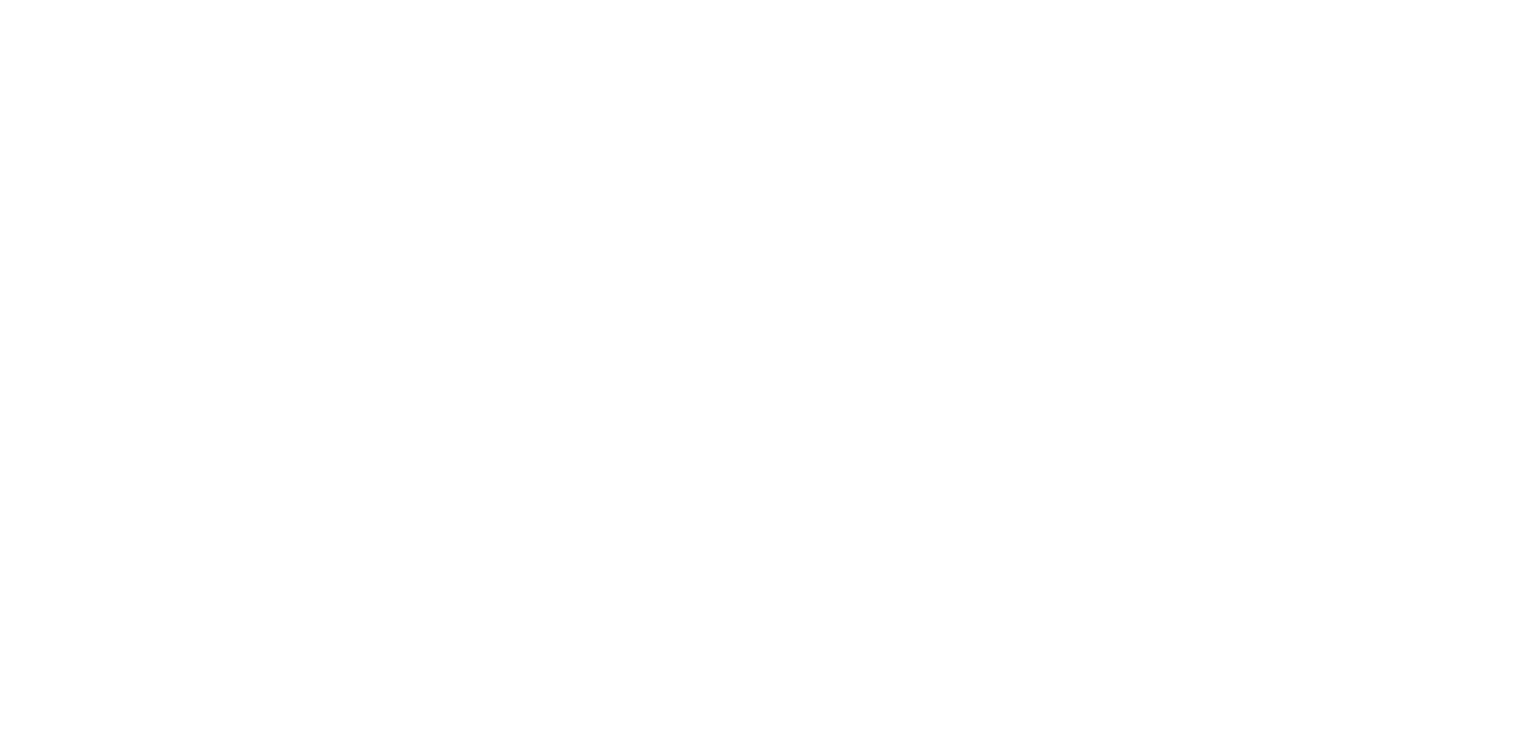 scroll, scrollTop: 0, scrollLeft: 0, axis: both 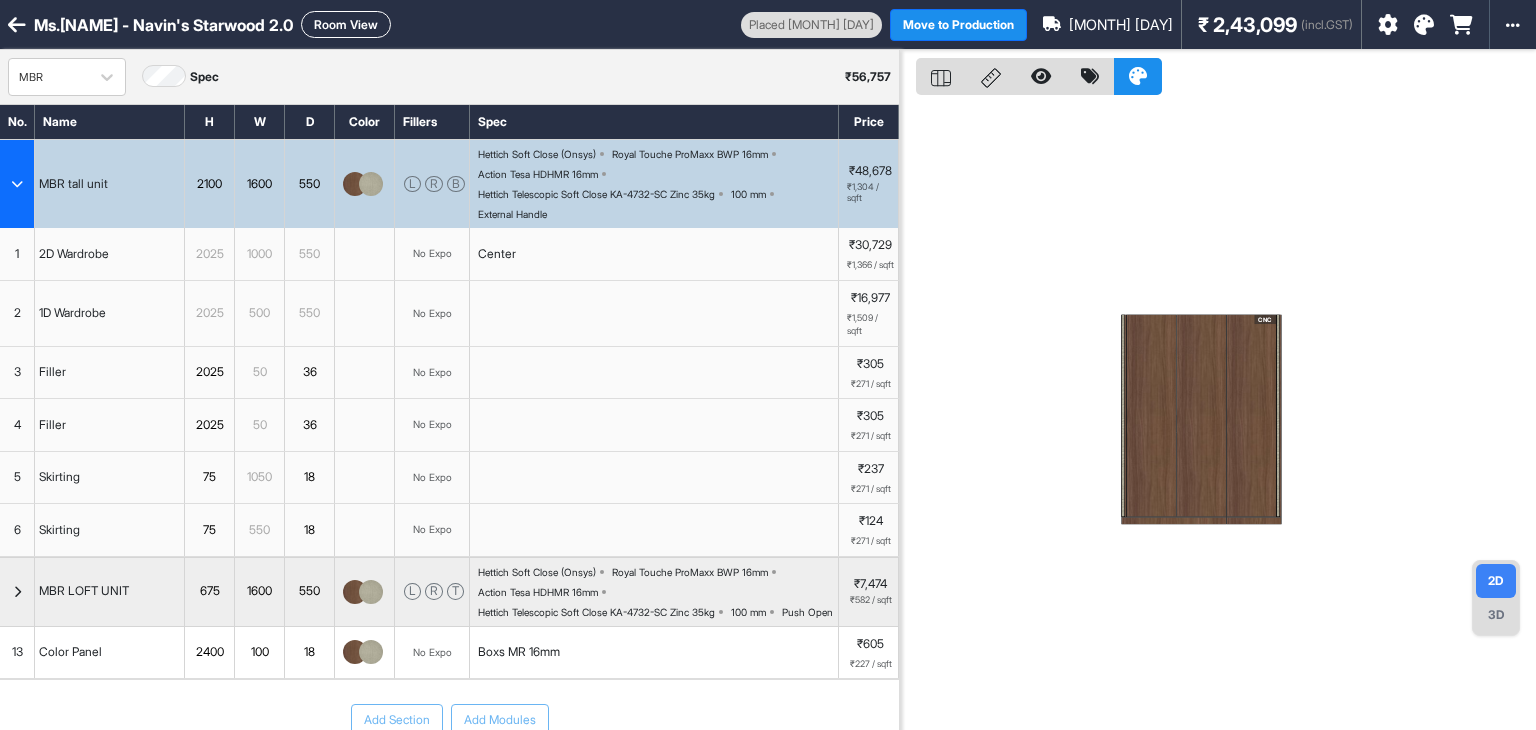 click on "Room View" at bounding box center (346, 24) 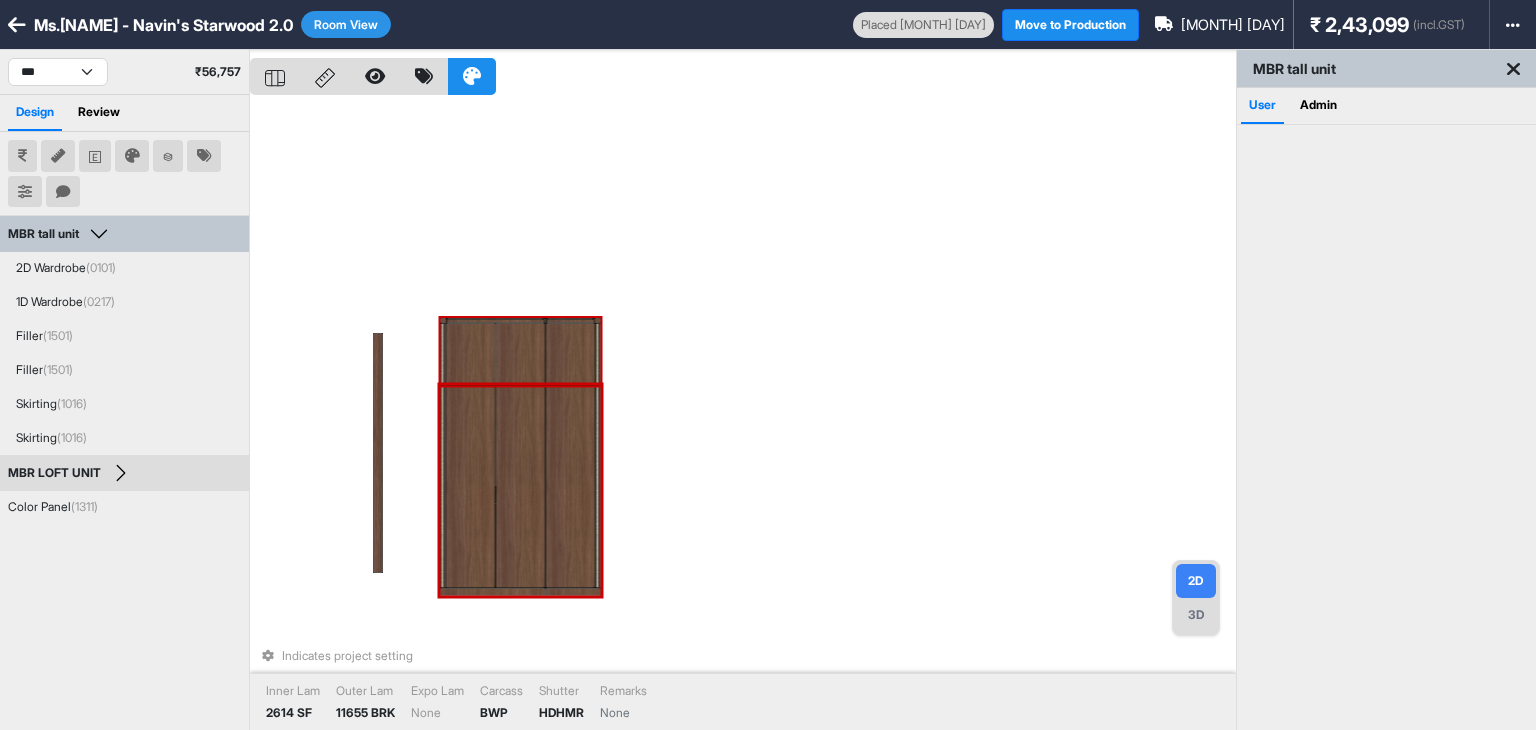 click on "Indicates project setting Inner Lam 2614 SF Outer Lam 11655 BRK Expo Lam None Carcass BWP Shutter HDHMR Remarks None" at bounding box center (743, 415) 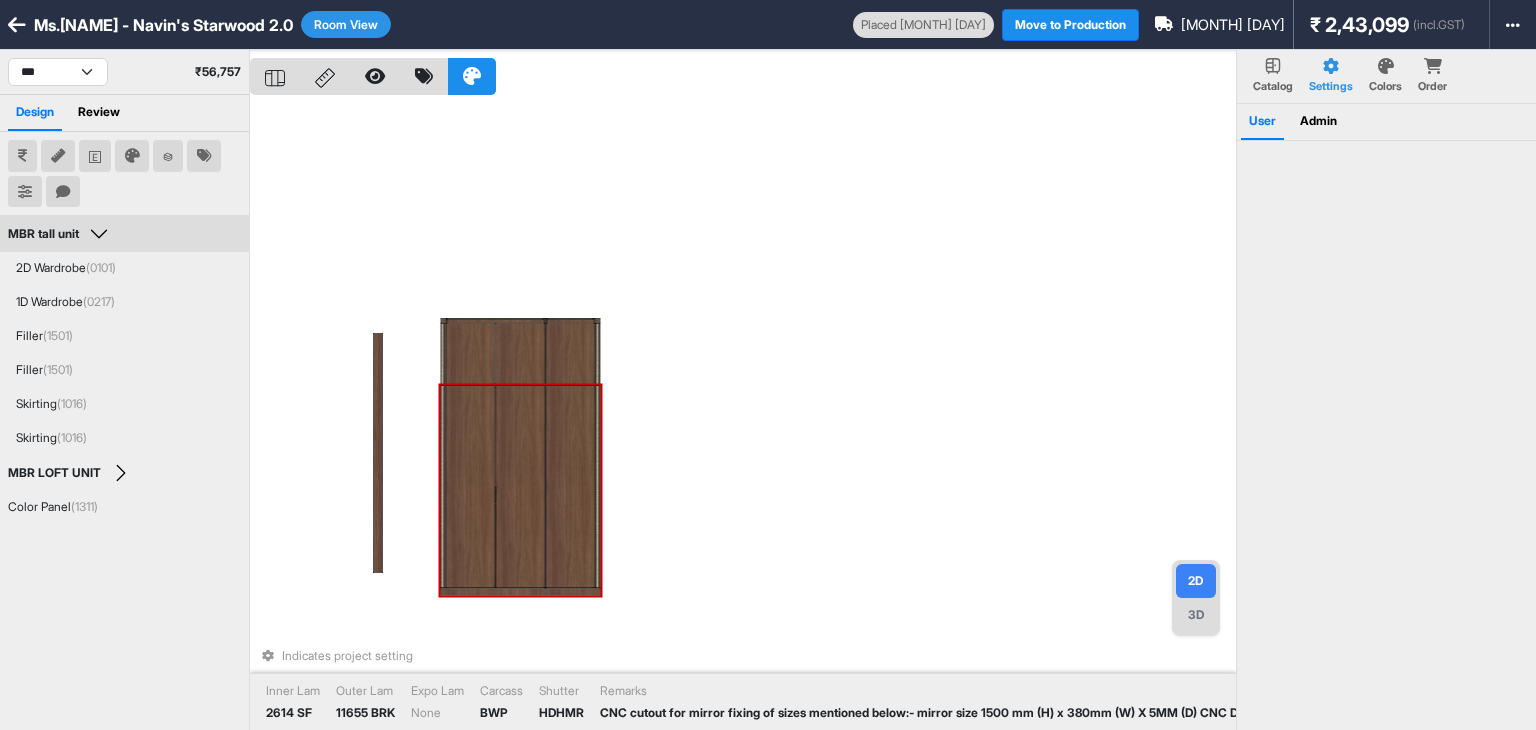 click at bounding box center (570, 487) 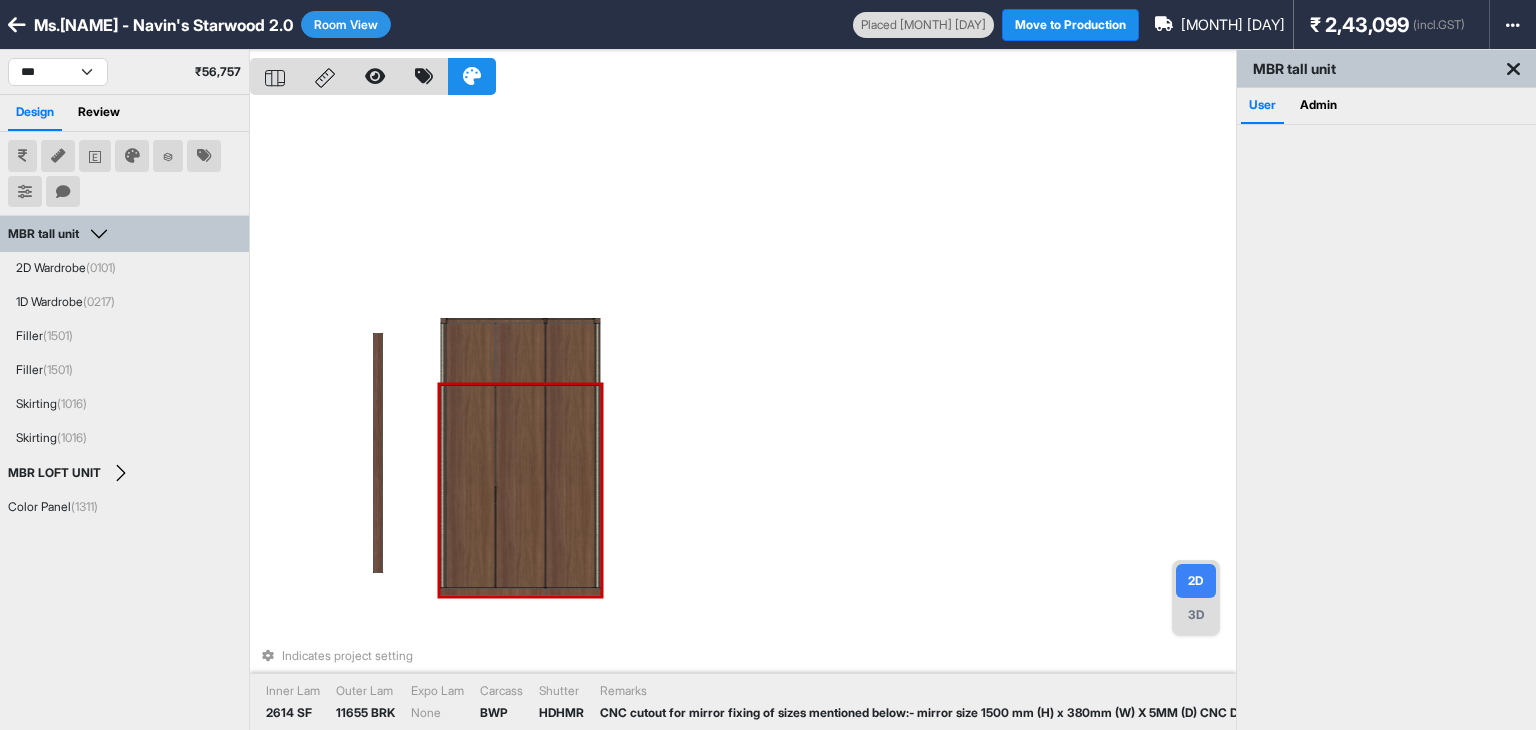 click at bounding box center (570, 487) 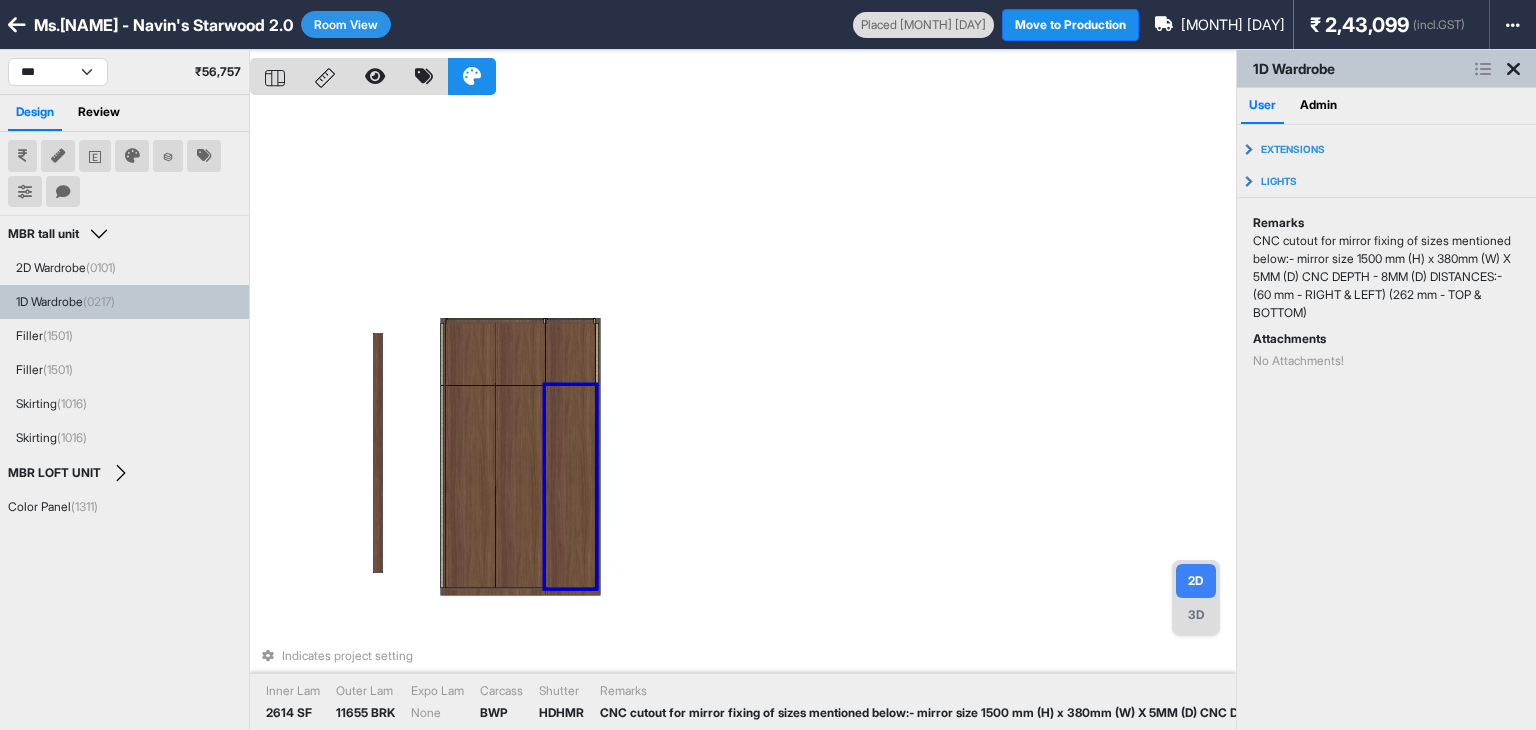 drag, startPoint x: 1374, startPoint y: 435, endPoint x: 917, endPoint y: 94, distance: 570.2017 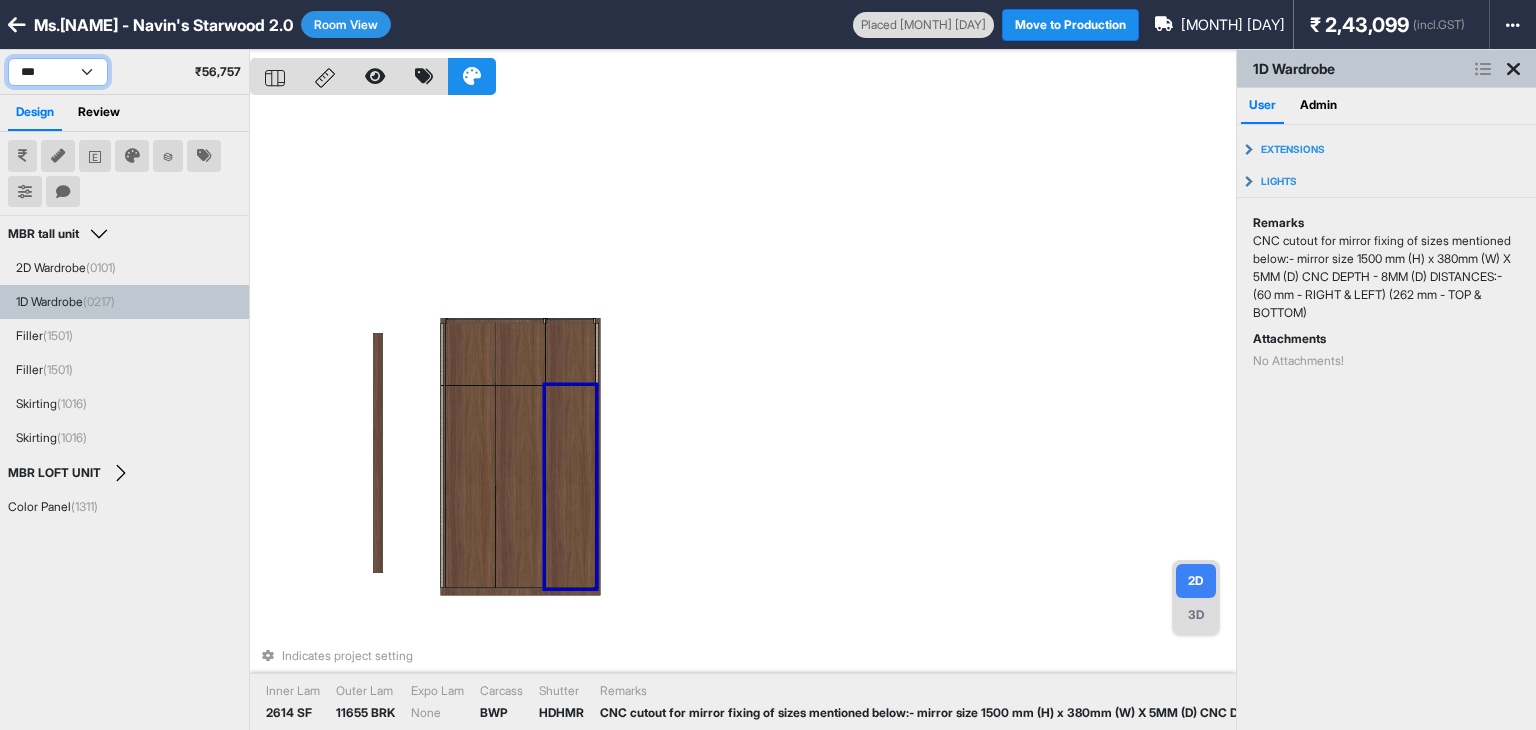 click on "*** *** *********" at bounding box center [58, 72] 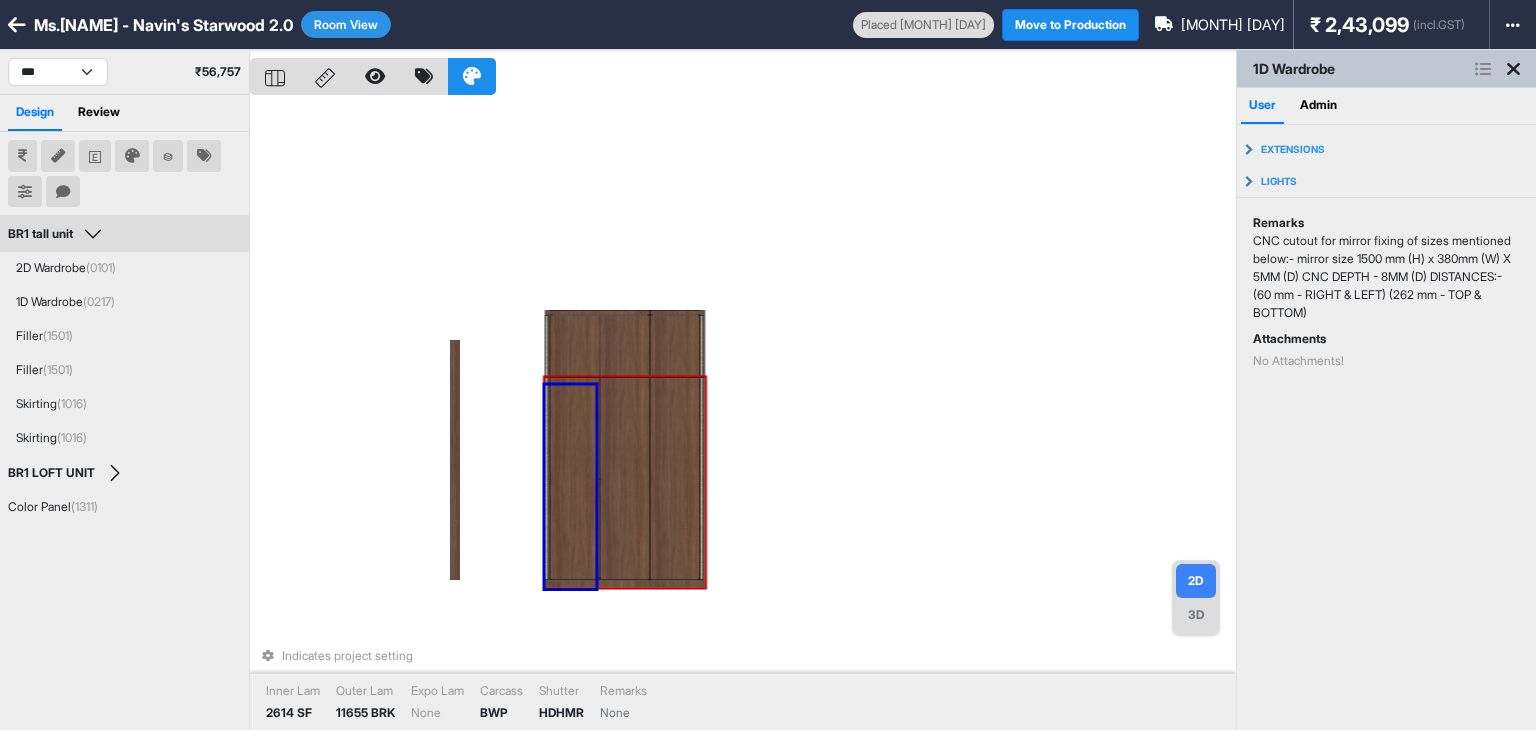 click at bounding box center [625, 479] 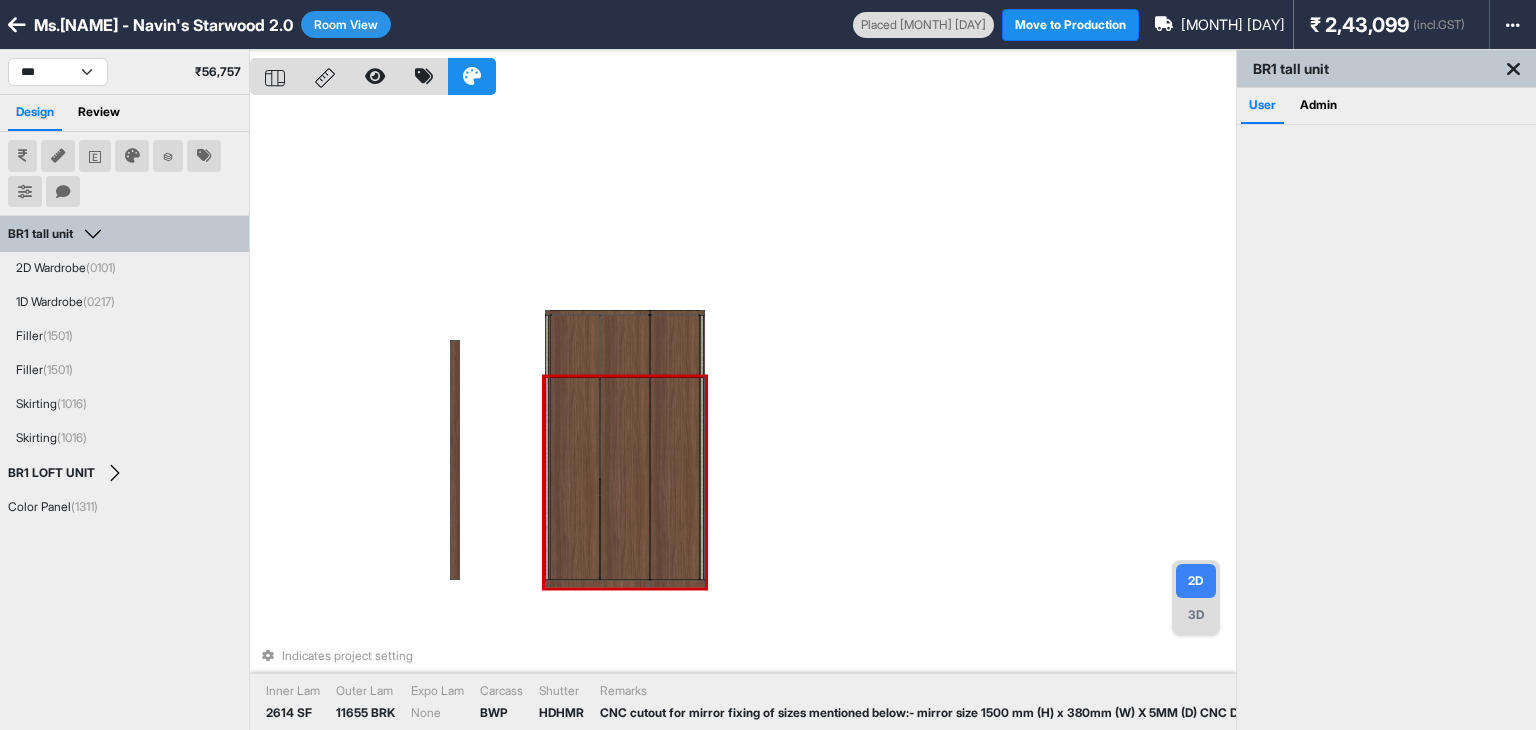 click at bounding box center [675, 479] 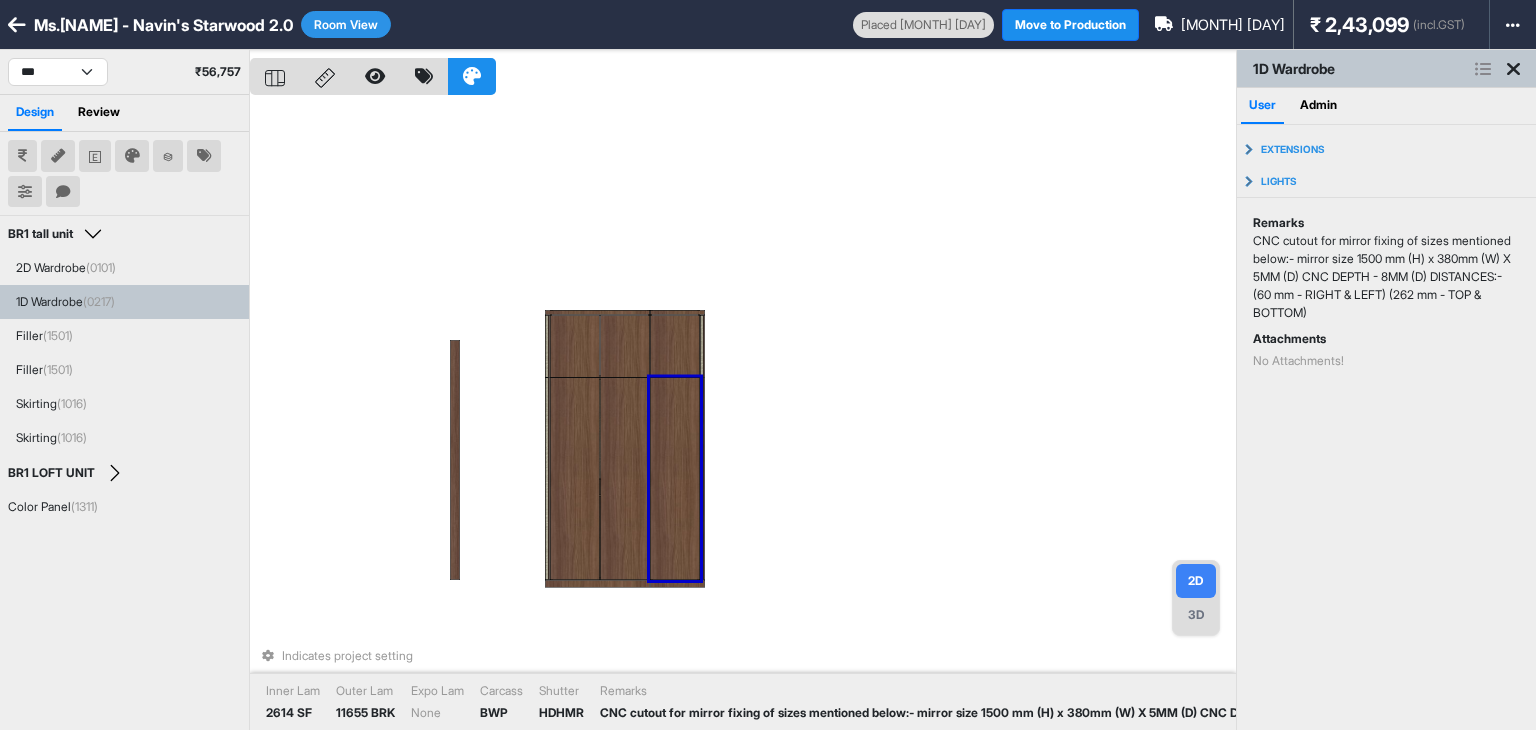drag, startPoint x: 1428, startPoint y: 445, endPoint x: 928, endPoint y: 47, distance: 639.06494 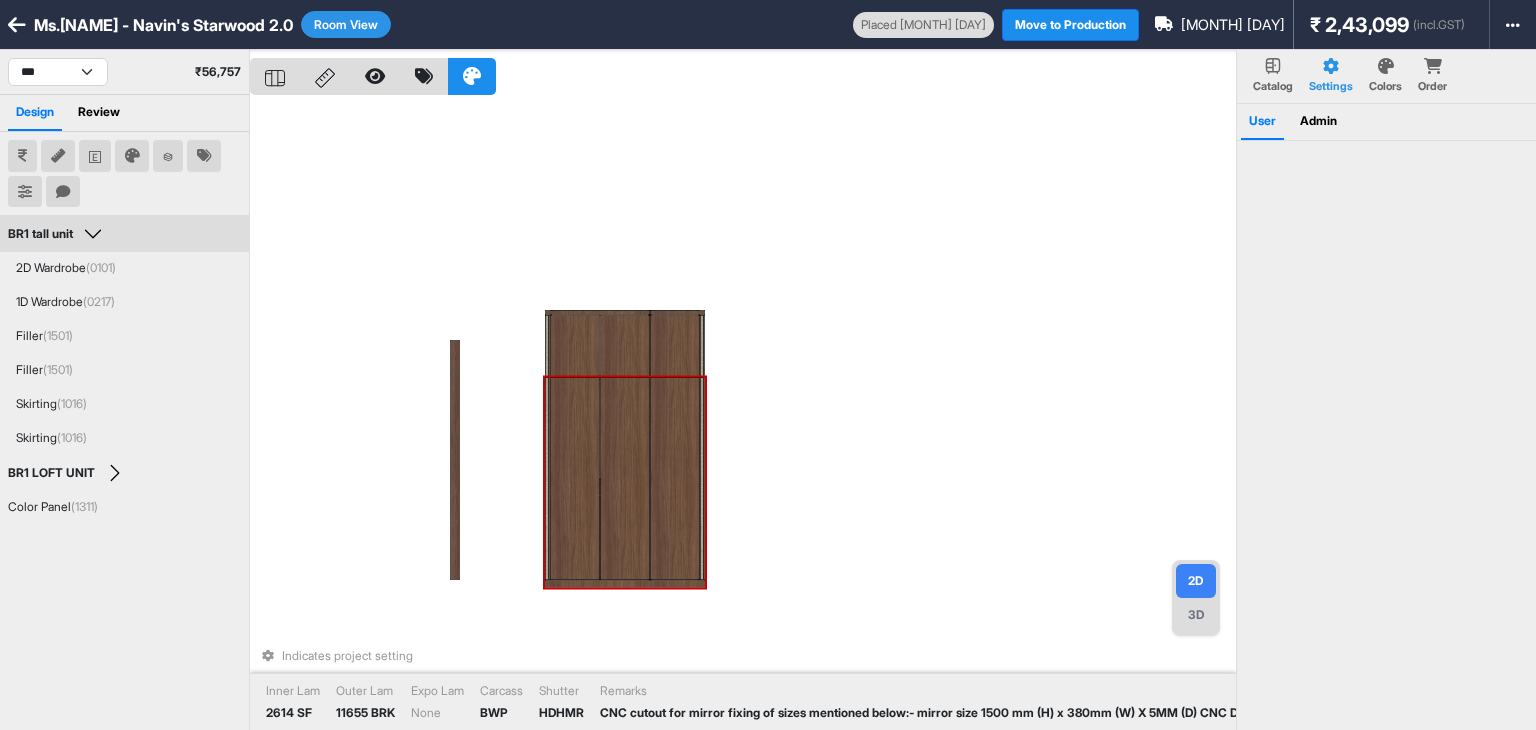 click at bounding box center [675, 479] 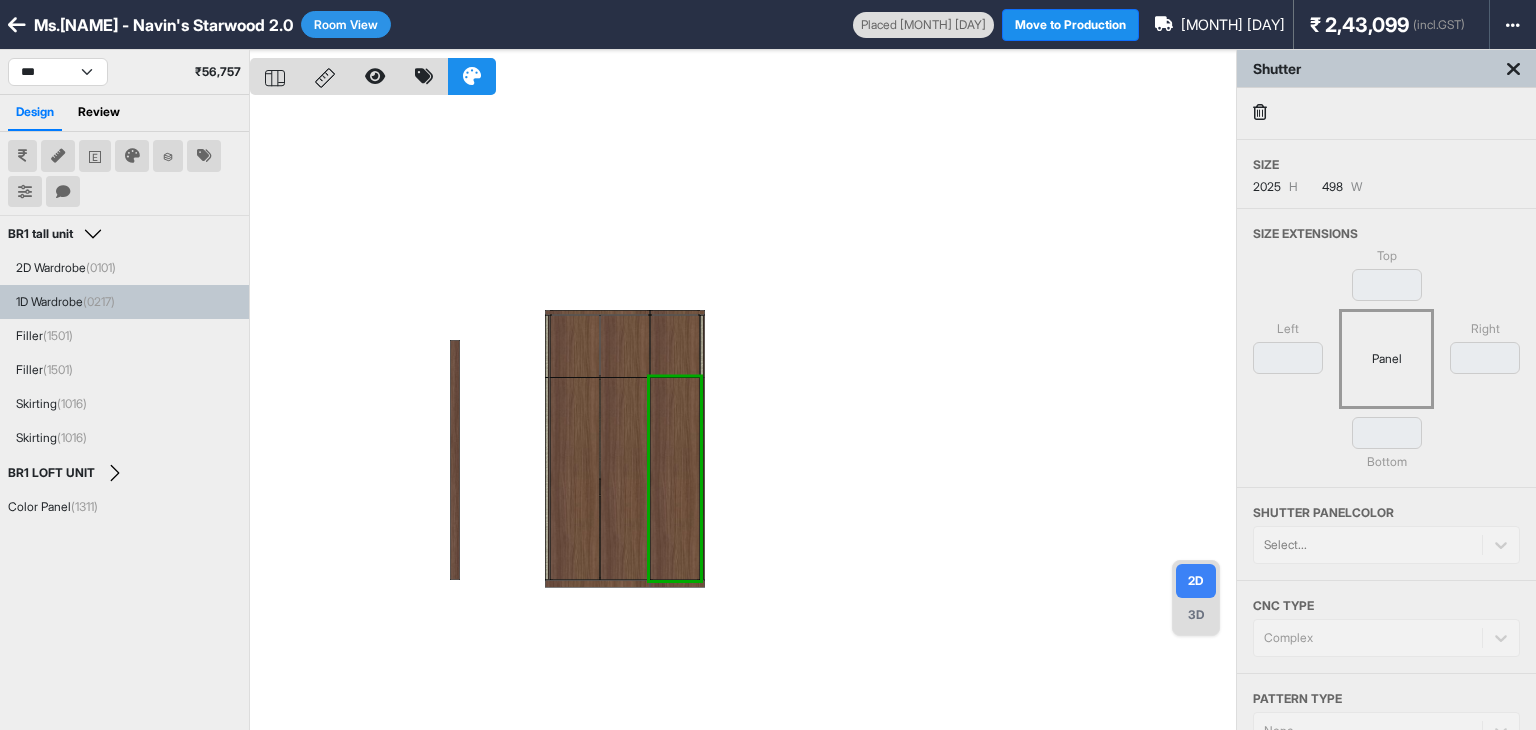 click at bounding box center [743, 415] 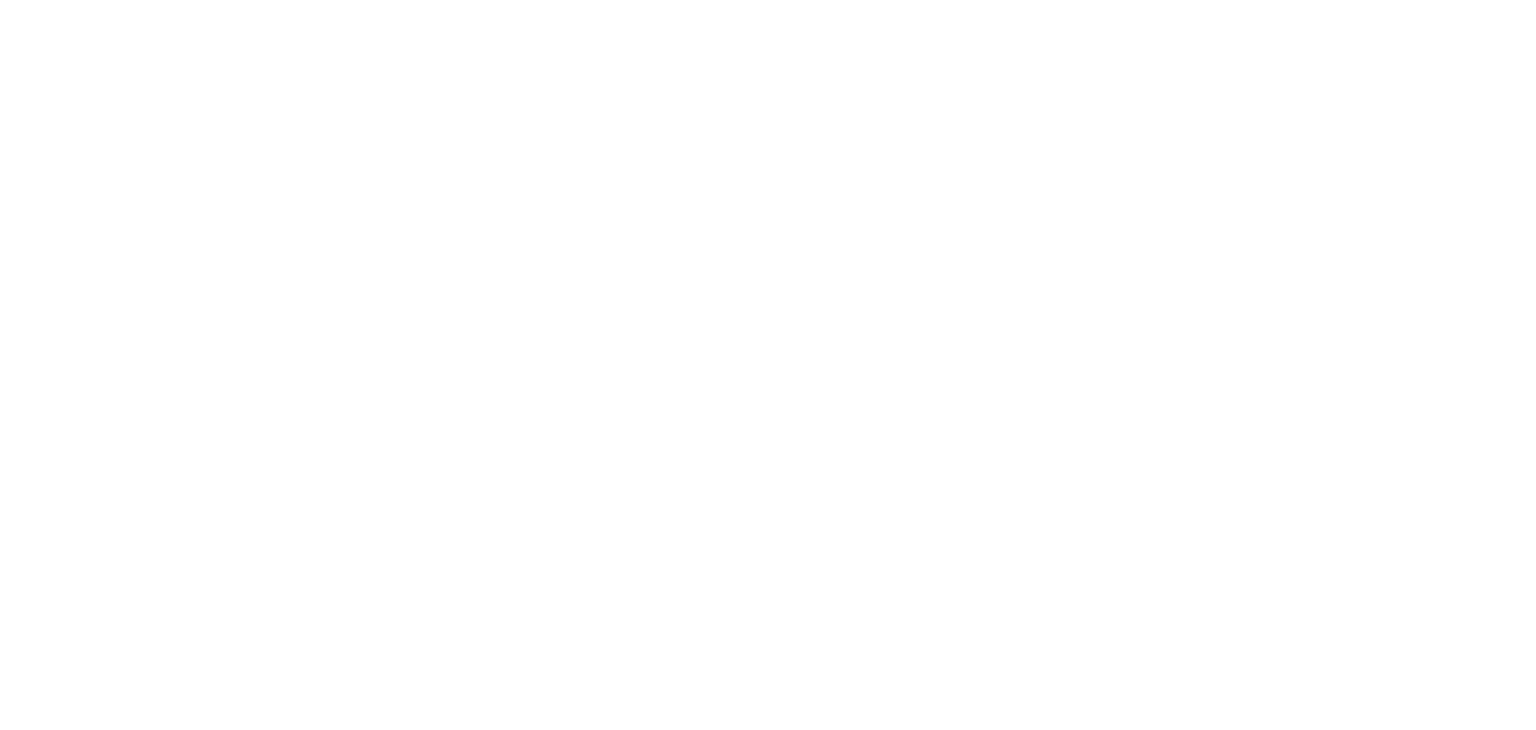 scroll, scrollTop: 0, scrollLeft: 0, axis: both 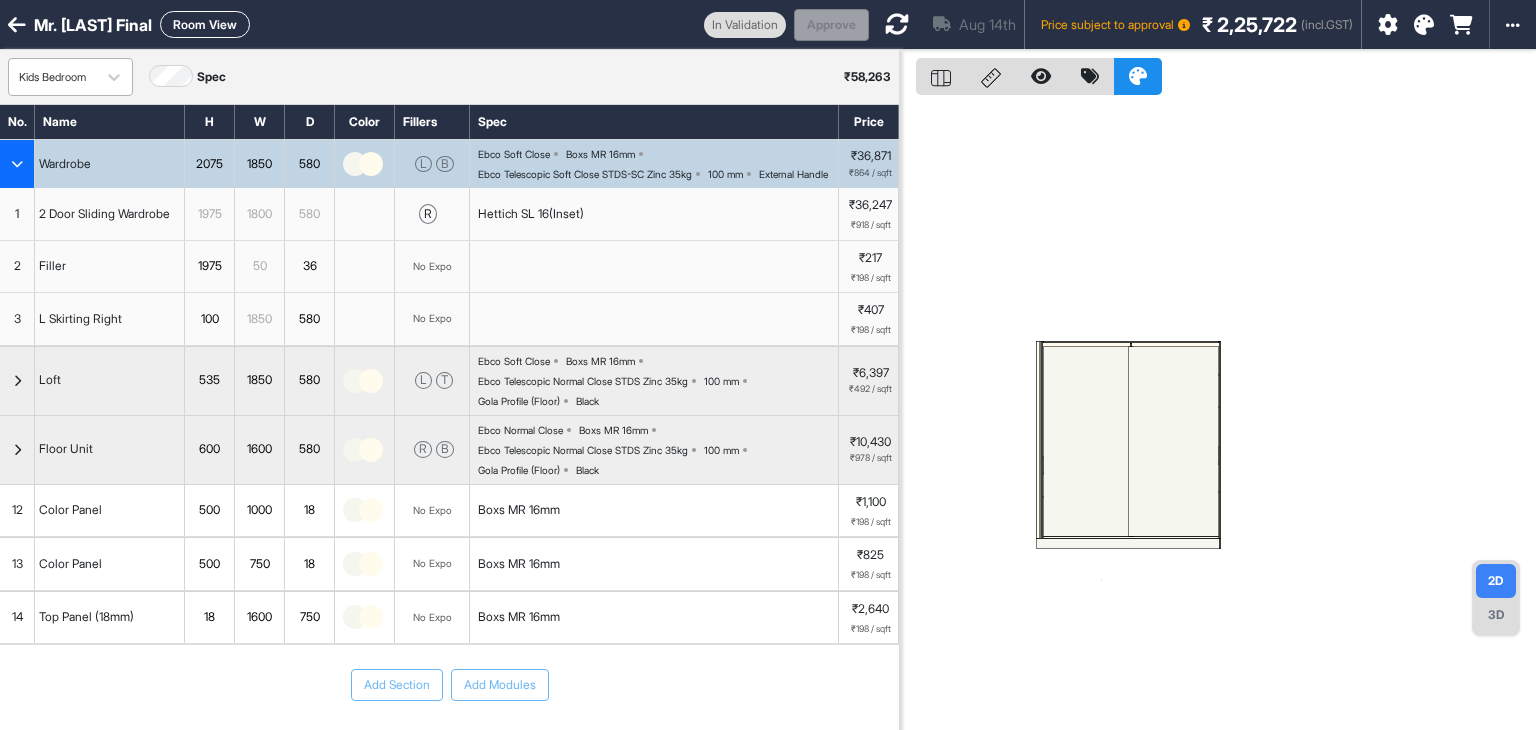 click on "Kids Bedroom" at bounding box center (70, 77) 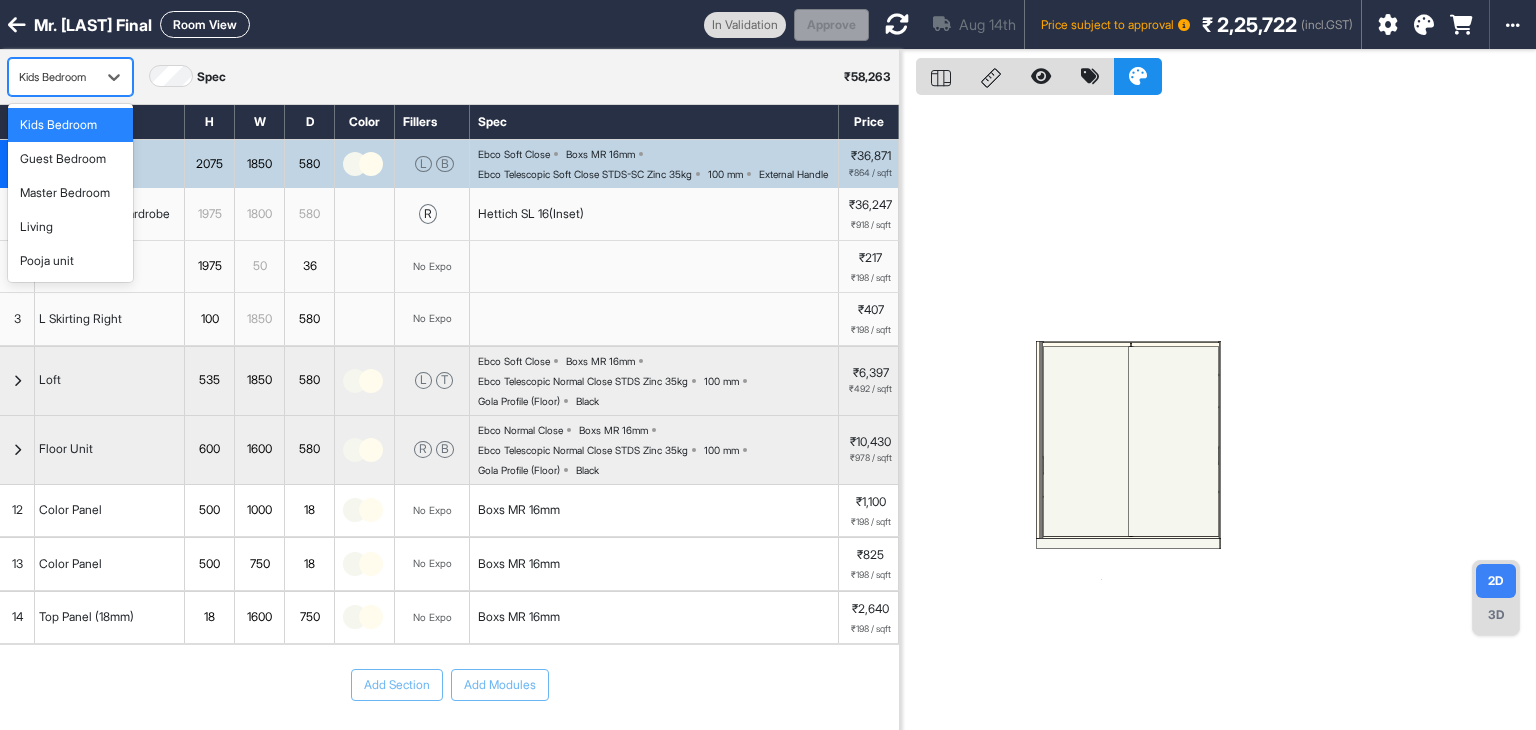 click at bounding box center (1218, 415) 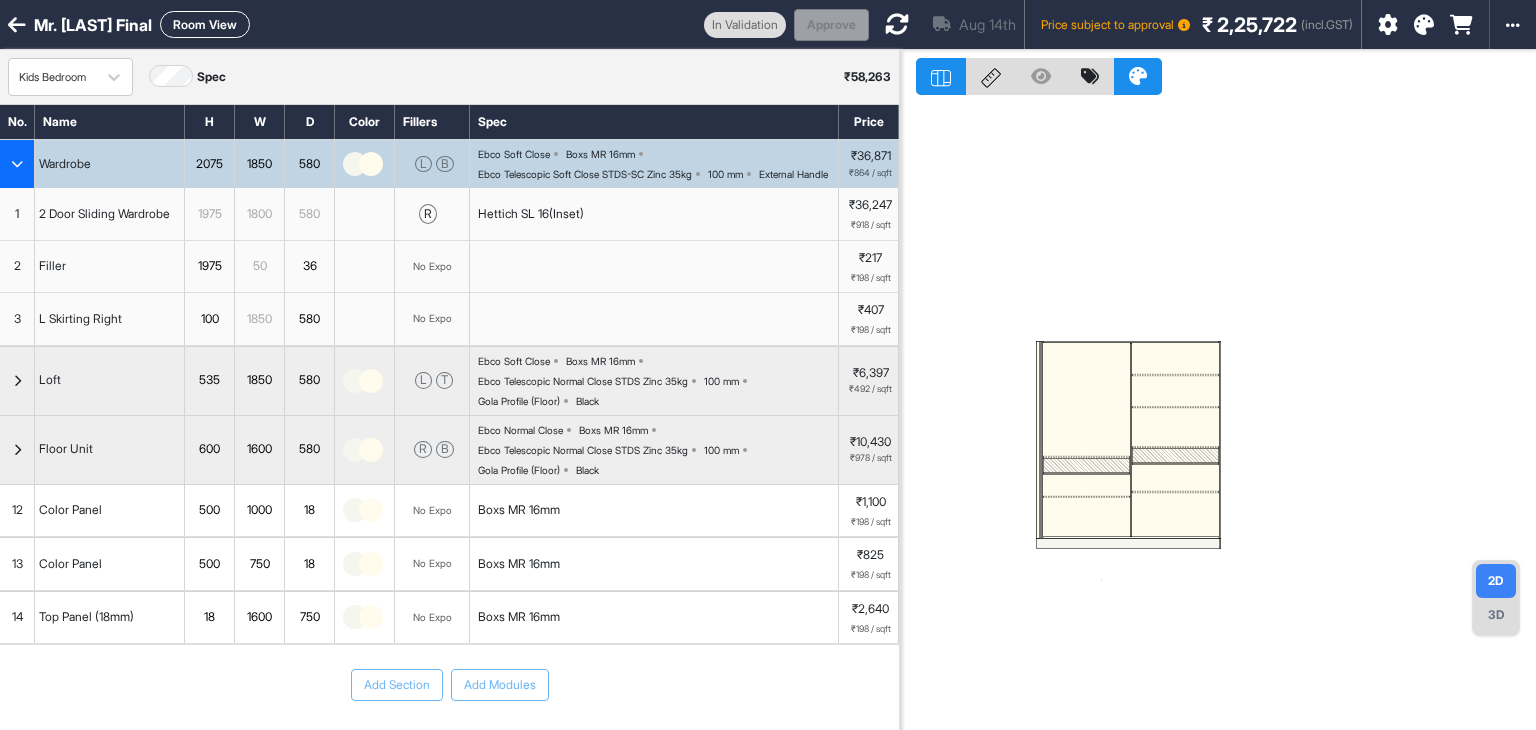 click at bounding box center (1218, 415) 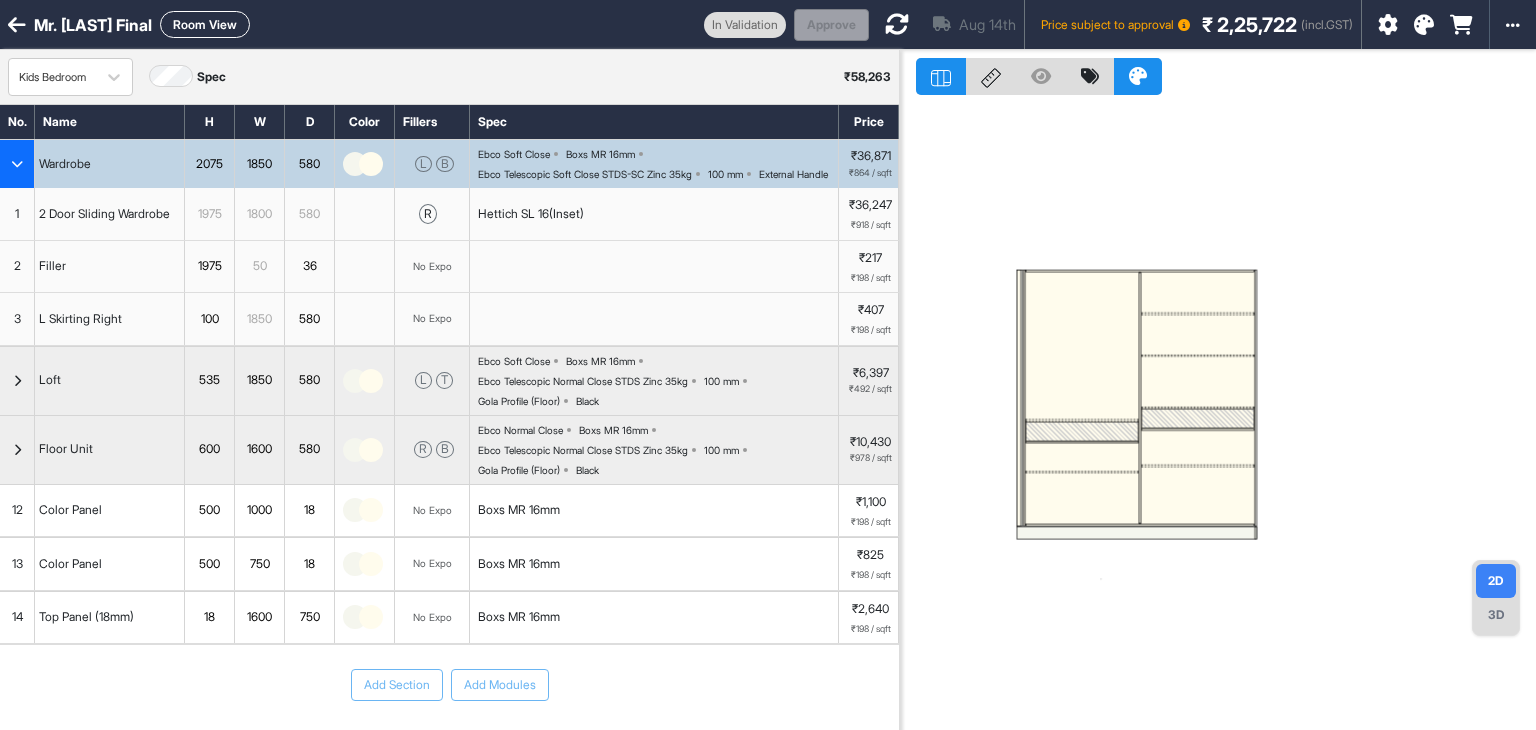 click at bounding box center [1218, 415] 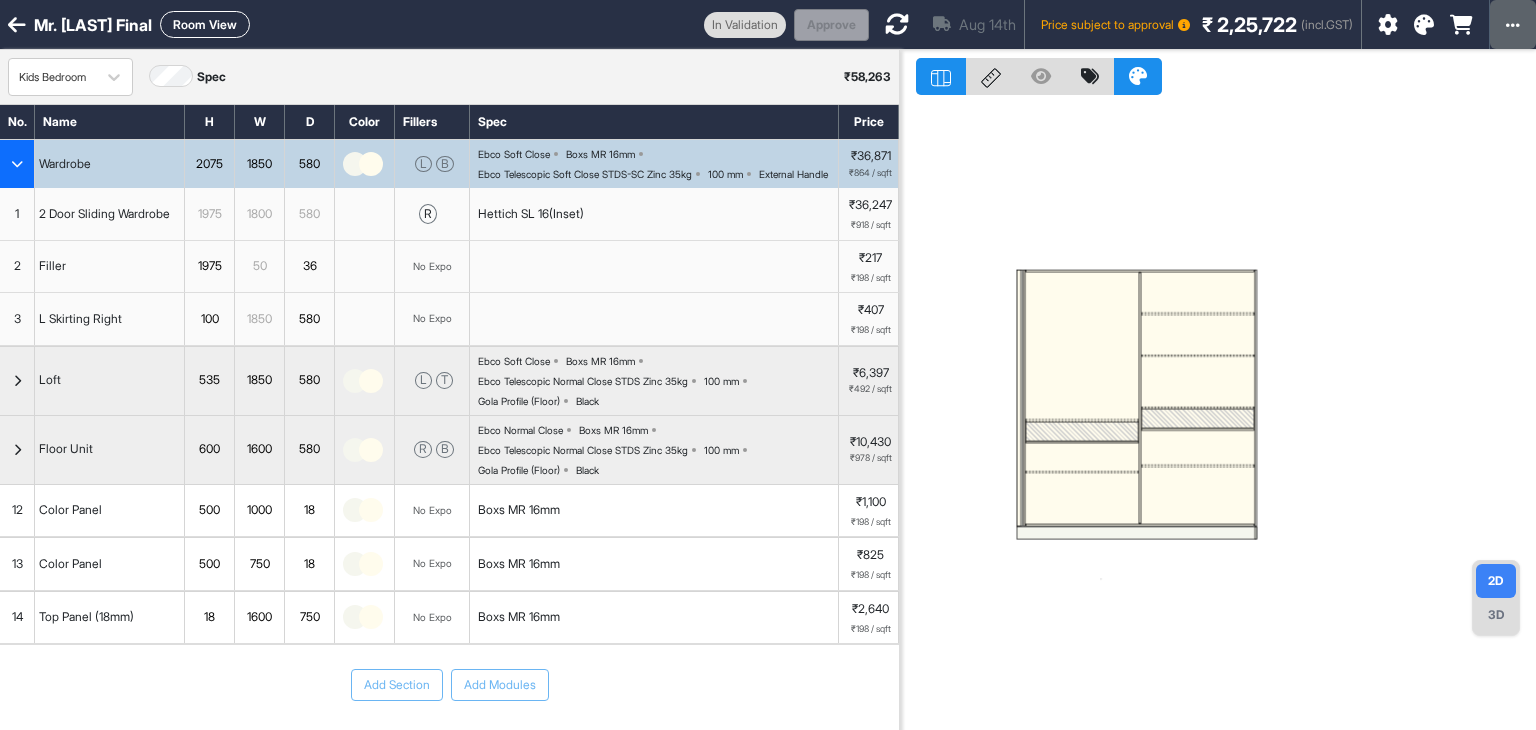 click at bounding box center (1513, 24) 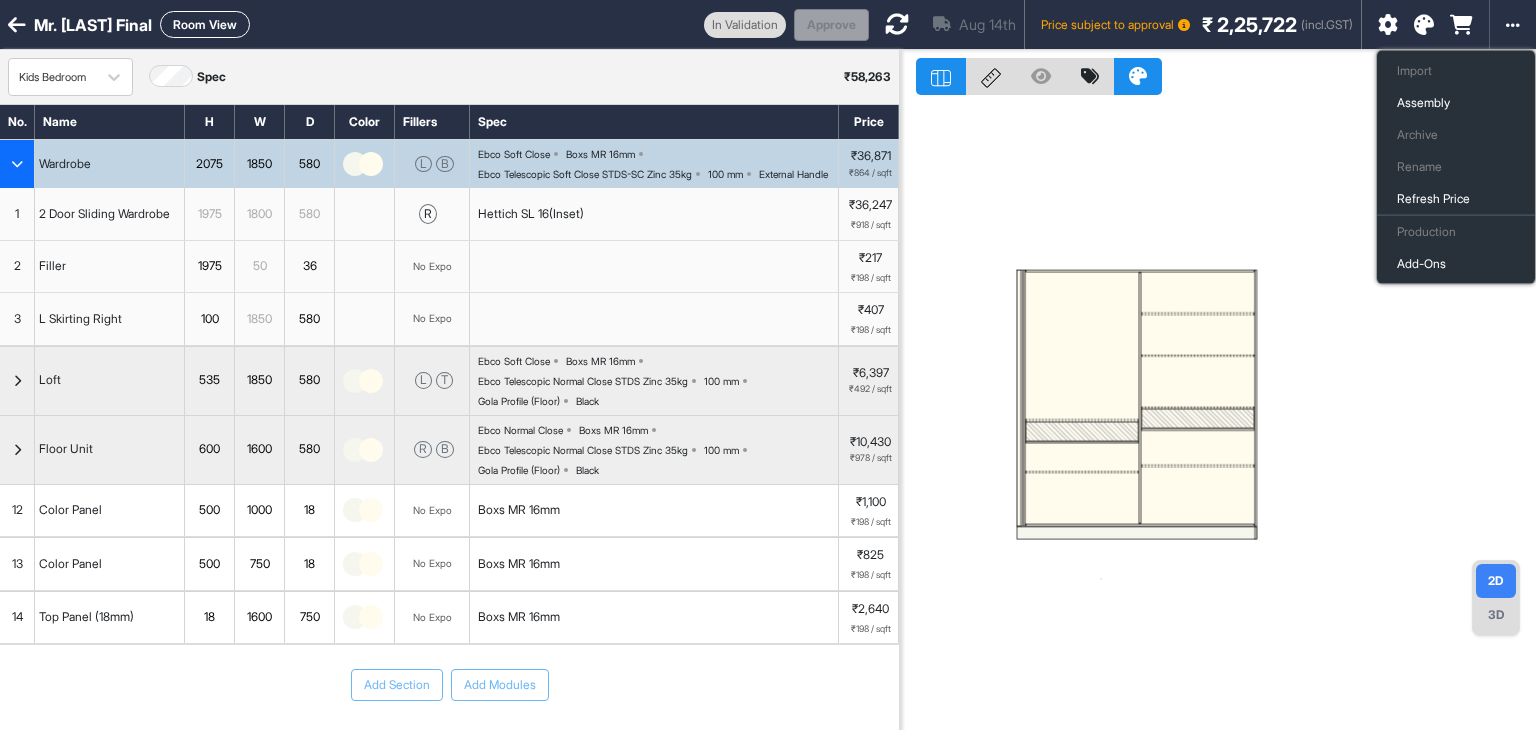 click at bounding box center (1218, 415) 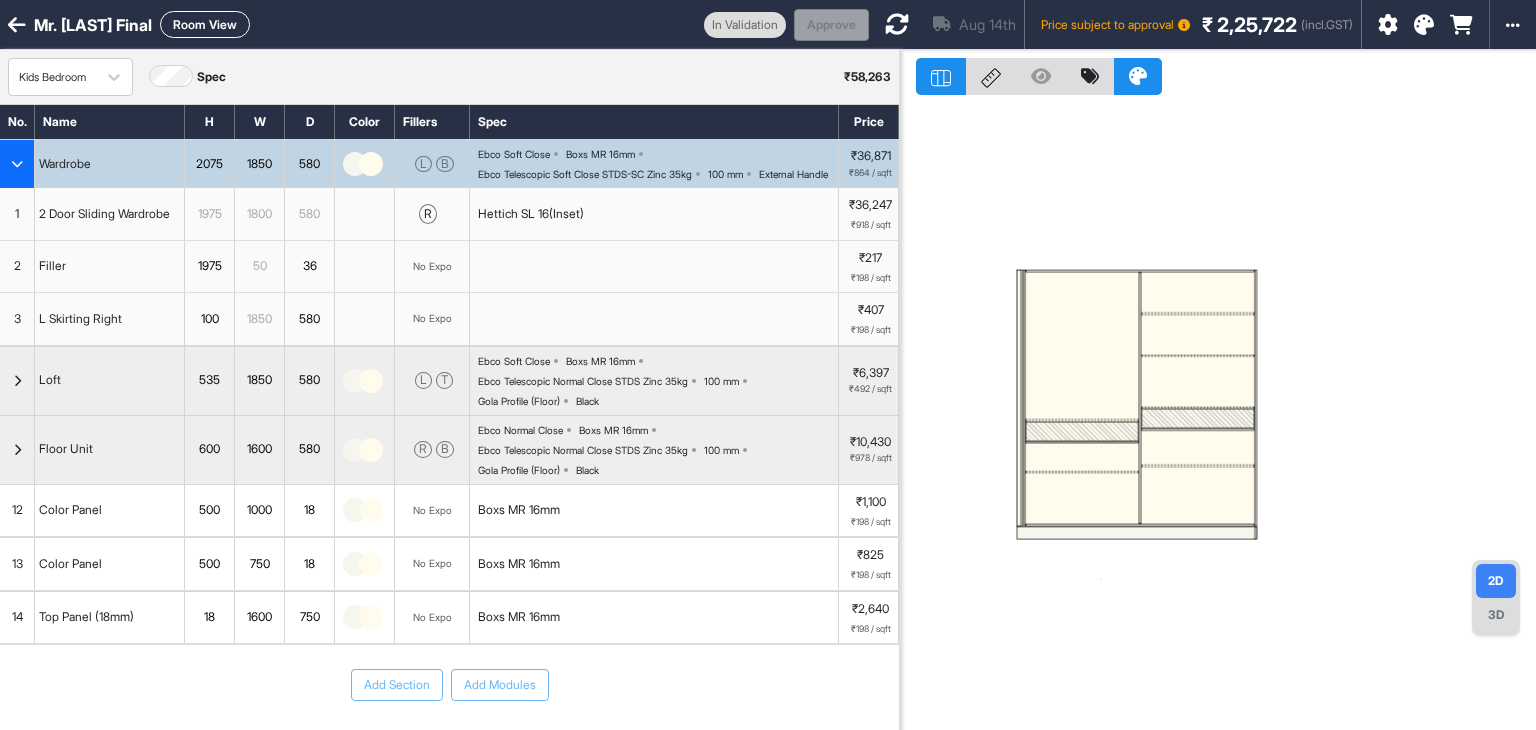 click at bounding box center [1424, 25] 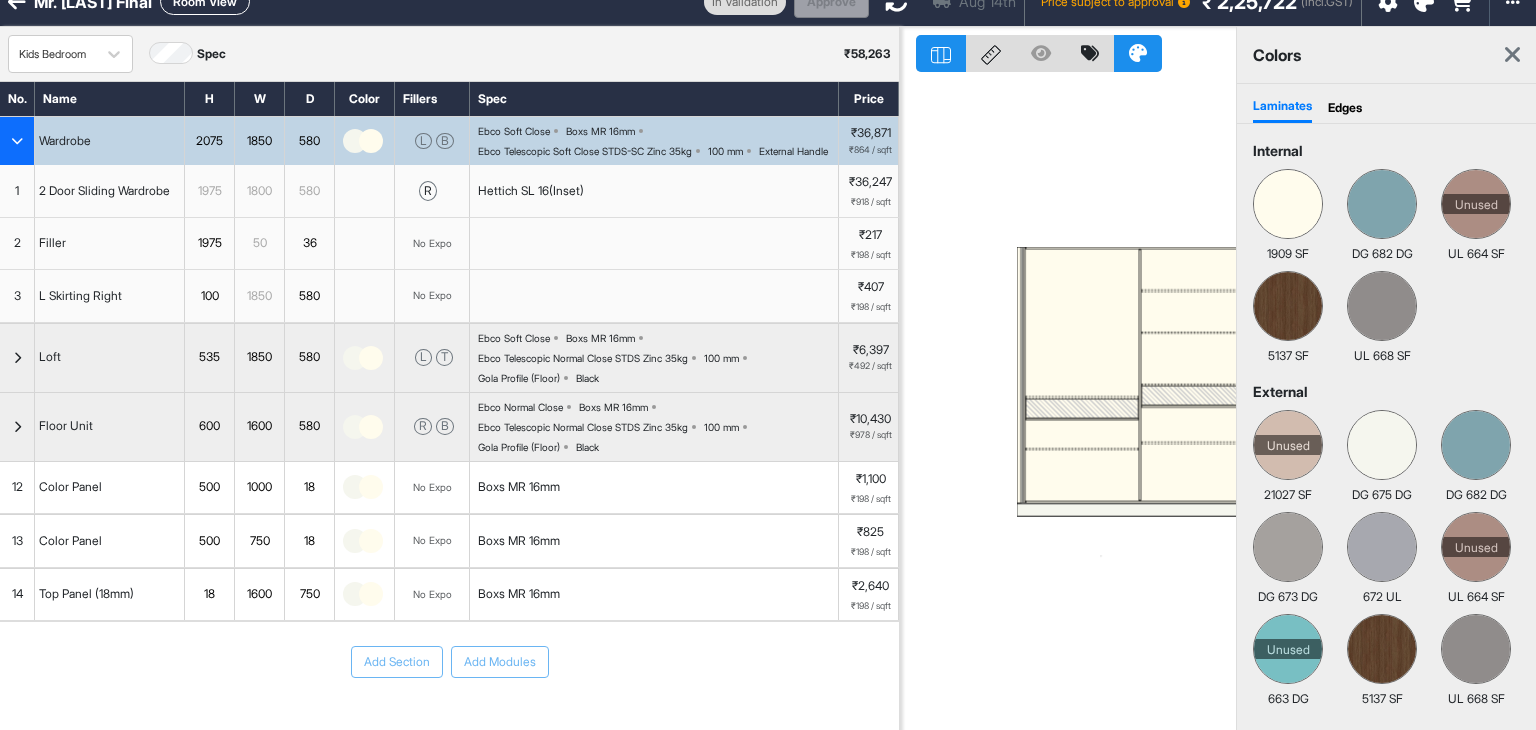 scroll, scrollTop: 0, scrollLeft: 0, axis: both 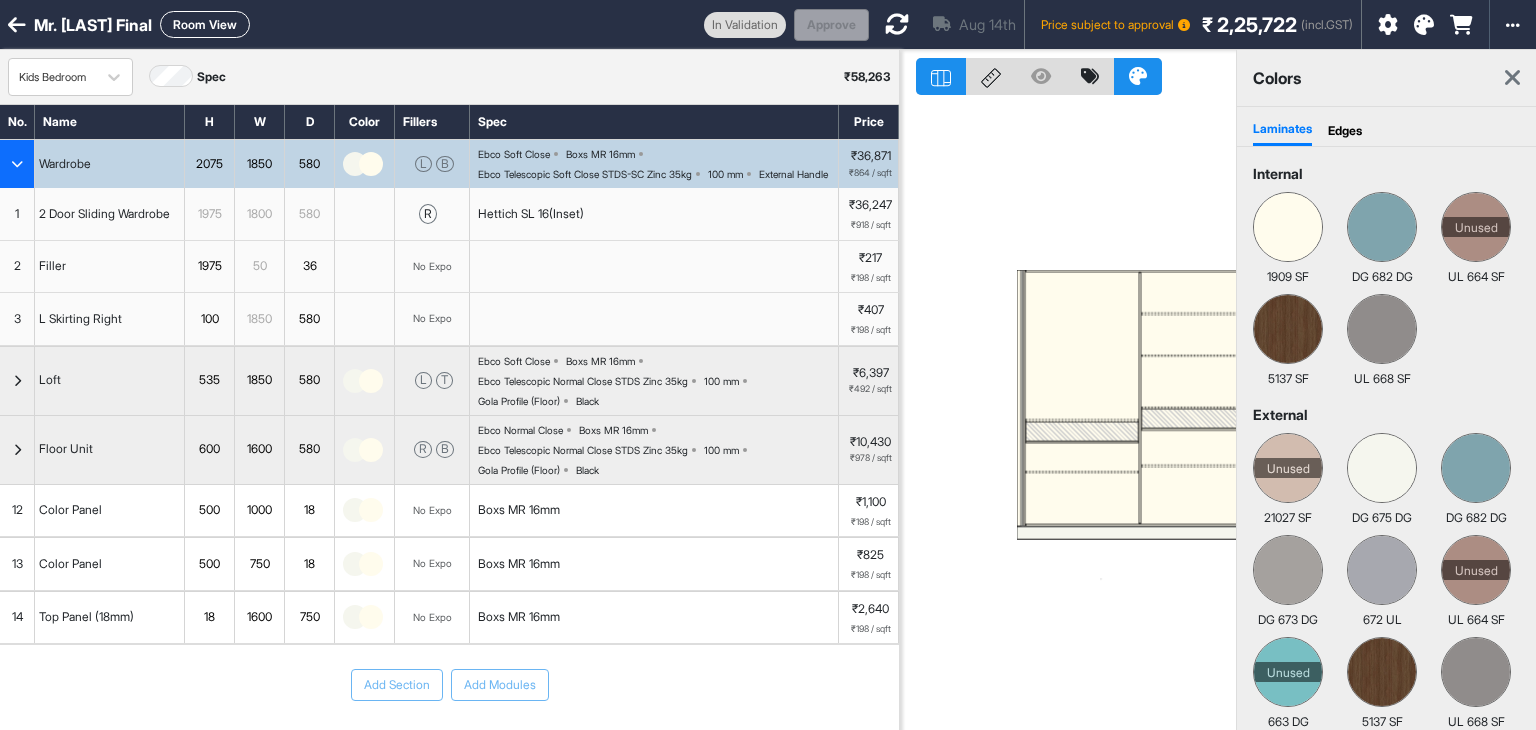 click on "Laminates Edges" at bounding box center [1386, 127] 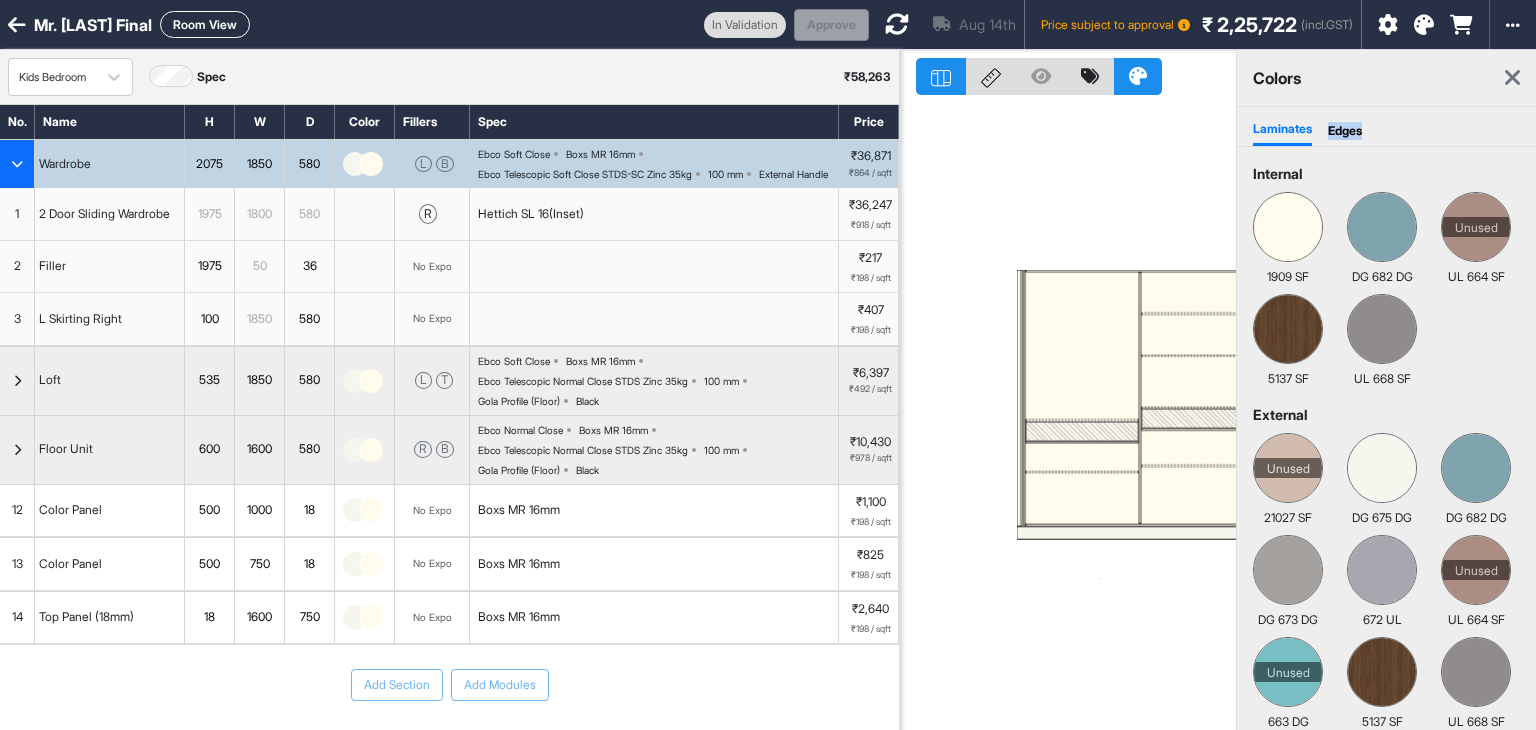 click on "Laminates Edges" at bounding box center (1386, 127) 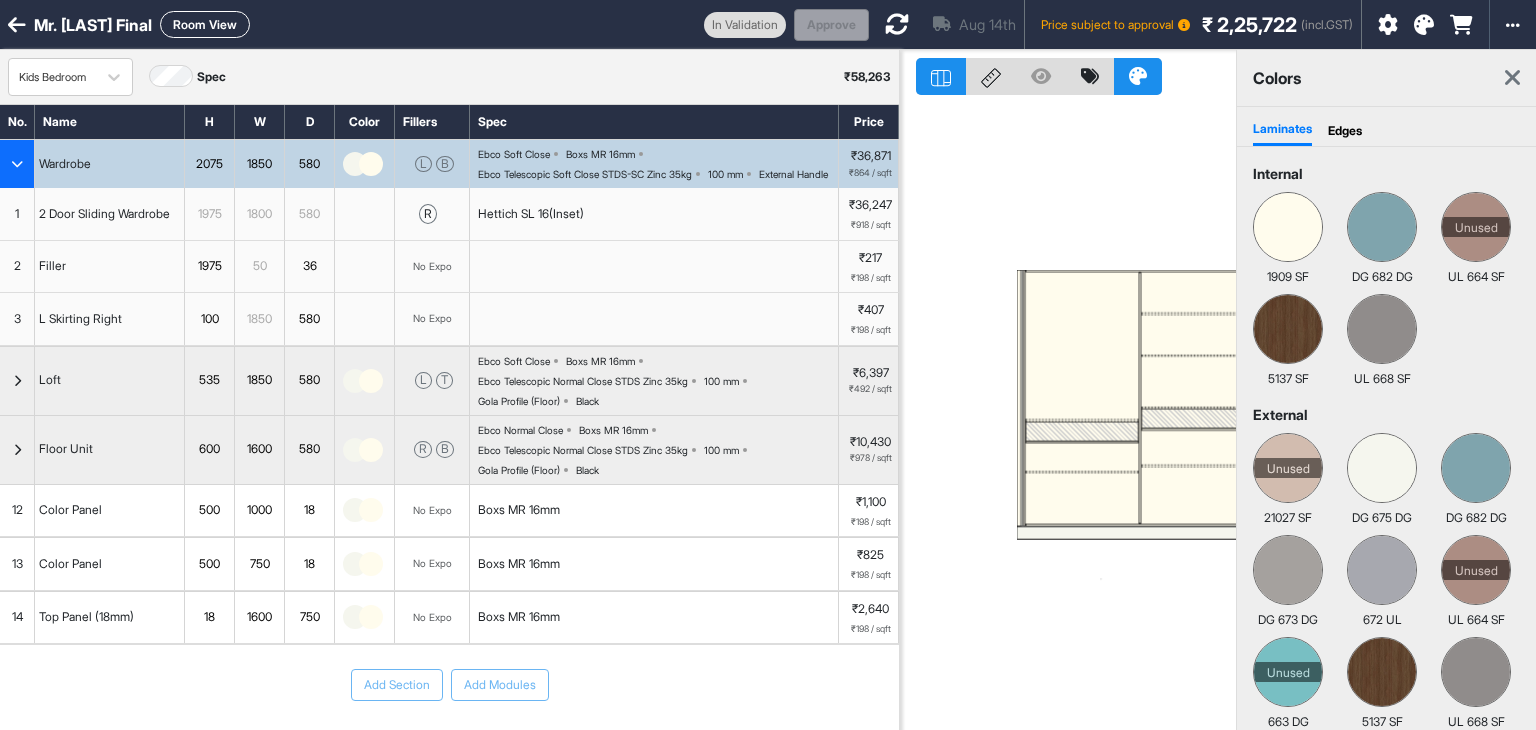 click on "Edges" at bounding box center (1345, 131) 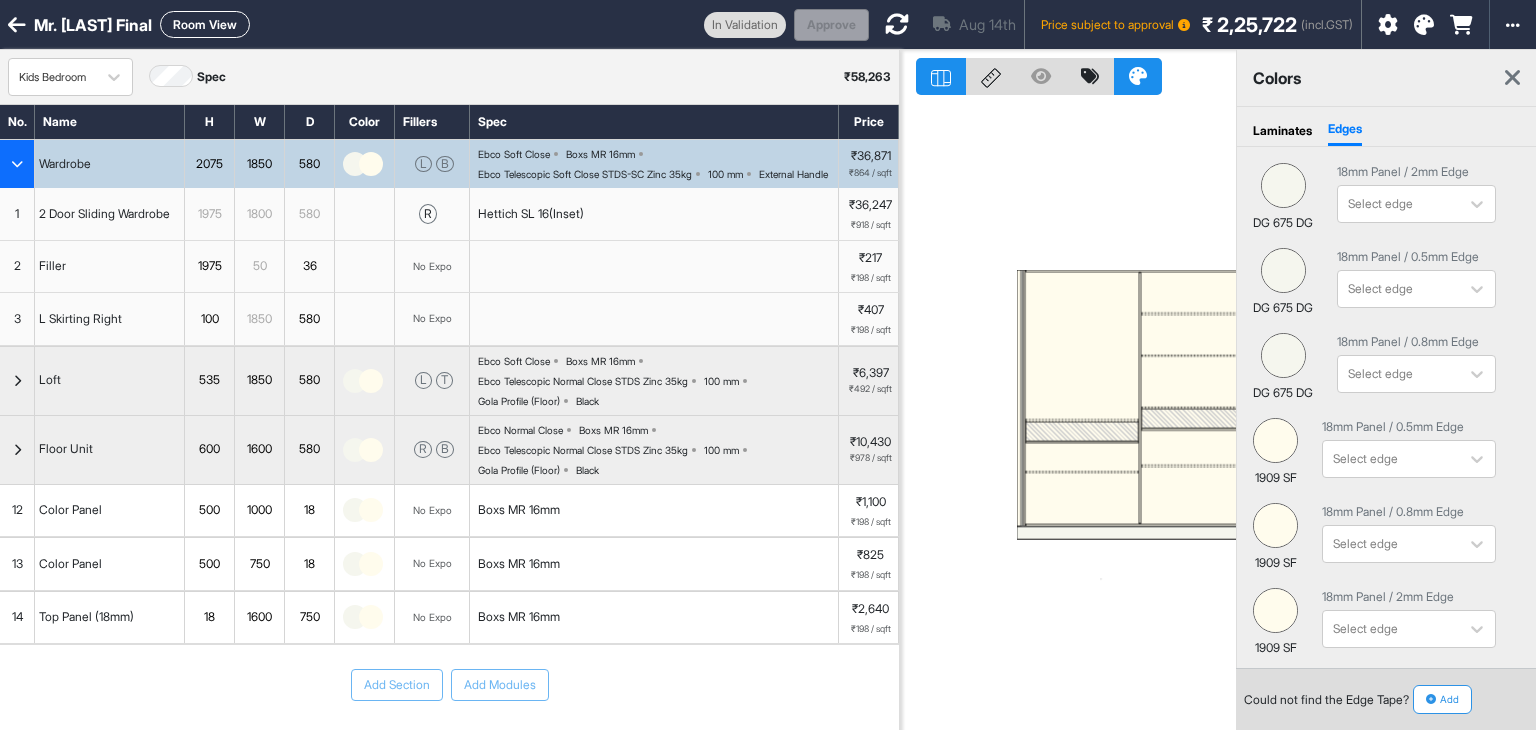 click on "Laminates" at bounding box center (1282, 131) 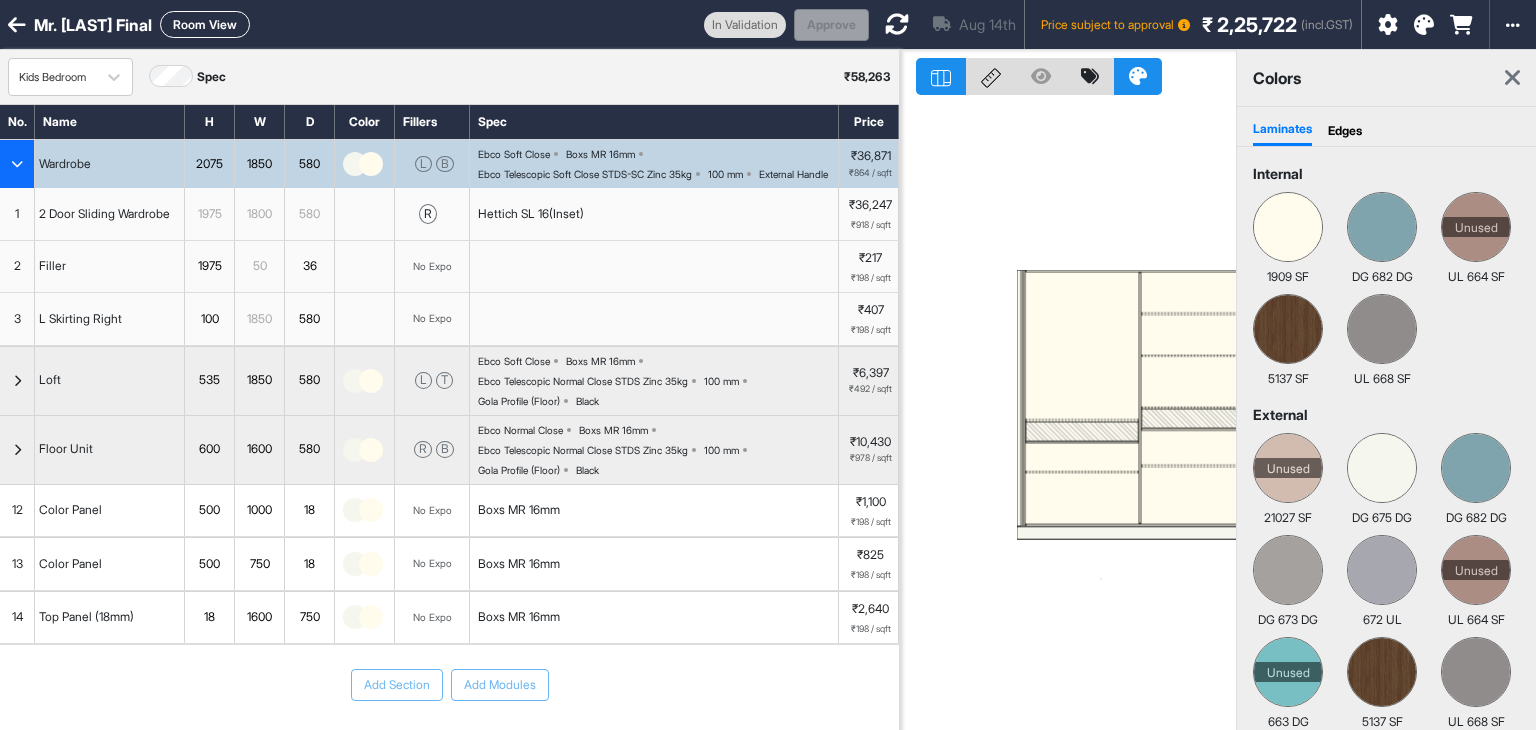 click on "Laminates Edges" at bounding box center (1386, 127) 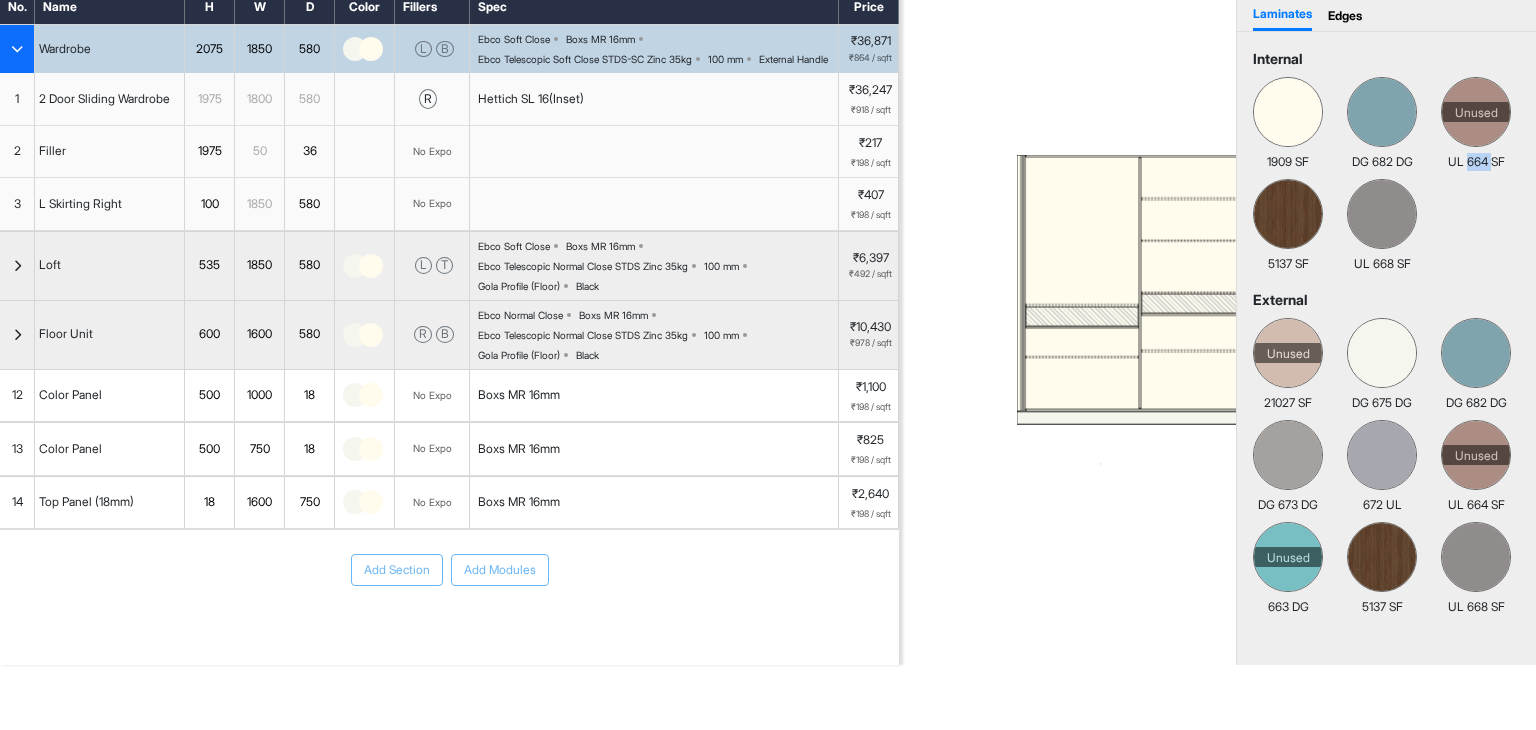 scroll, scrollTop: 0, scrollLeft: 0, axis: both 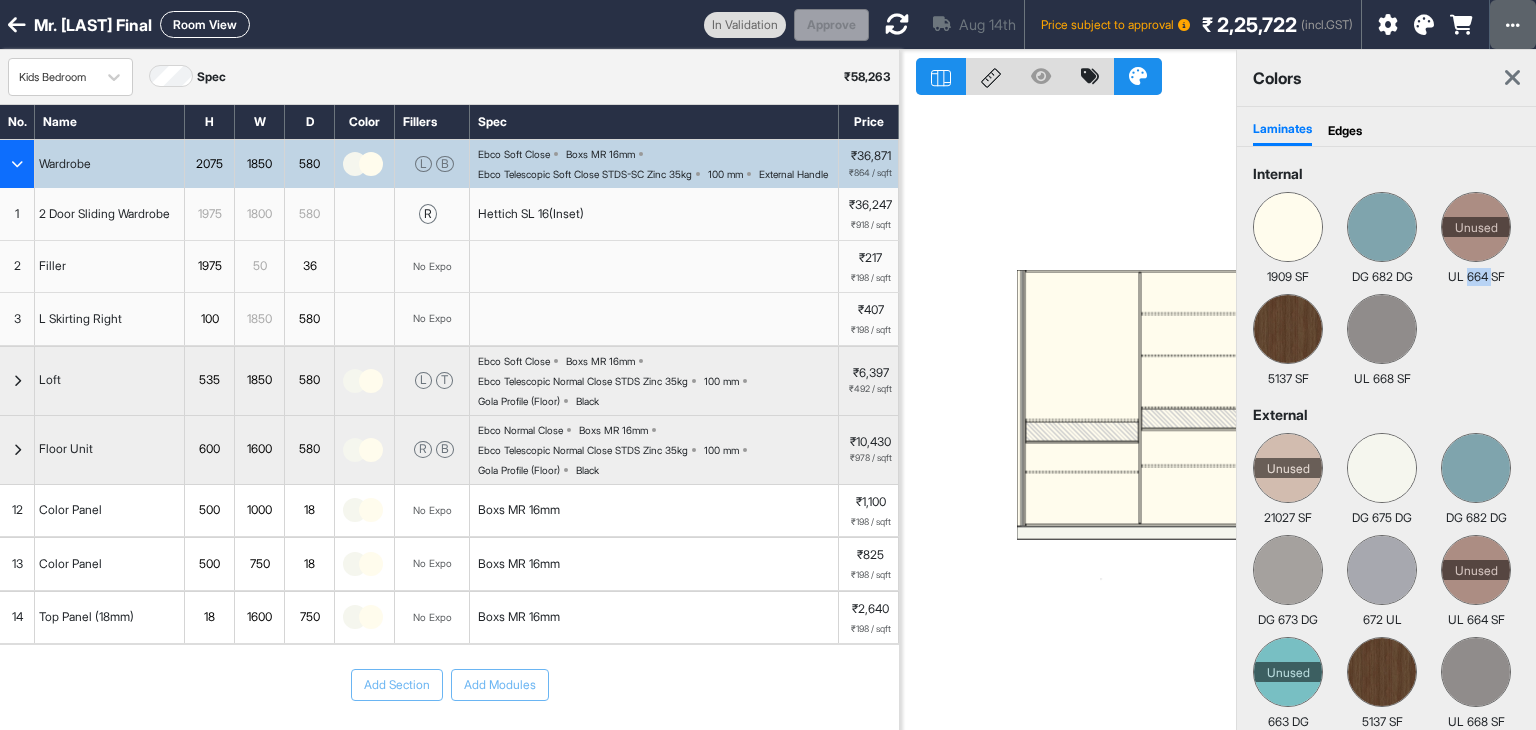 click at bounding box center (1513, 24) 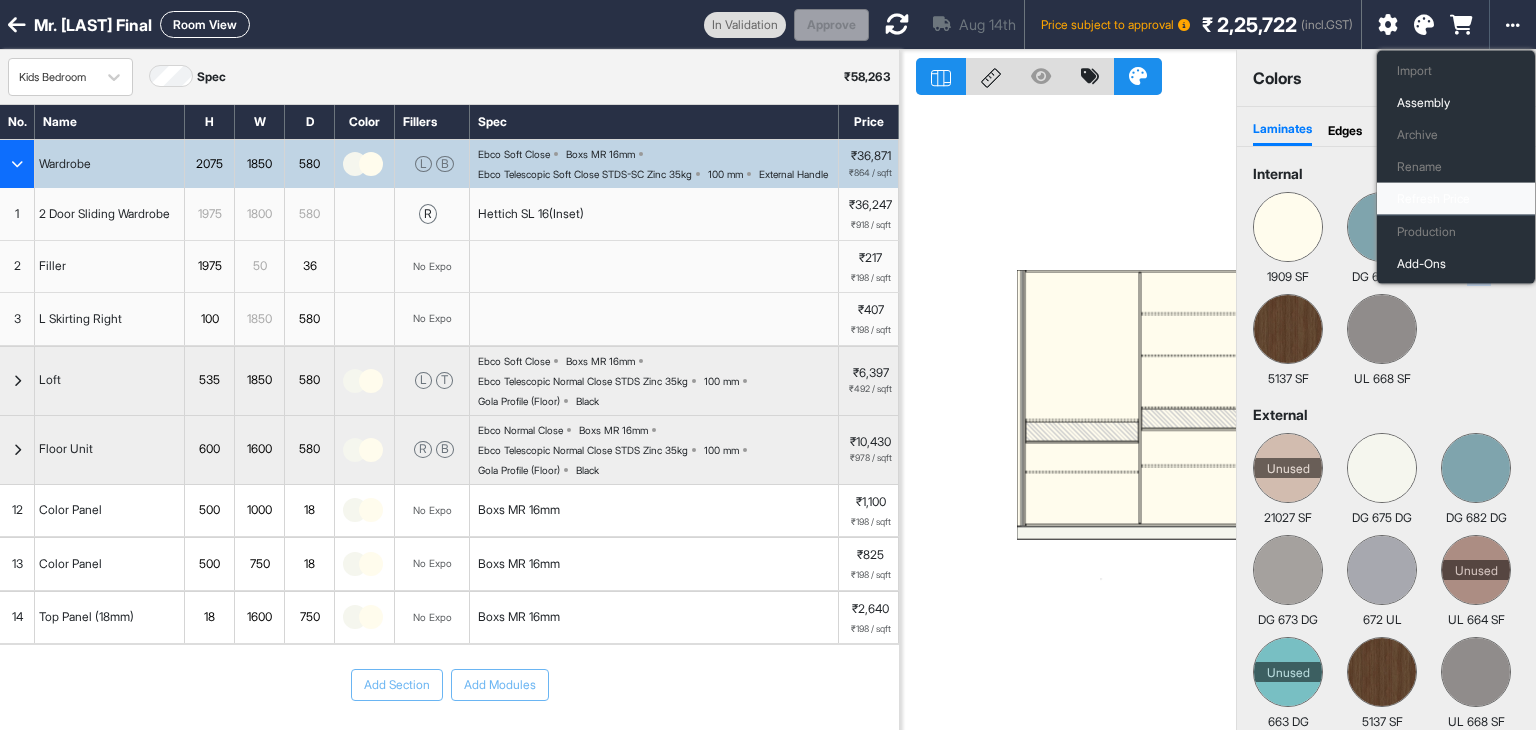 click on "Refresh Price" at bounding box center [1456, 199] 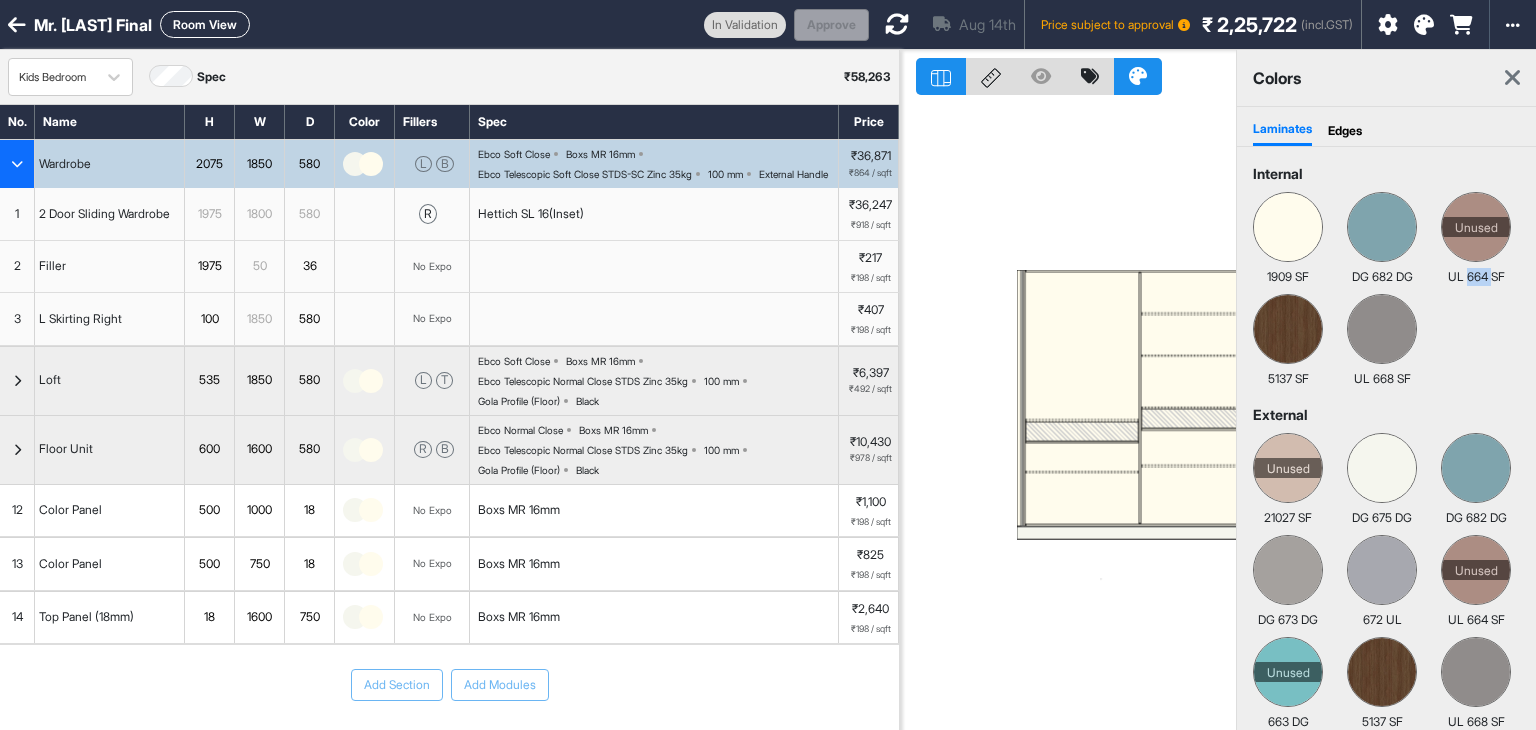 click on "1909 SF DG 682 DG Unused UL 664 SF 5137 SF UL 668 SF" at bounding box center (1386, 290) 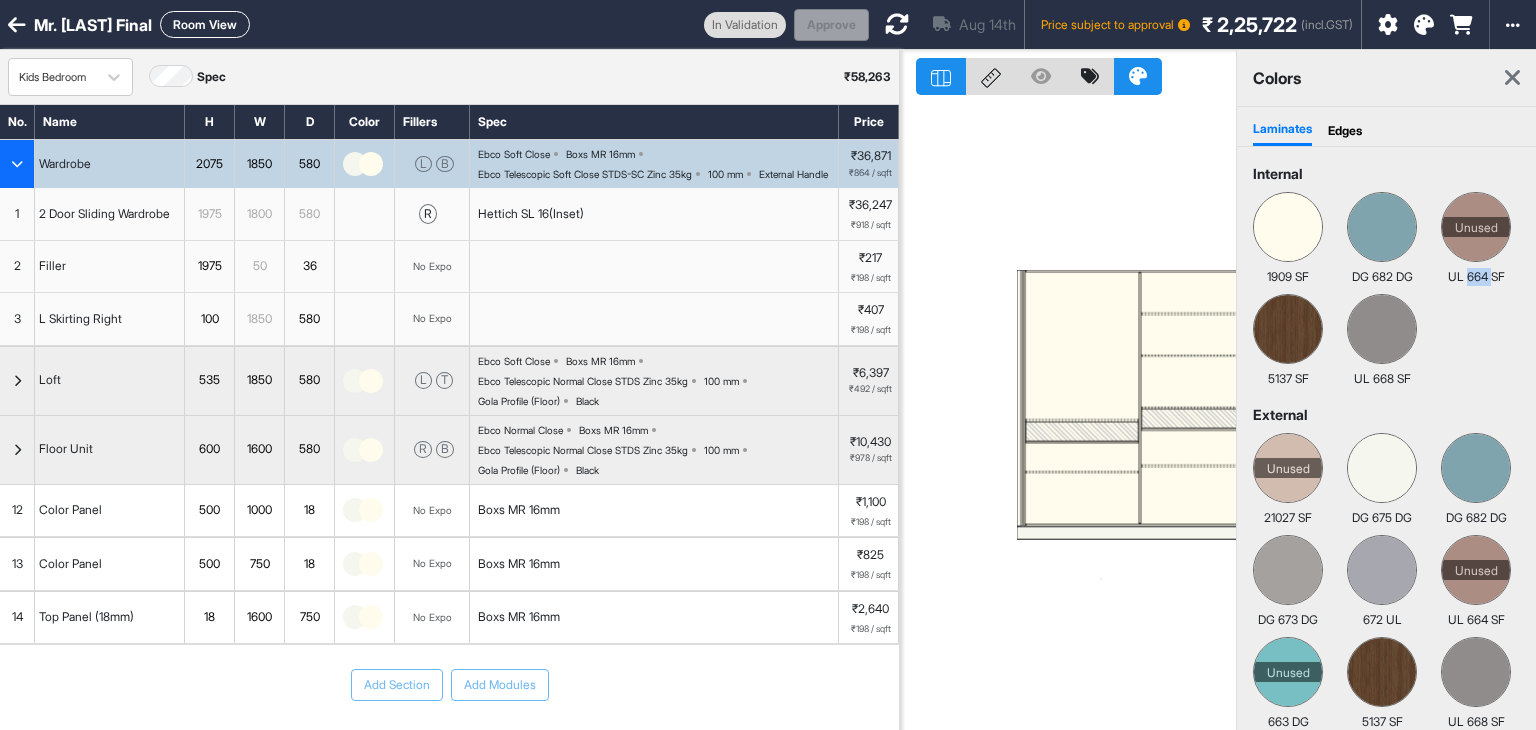 click on "1909 SF DG 682 DG Unused UL 664 SF 5137 SF UL 668 SF" at bounding box center (1386, 290) 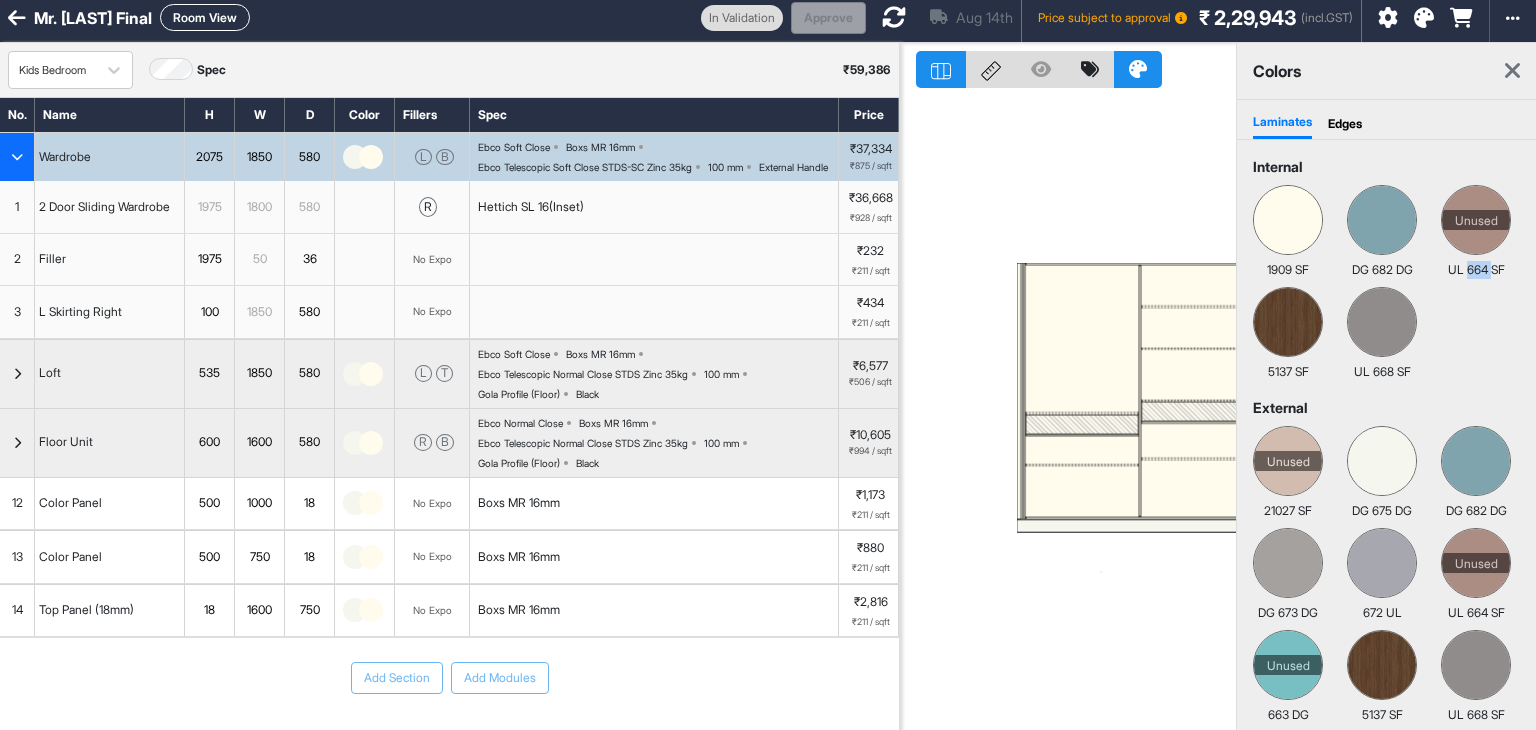 scroll, scrollTop: 0, scrollLeft: 0, axis: both 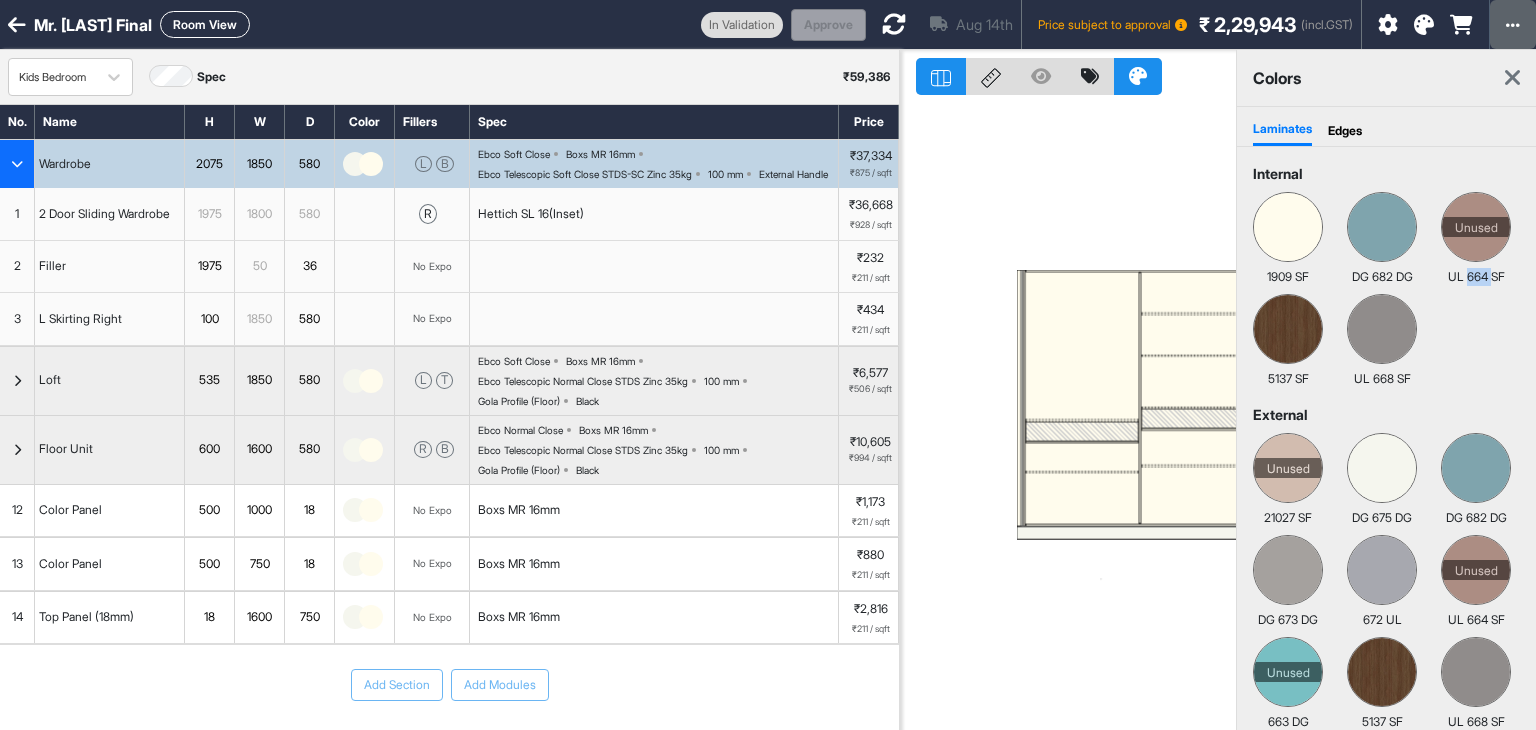 click at bounding box center (1513, 24) 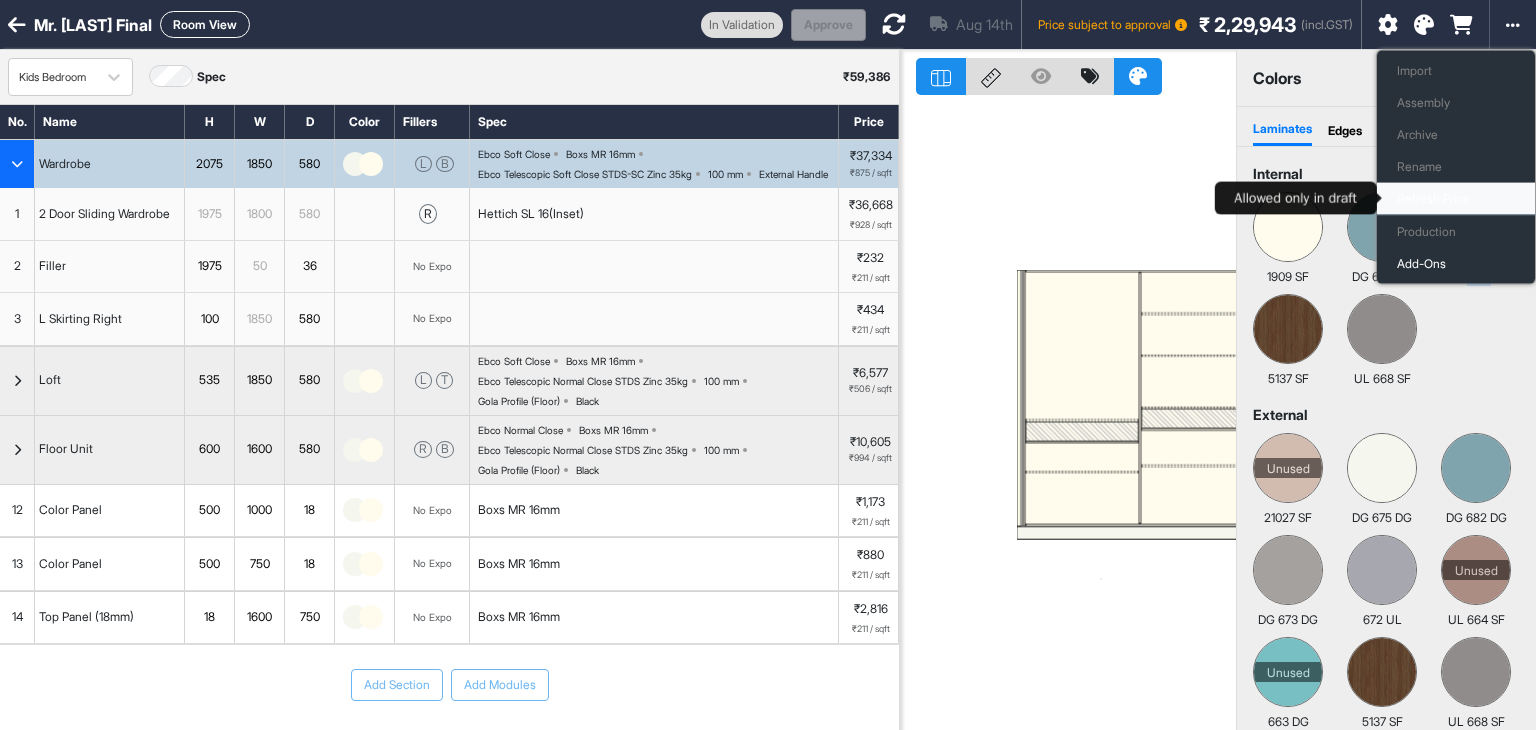 click on "Refresh Price" at bounding box center [1456, 199] 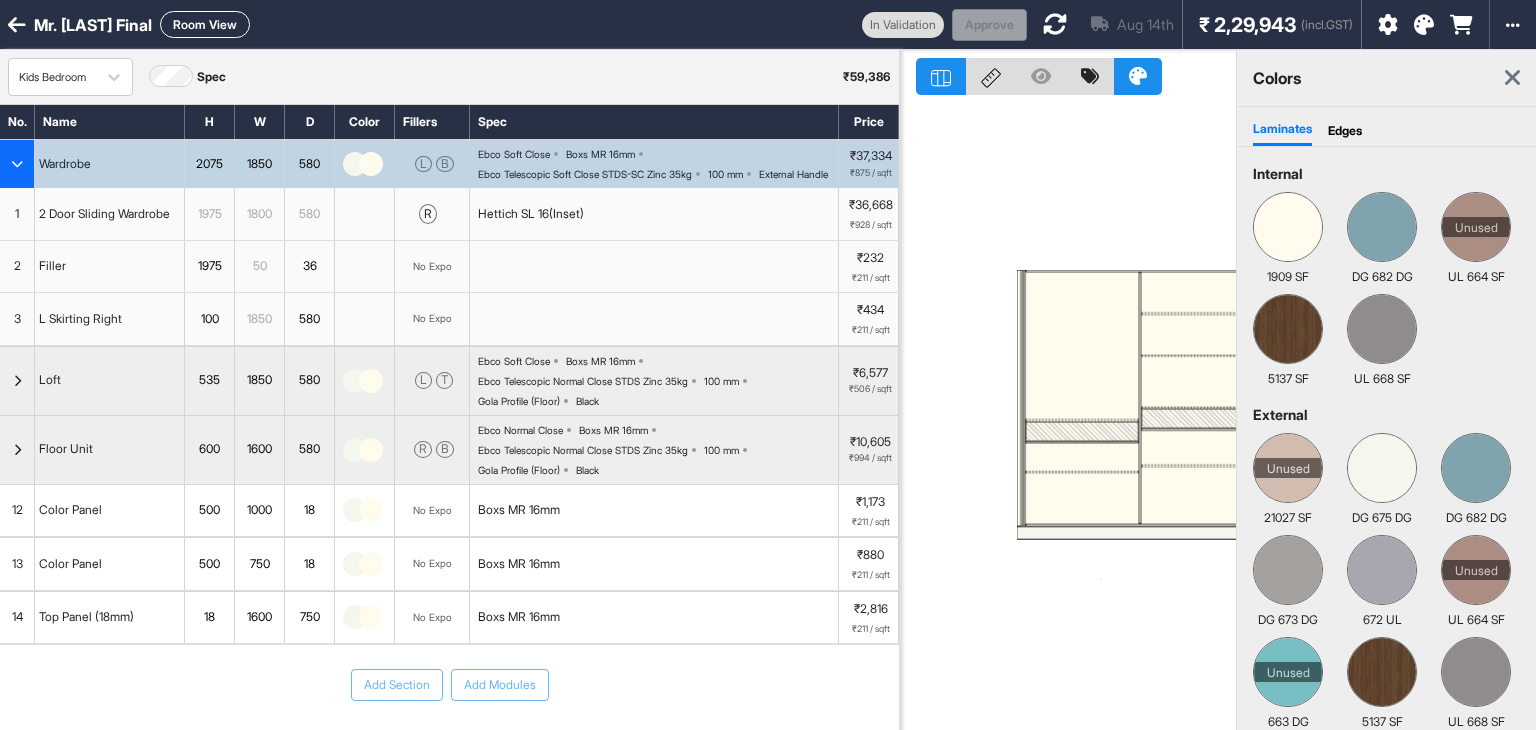 click at bounding box center [1512, 78] 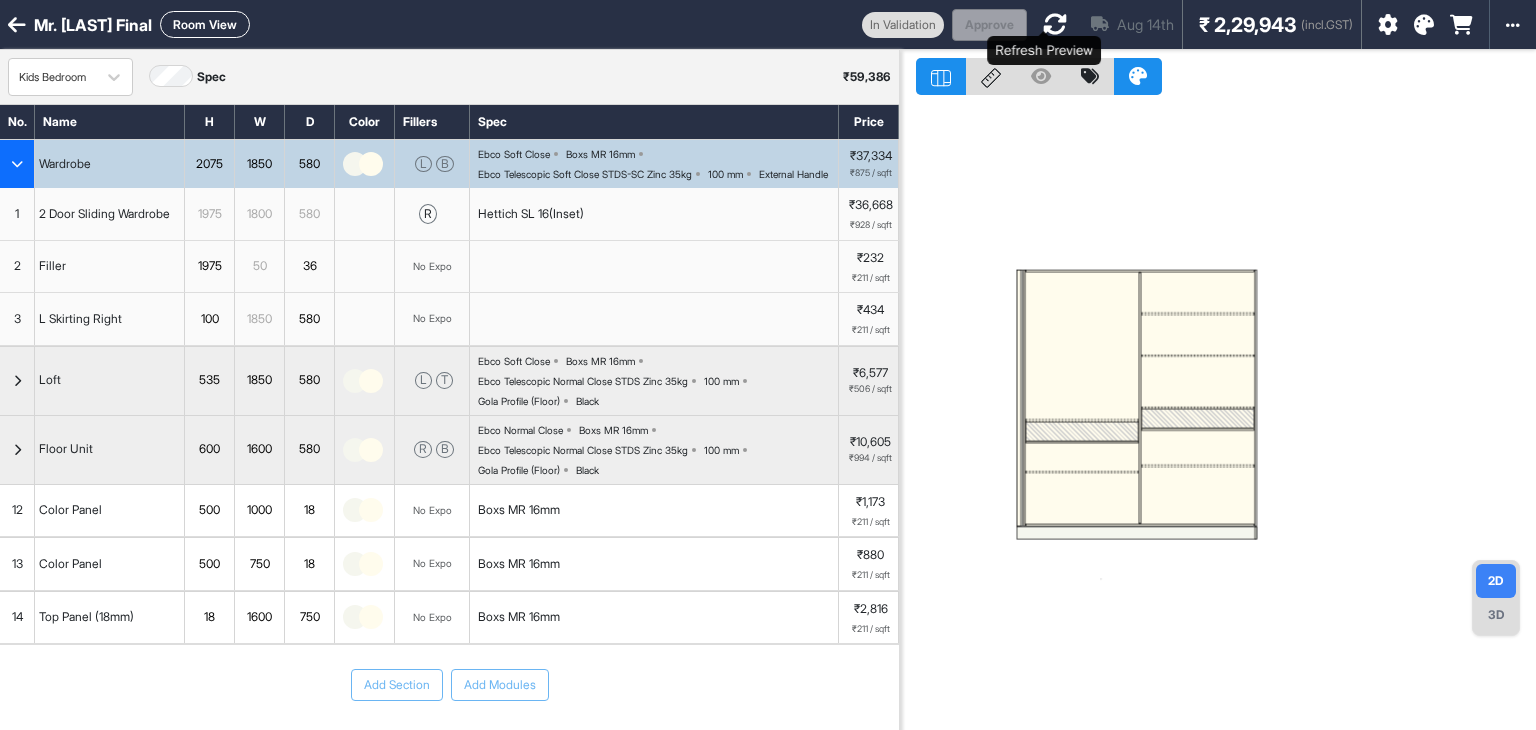 click at bounding box center [1055, 24] 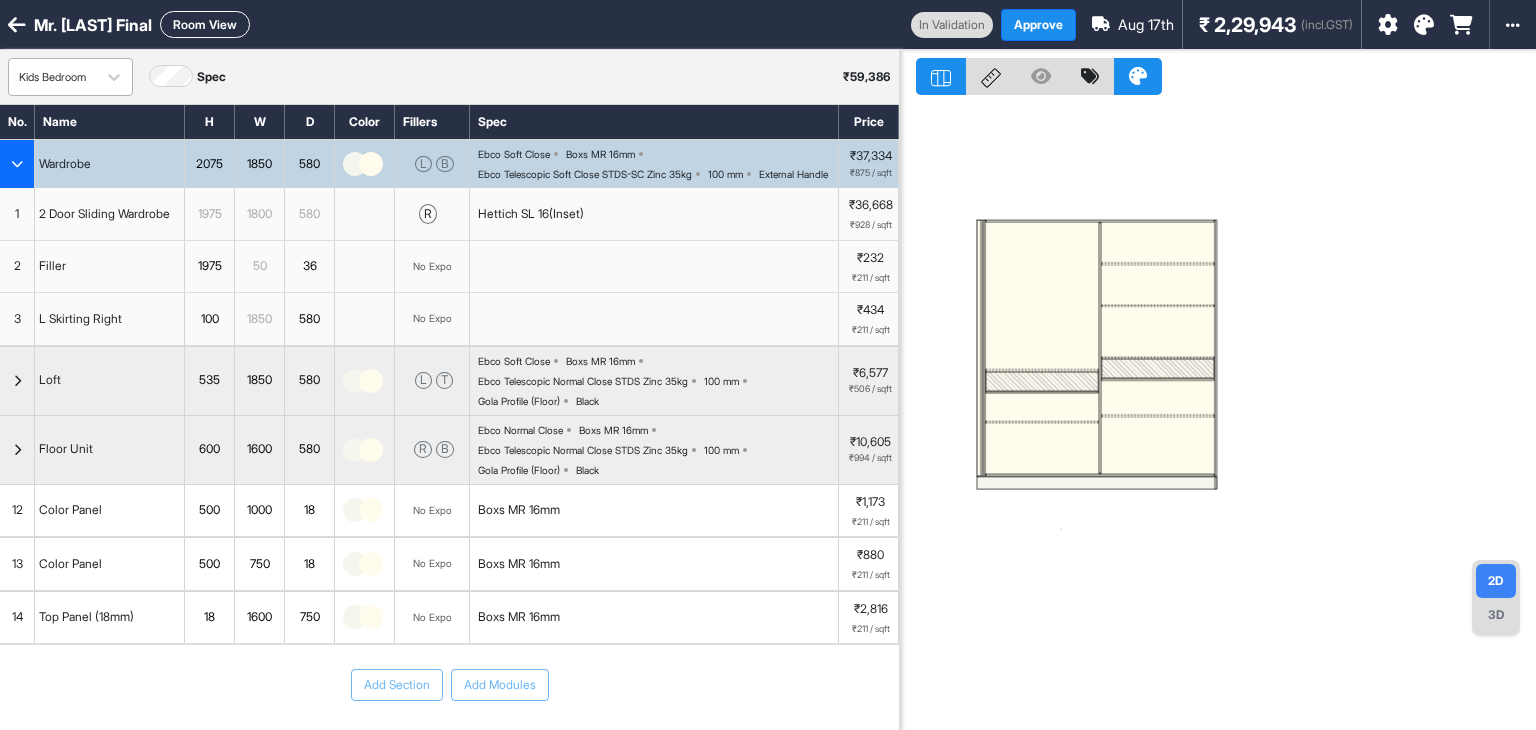 click on "Kids Bedroom" at bounding box center [52, 77] 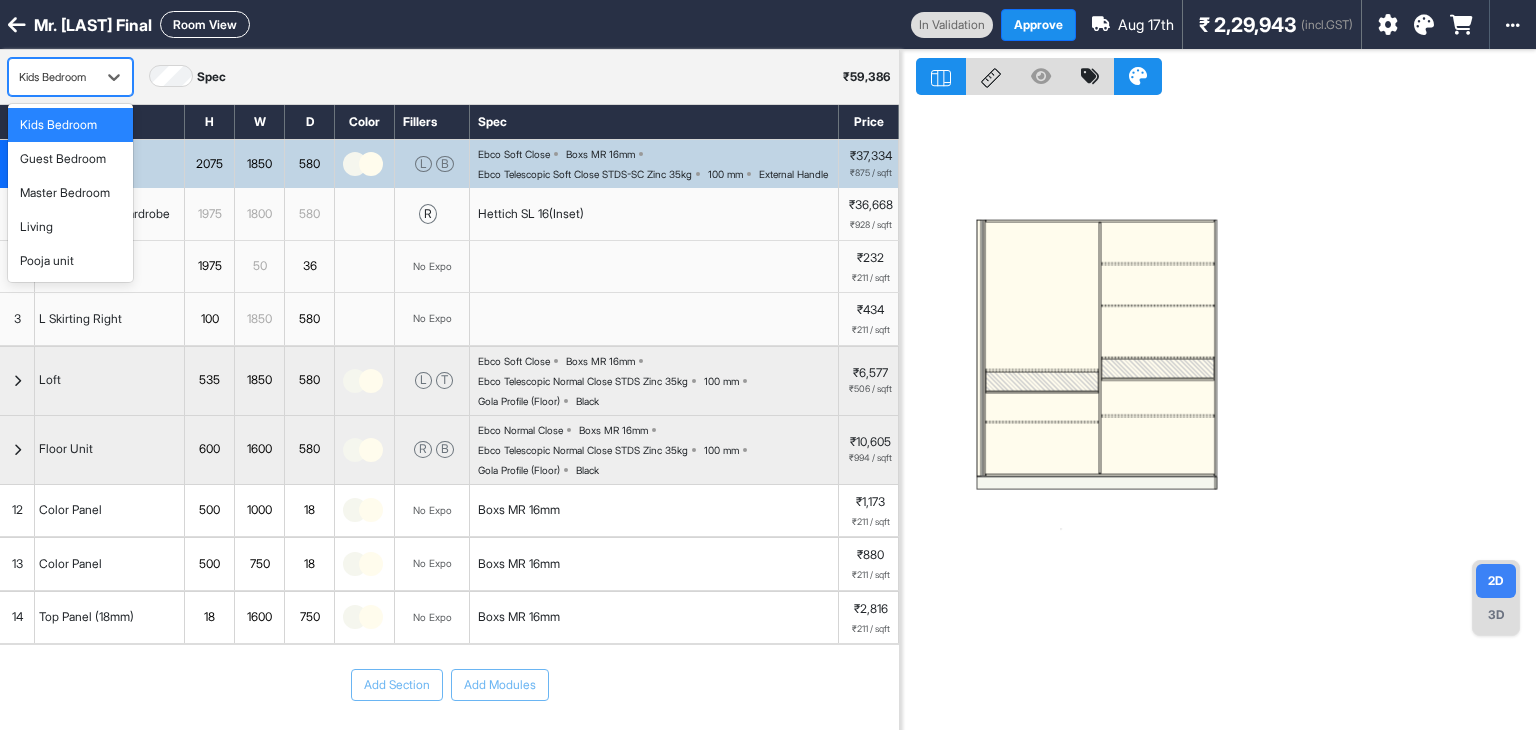 click on "Kids Bedroom" at bounding box center (52, 77) 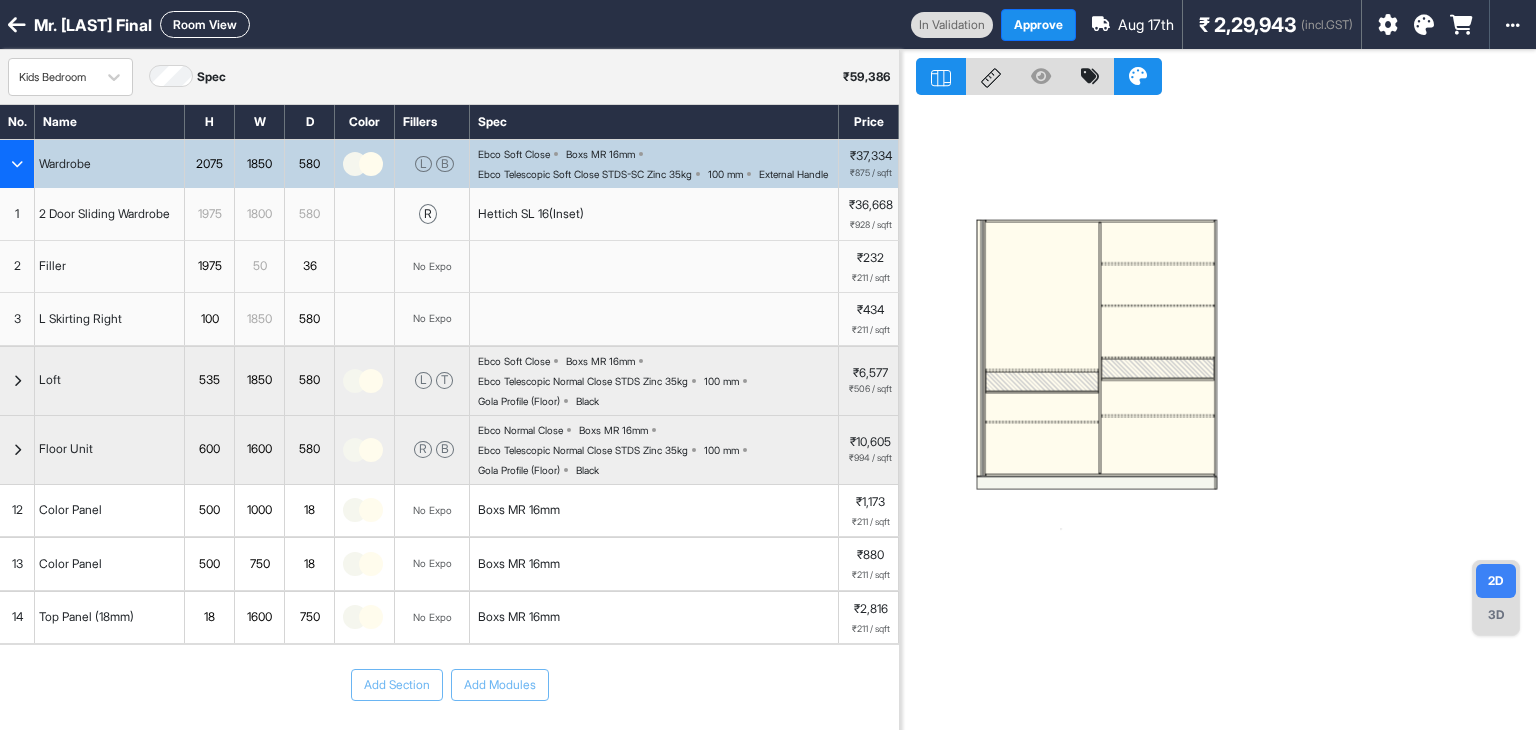 click on "Kids Bedroom Spec ₹ 59,386" at bounding box center [449, 77] 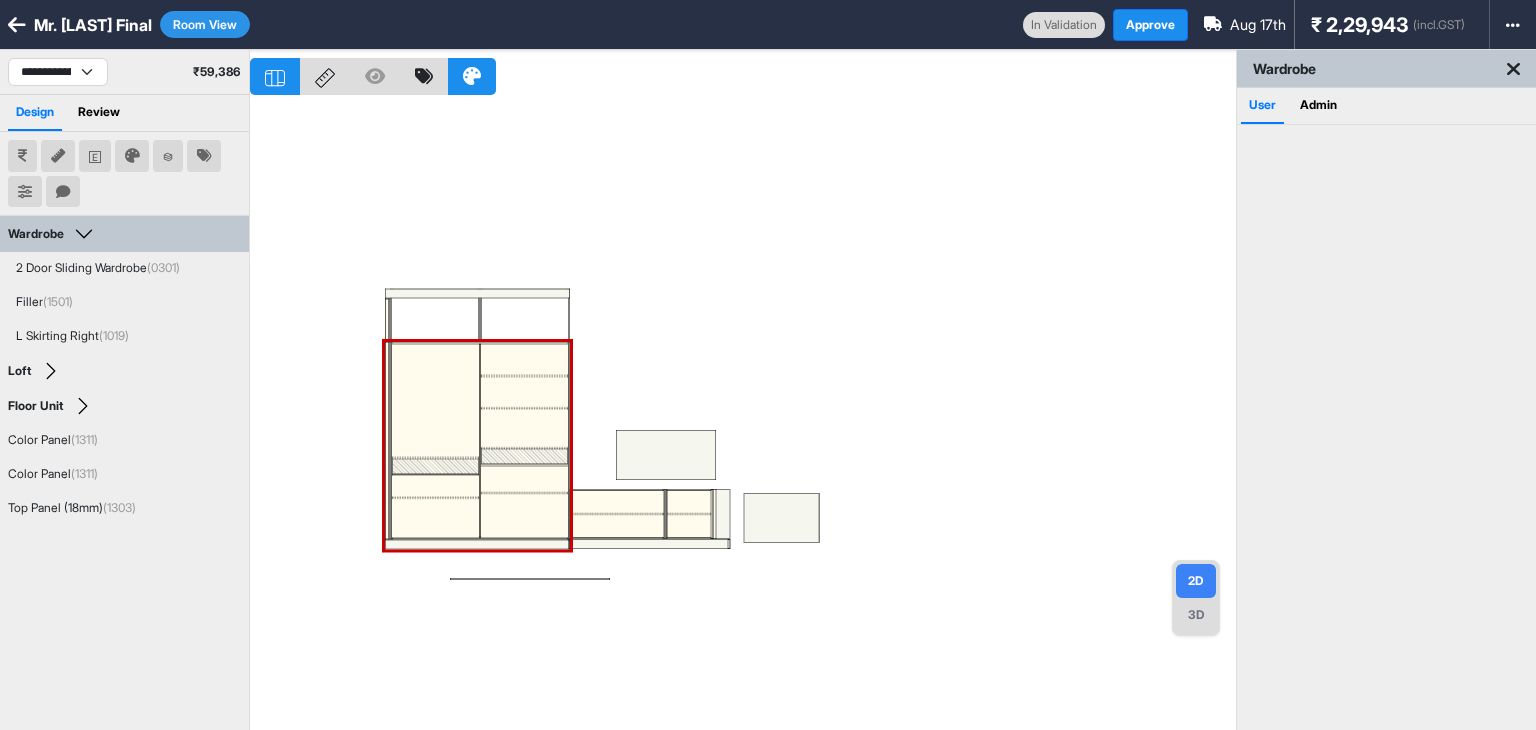 click at bounding box center [743, 415] 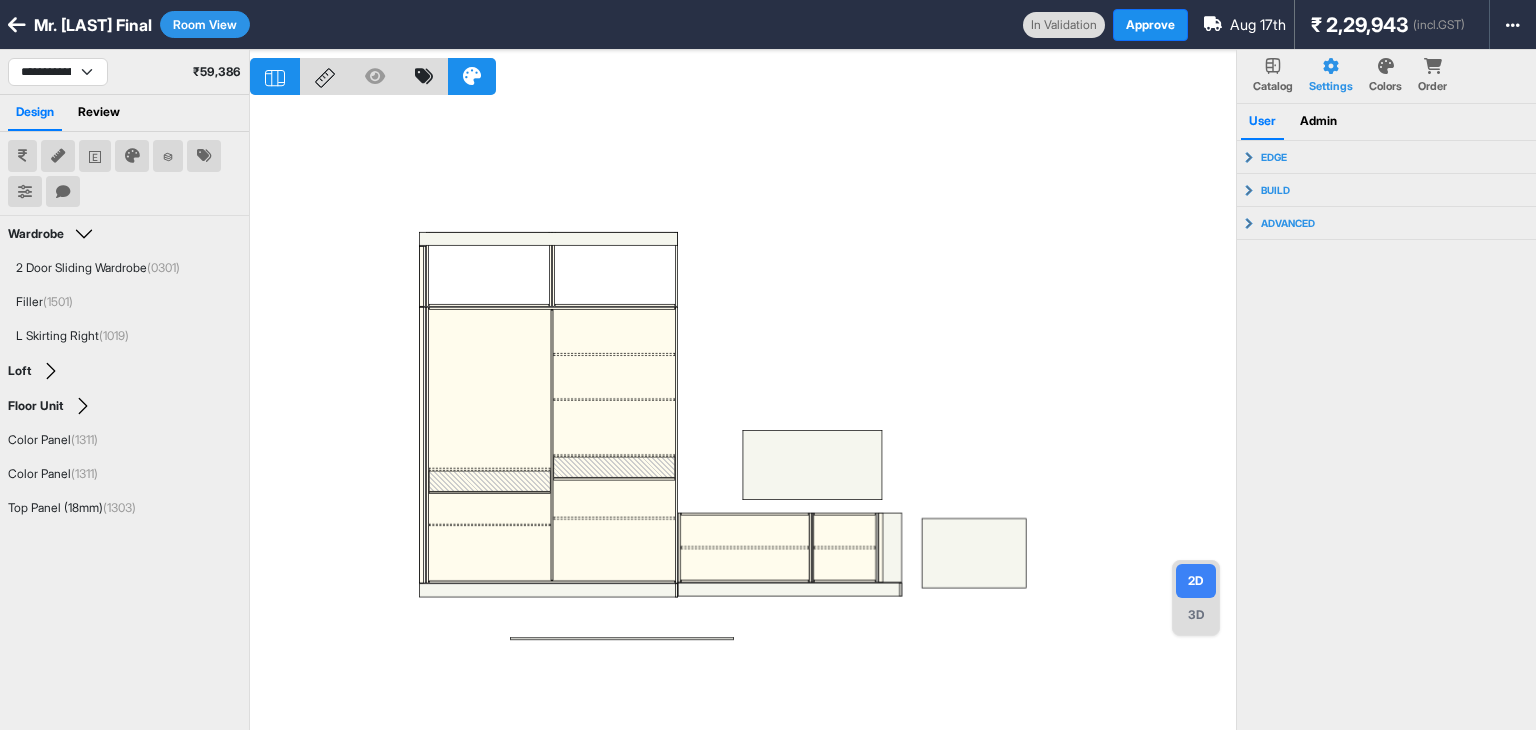 click at bounding box center (743, 415) 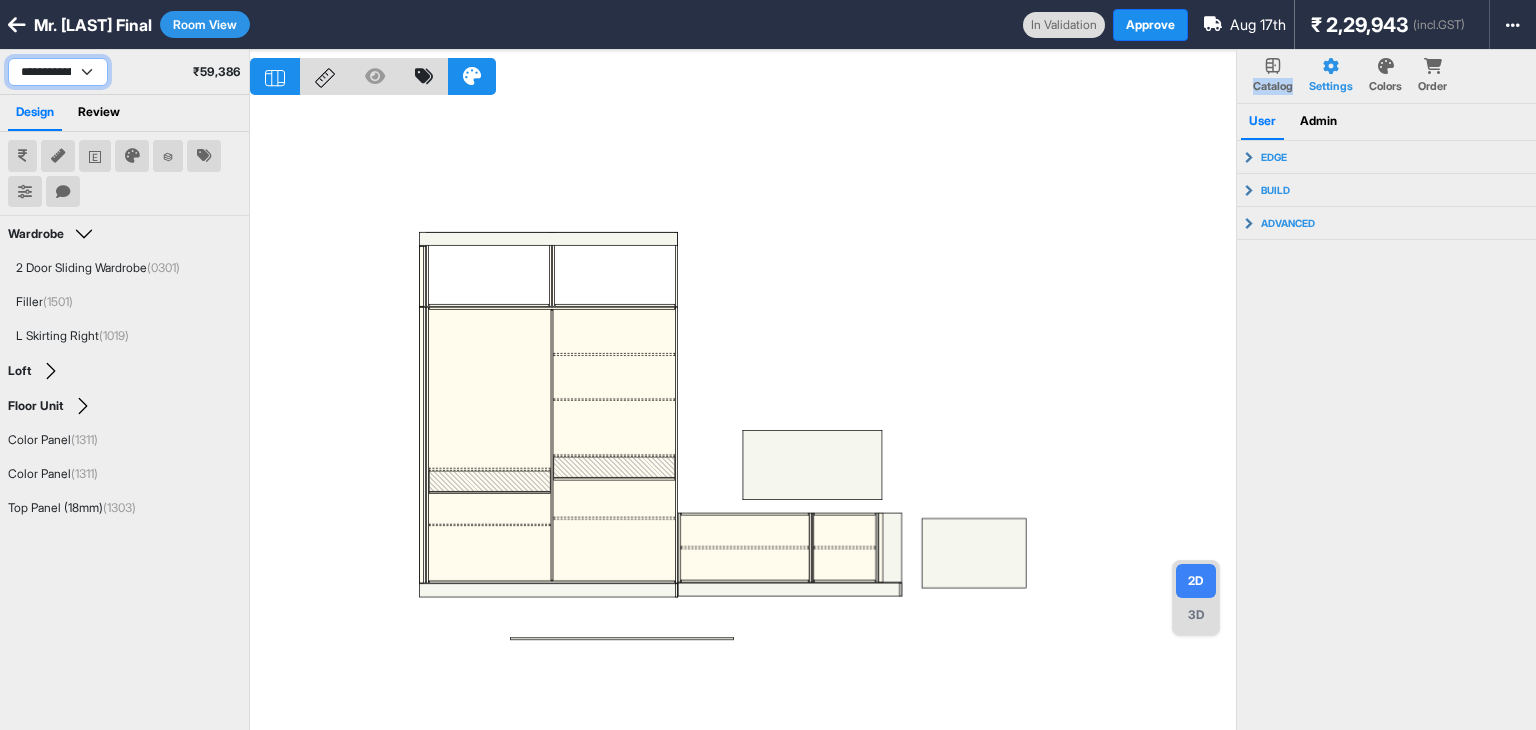 click on "**********" at bounding box center (58, 72) 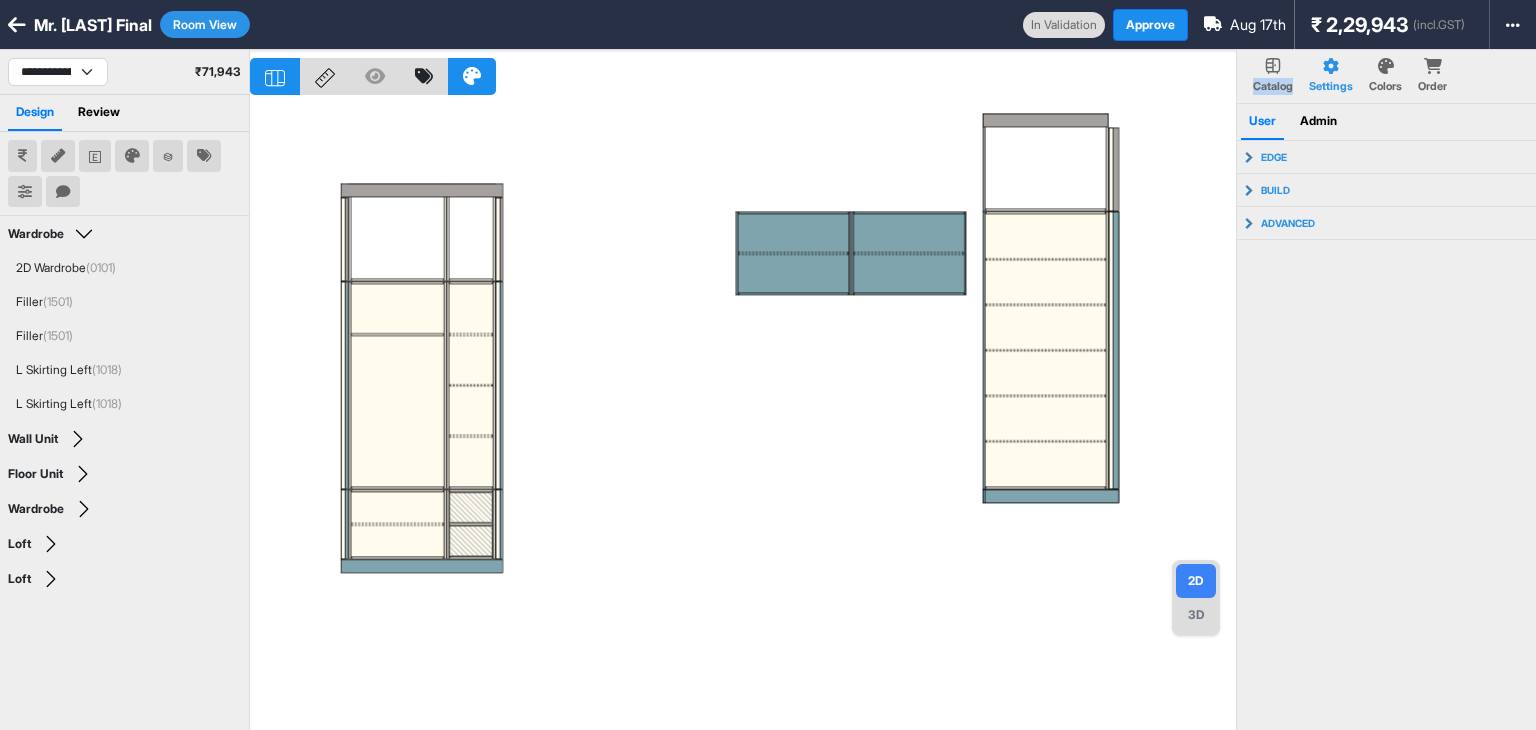 click at bounding box center [743, 415] 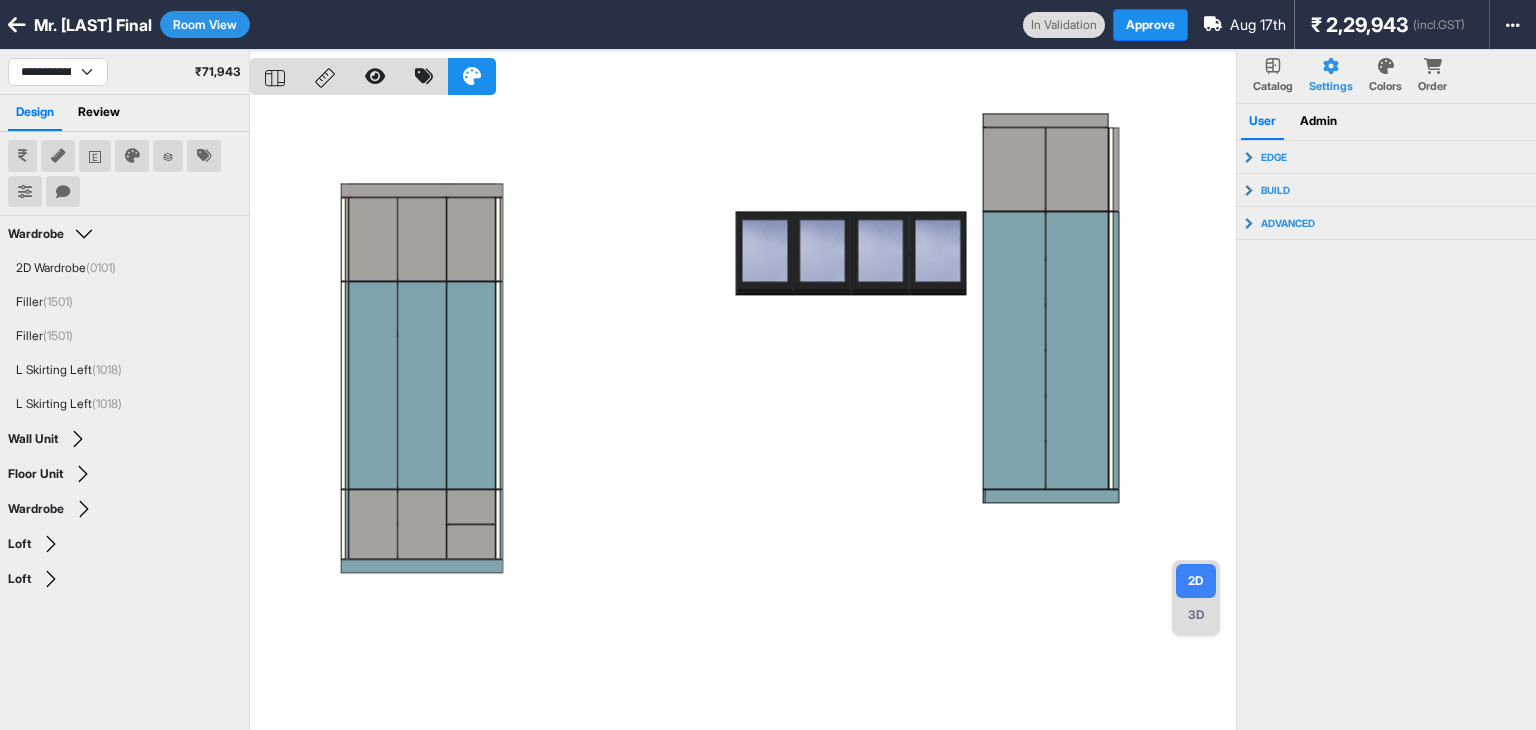 click at bounding box center [743, 415] 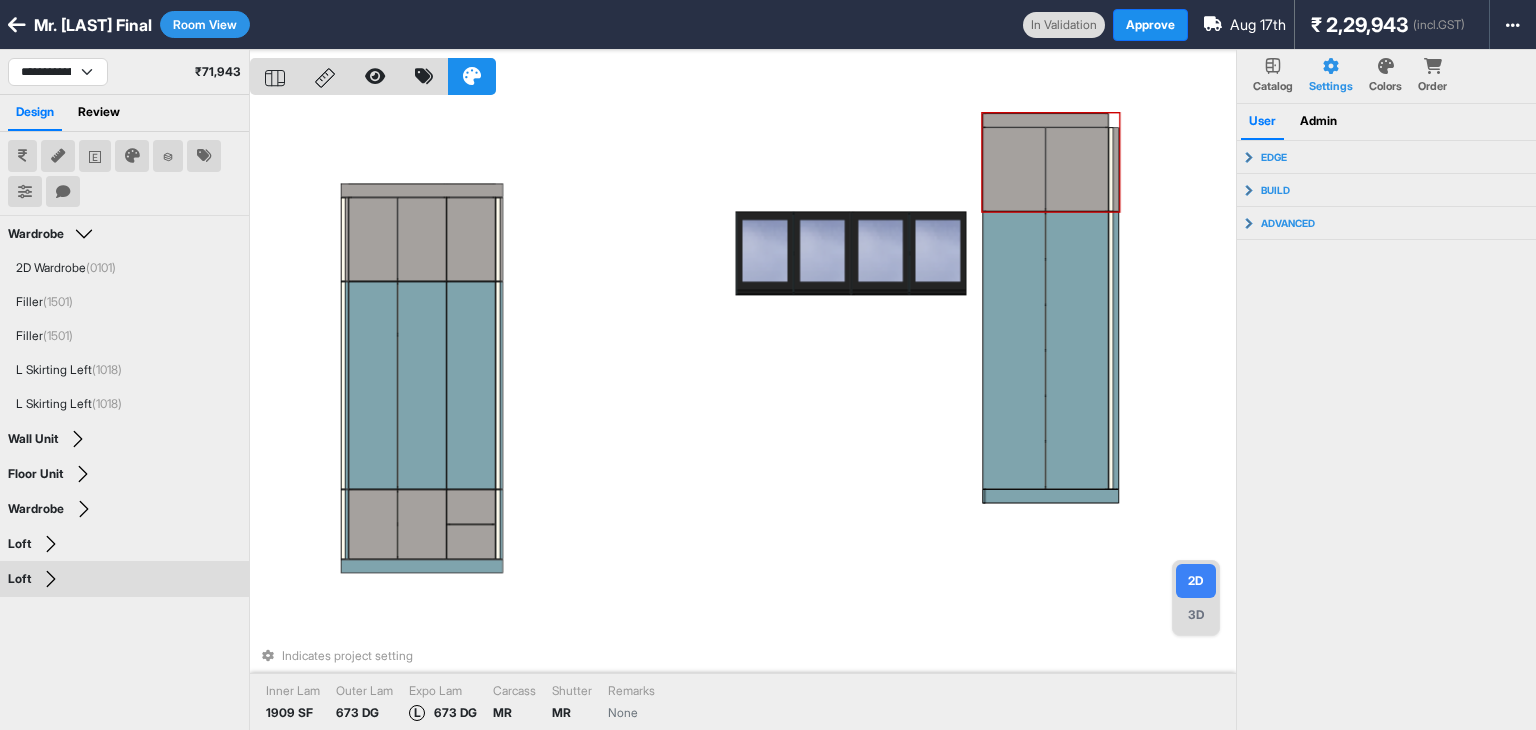 click at bounding box center (1077, 169) 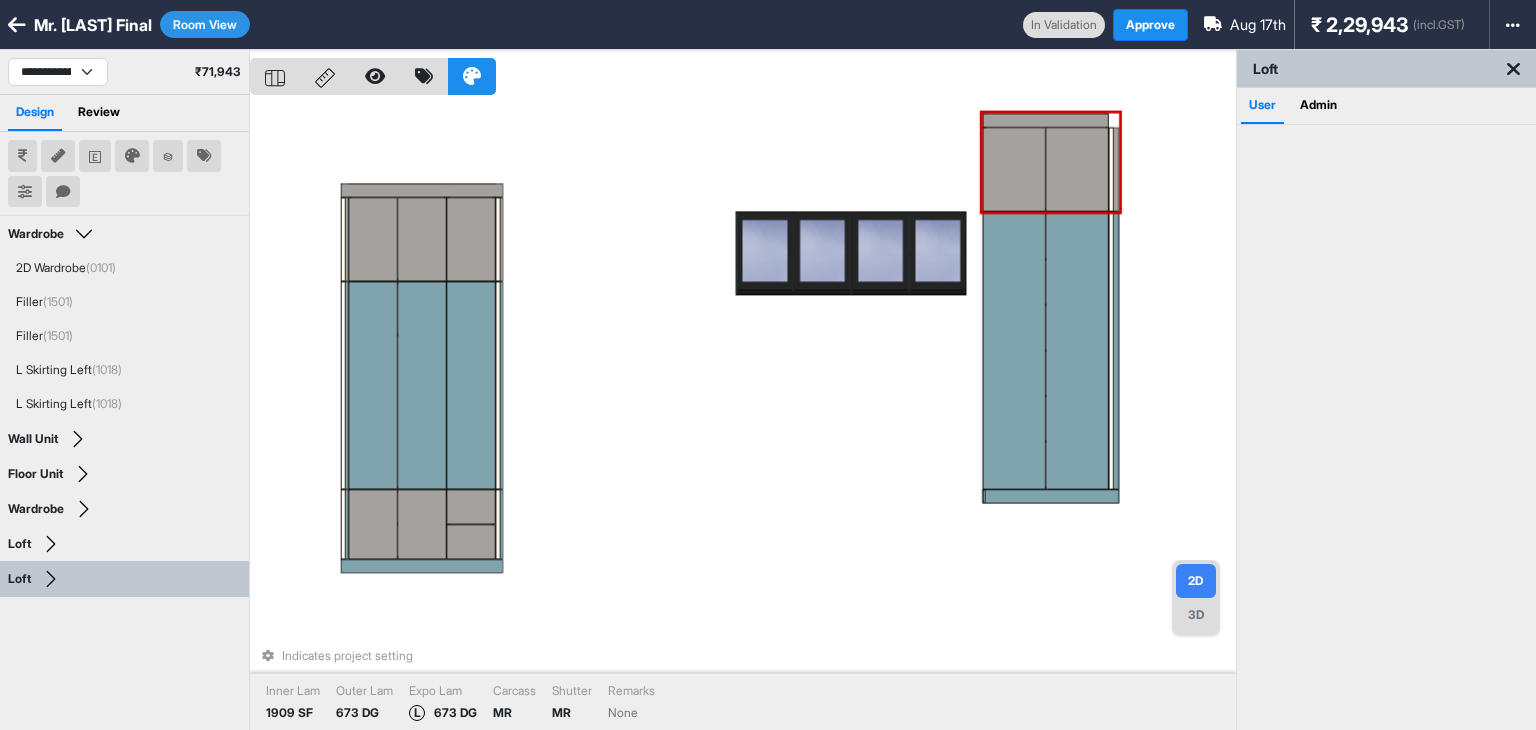 click at bounding box center [1077, 169] 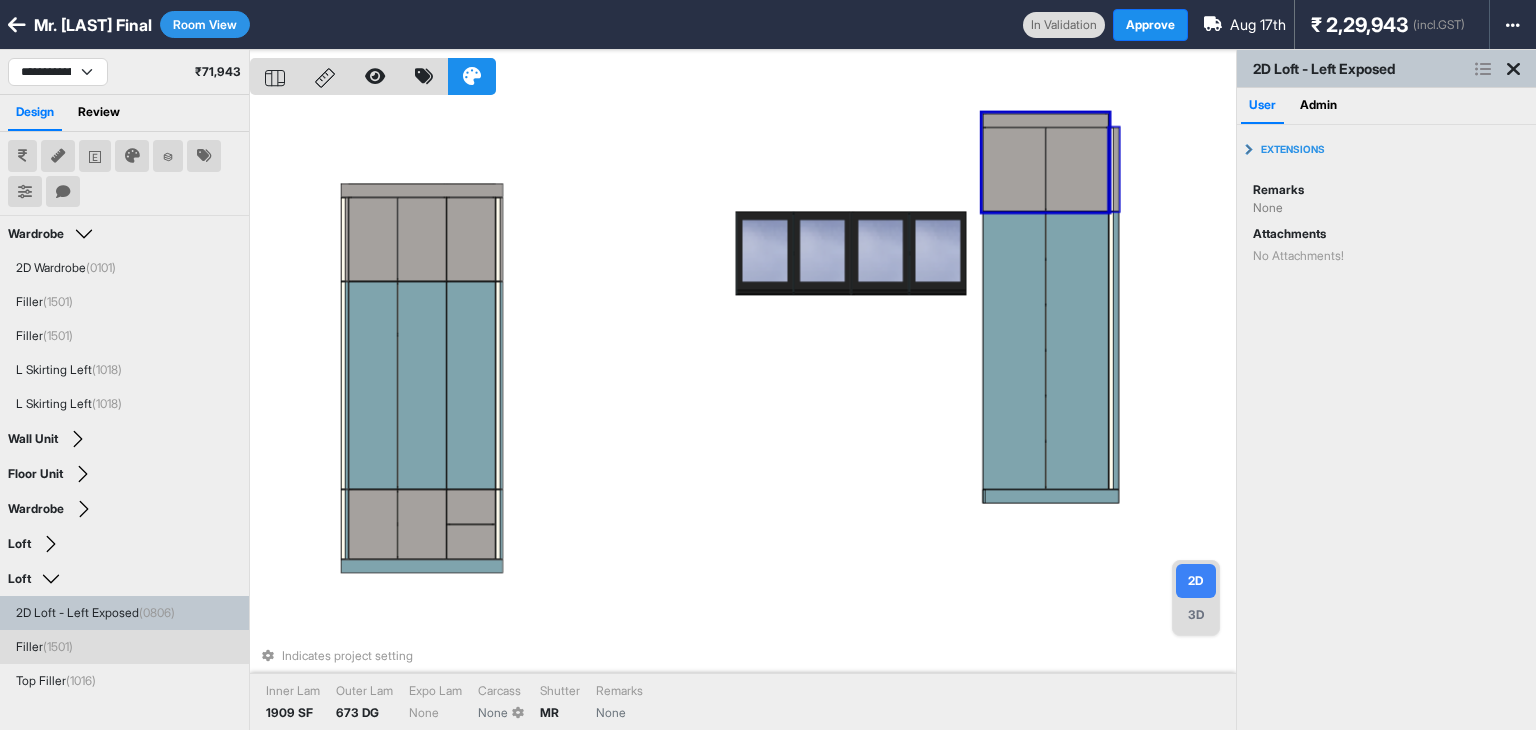 click at bounding box center (1114, 169) 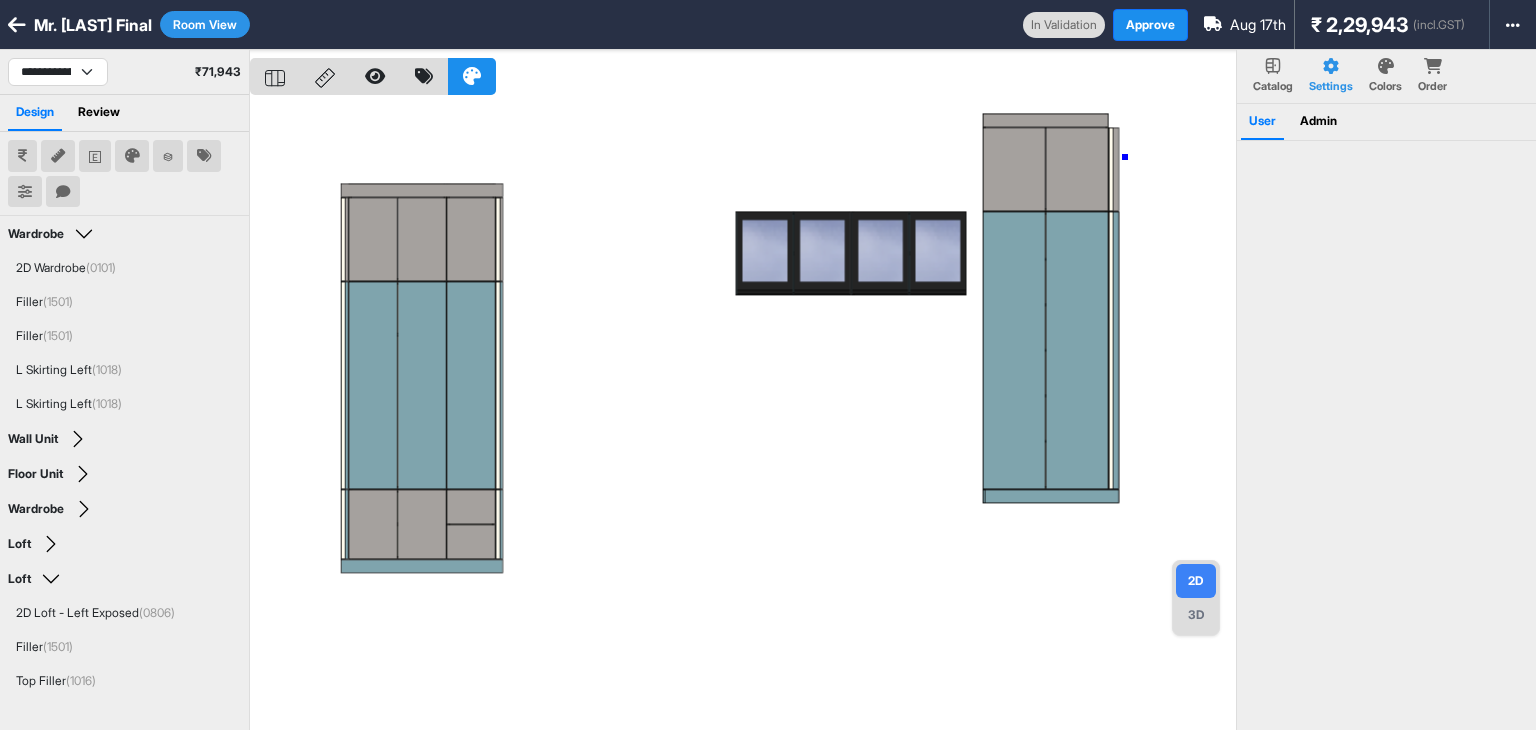click at bounding box center (743, 415) 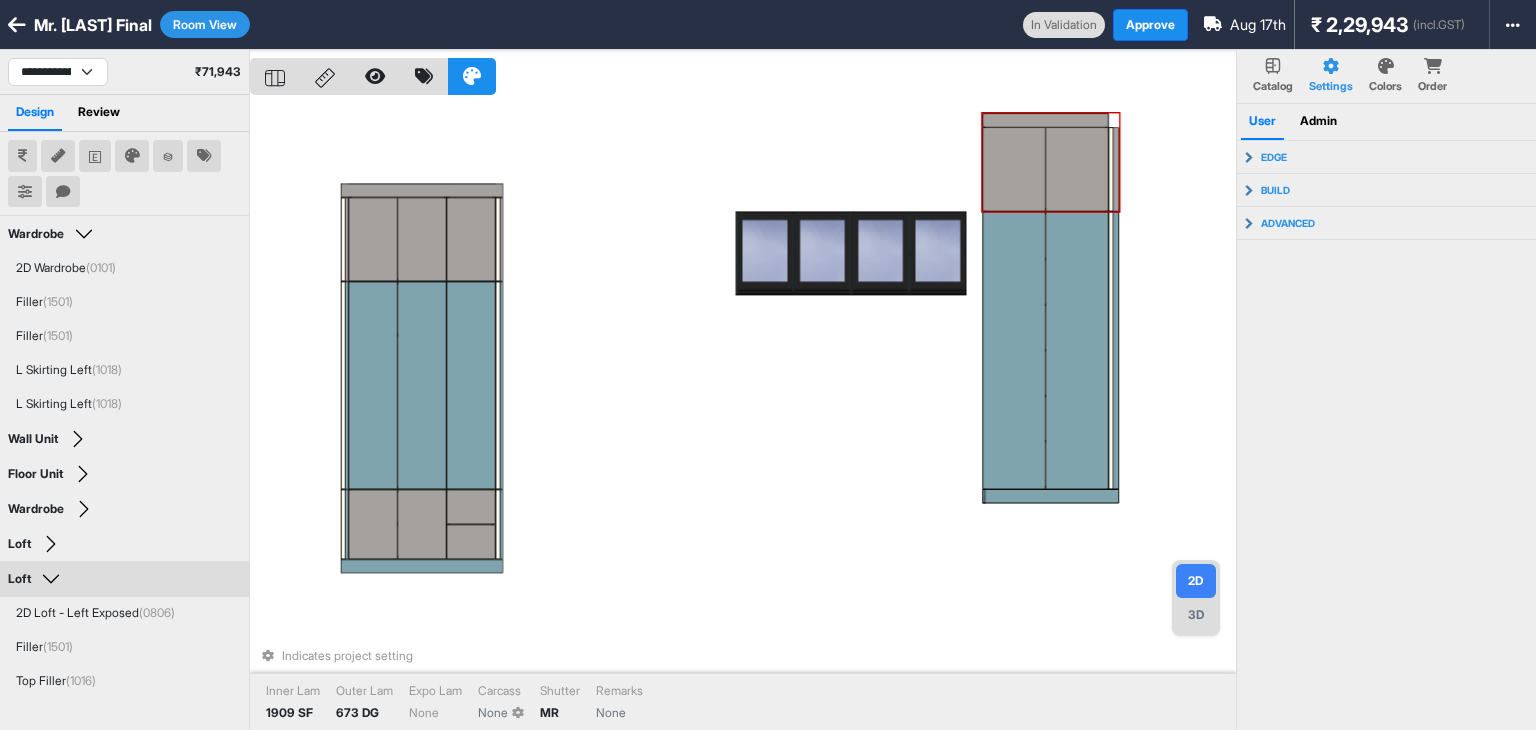 click at bounding box center (1114, 169) 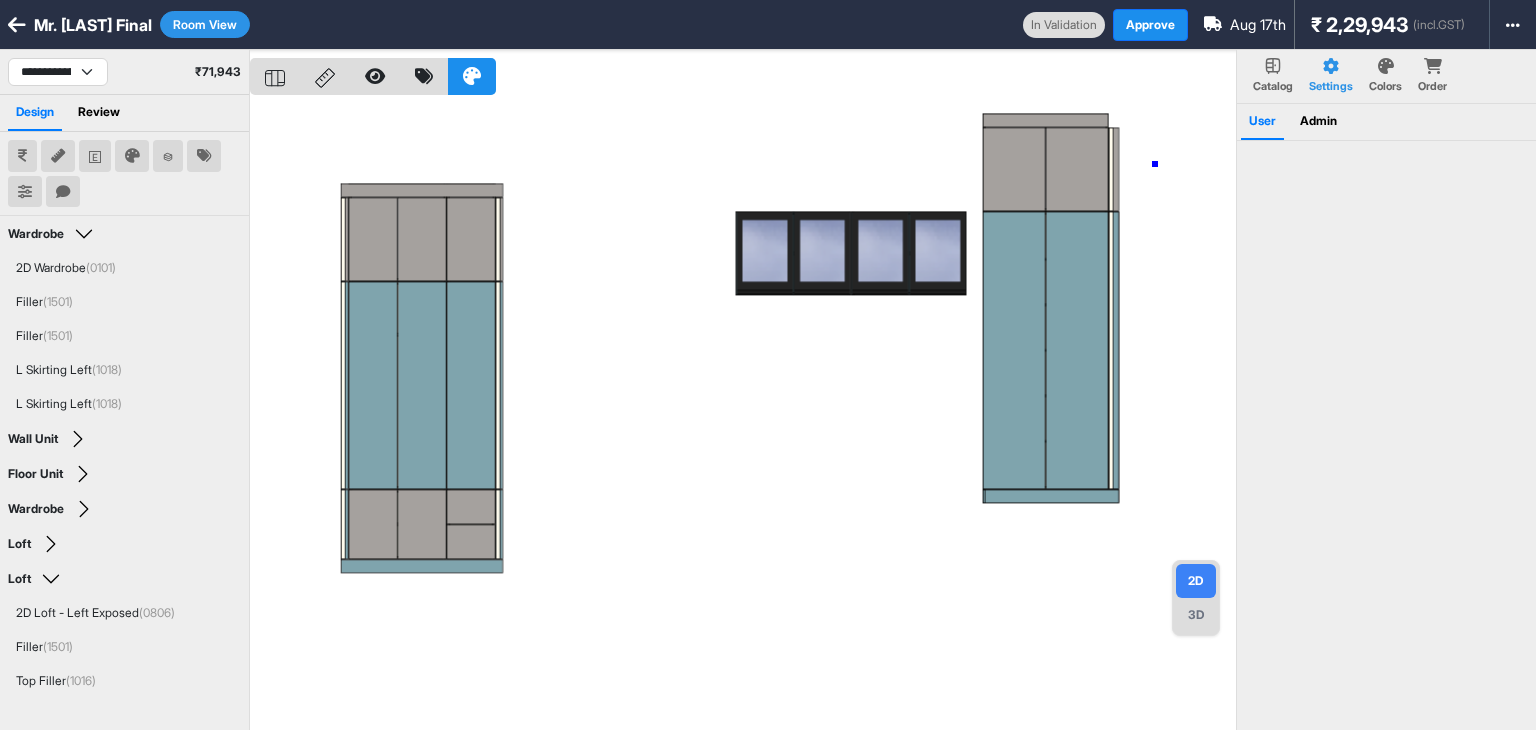 click at bounding box center [743, 415] 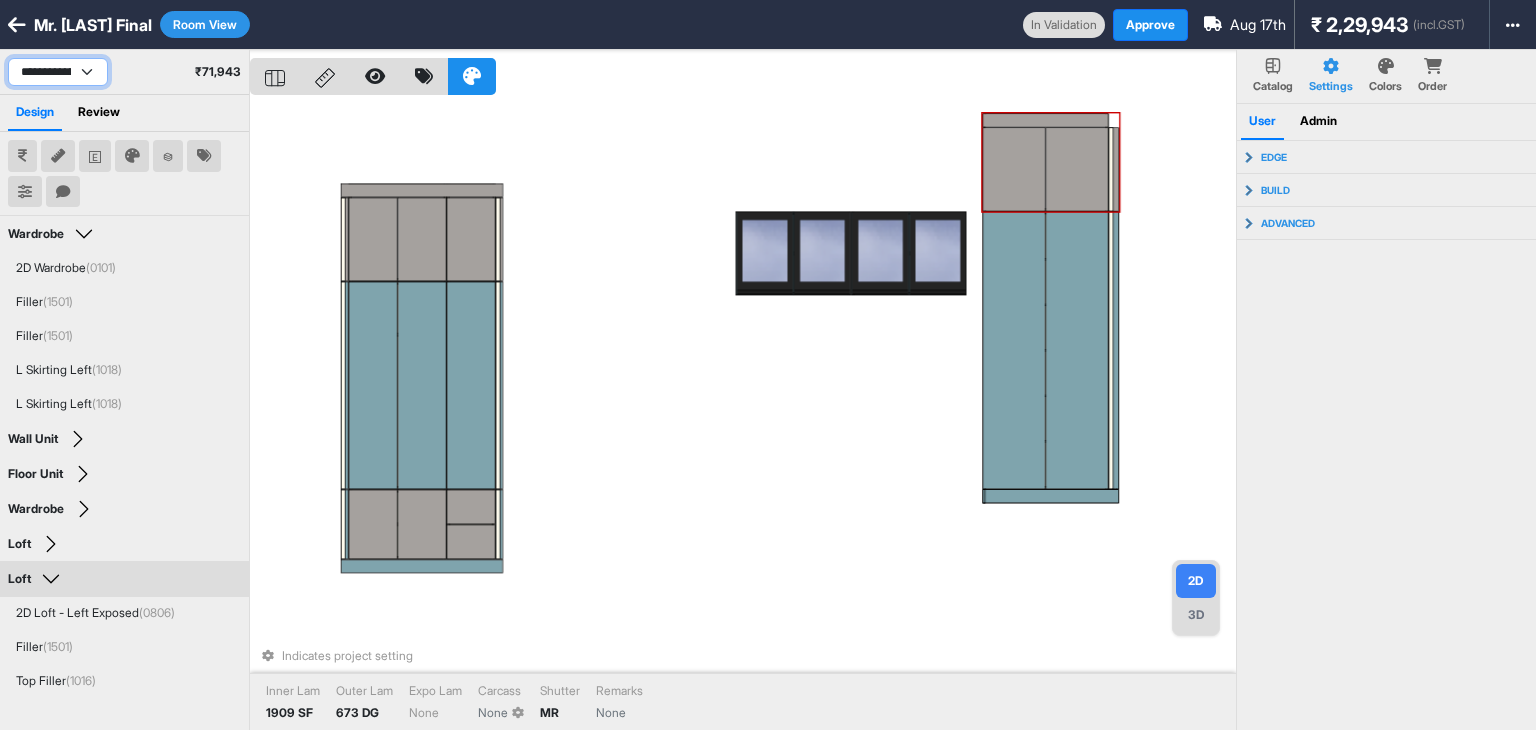 click on "**********" at bounding box center [58, 72] 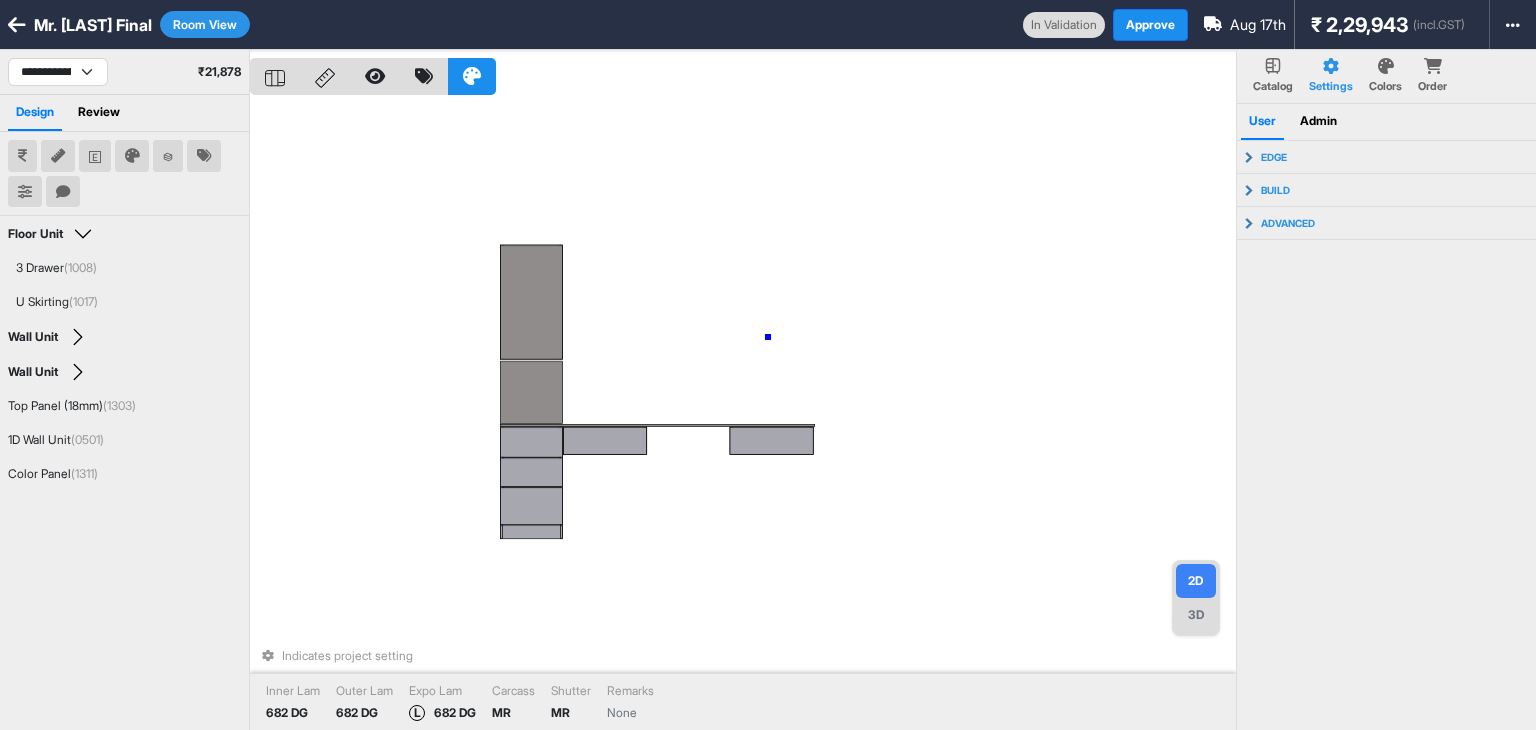 click on "Indicates project setting Inner Lam 682 DG Outer Lam 682 DG Expo Lam L 682 DG Carcass MR Shutter MR Remarks None" at bounding box center [743, 415] 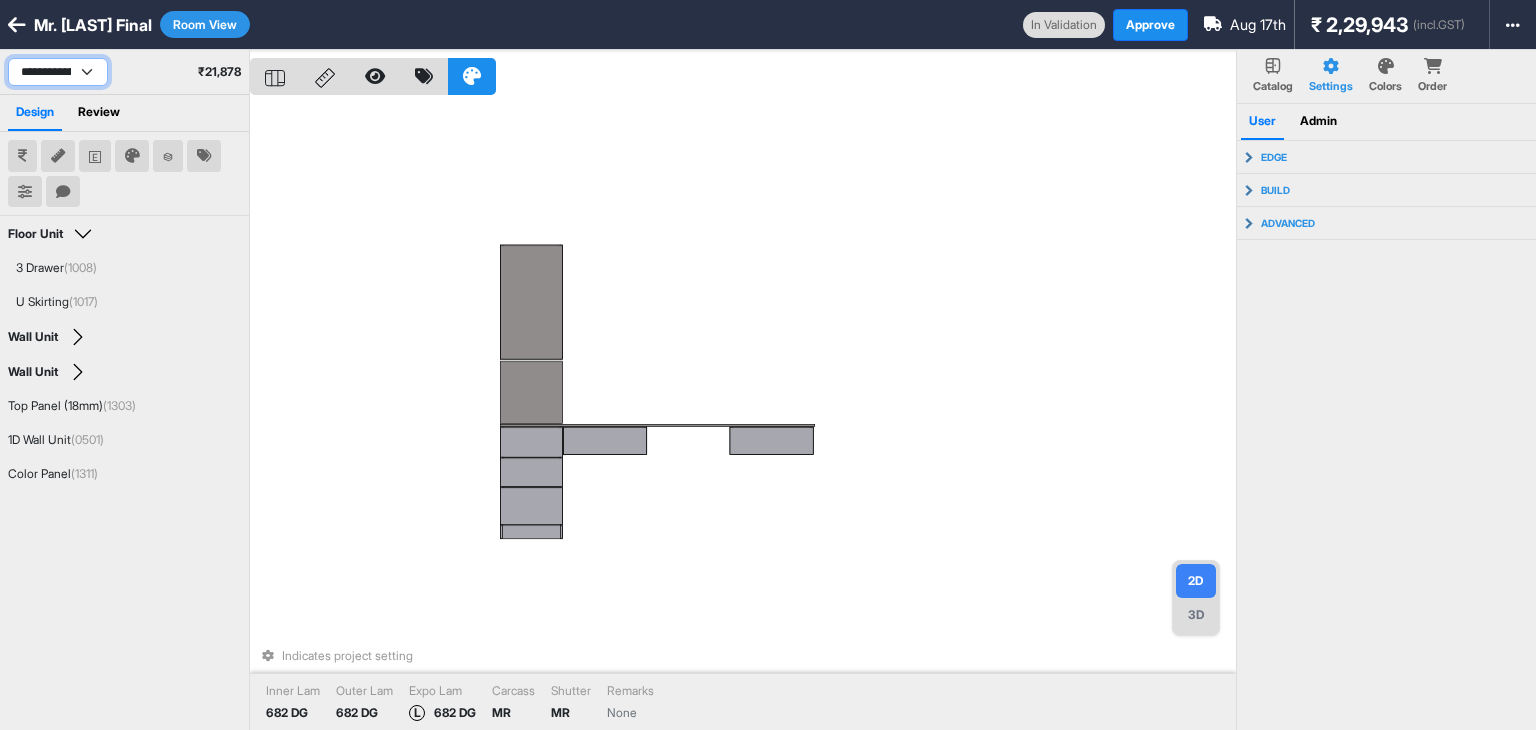 click on "**********" at bounding box center [58, 72] 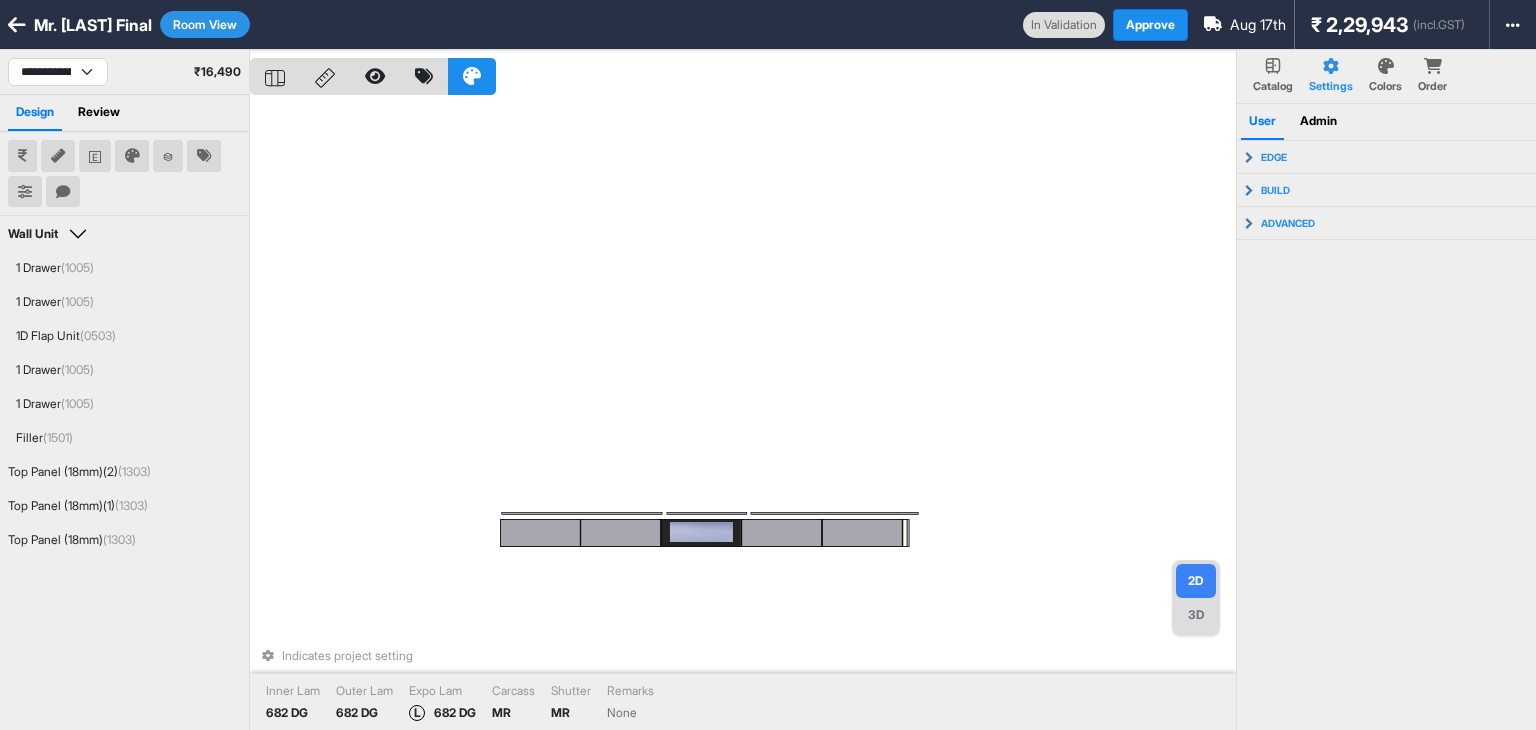 click on "Indicates project setting Inner Lam 682 DG Outer Lam 682 DG Expo Lam L 682 DG Carcass MR Shutter MR Remarks None" at bounding box center (743, 415) 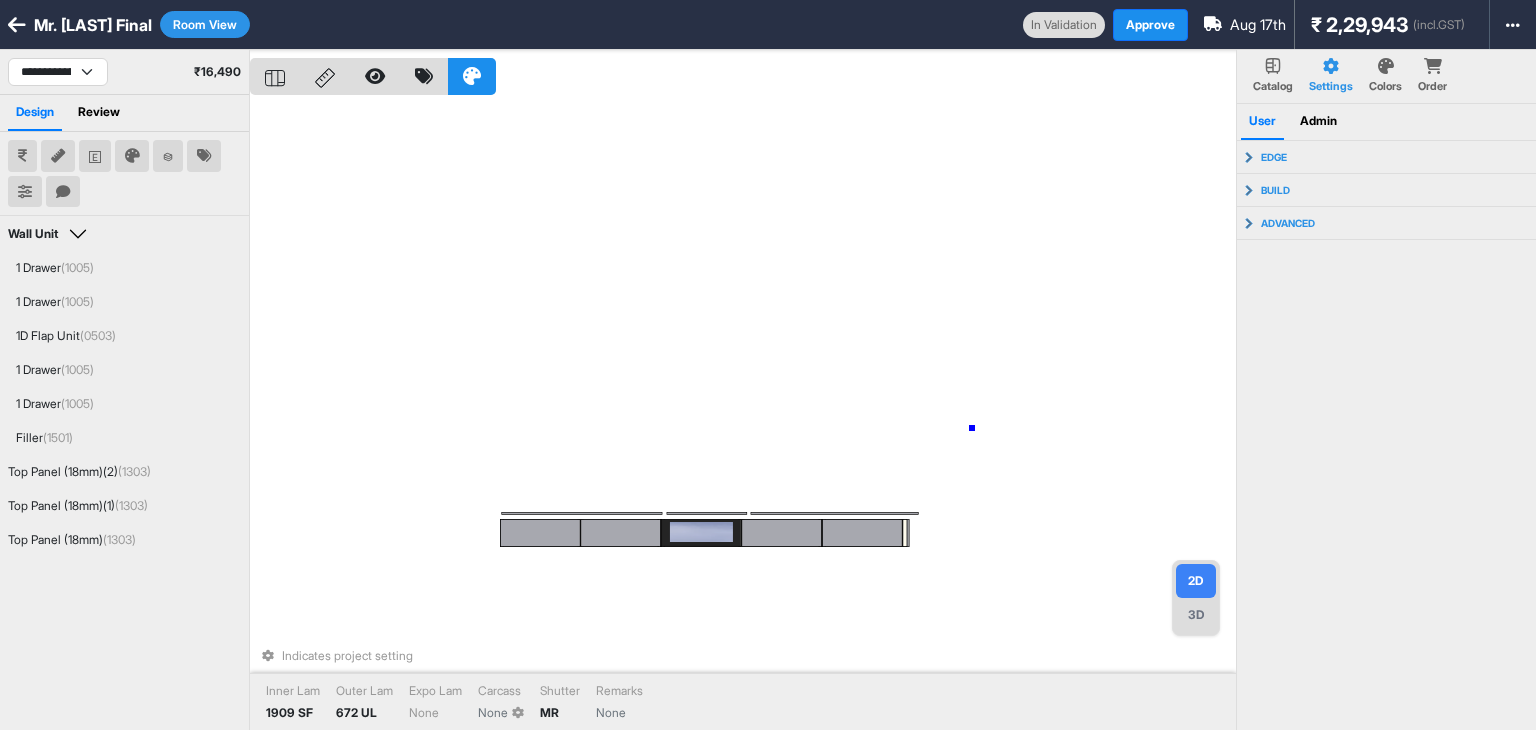 click on "Indicates project setting Inner Lam 1909 SF Outer Lam 672 UL Expo Lam None Carcass None Shutter MR Remarks None" at bounding box center (743, 415) 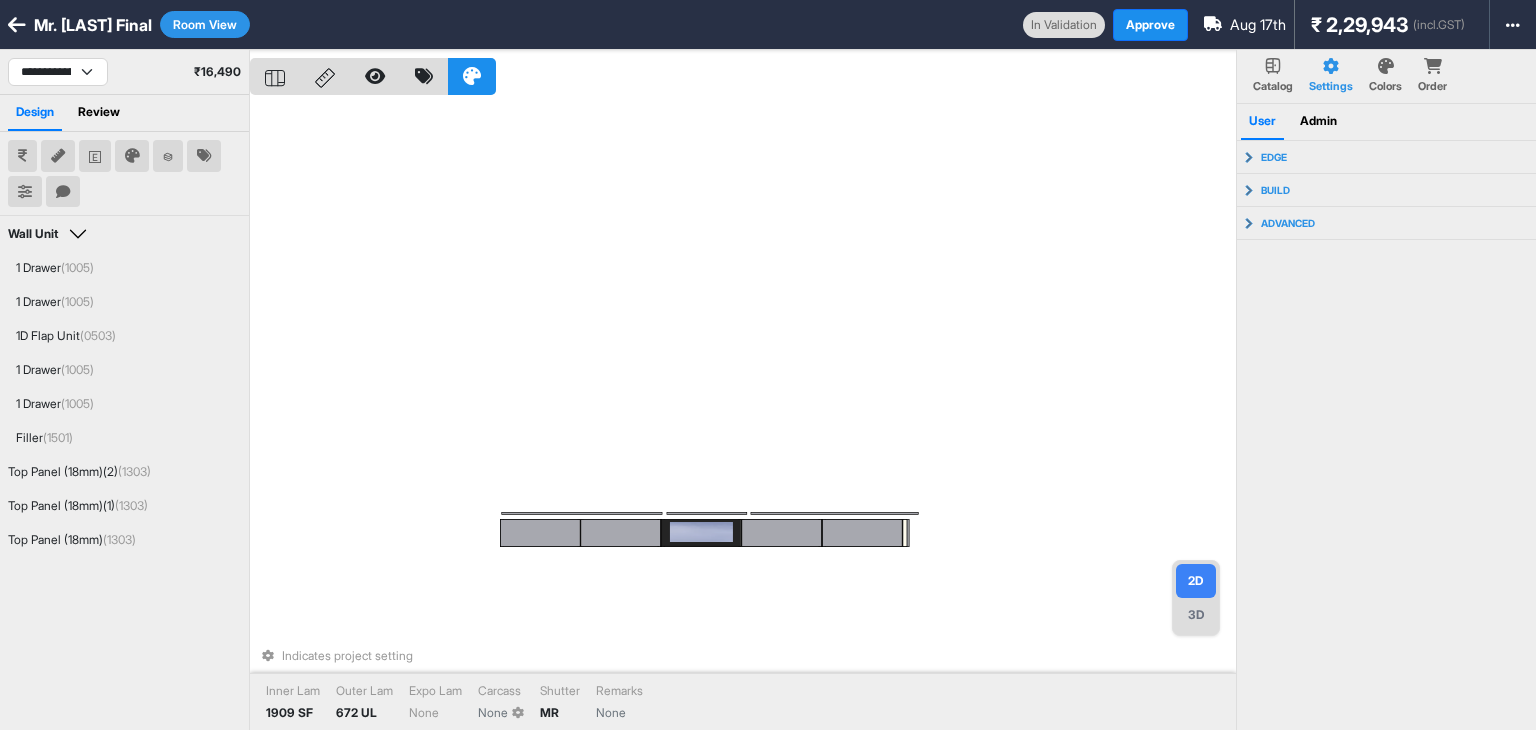 click on "3D" at bounding box center [1196, 615] 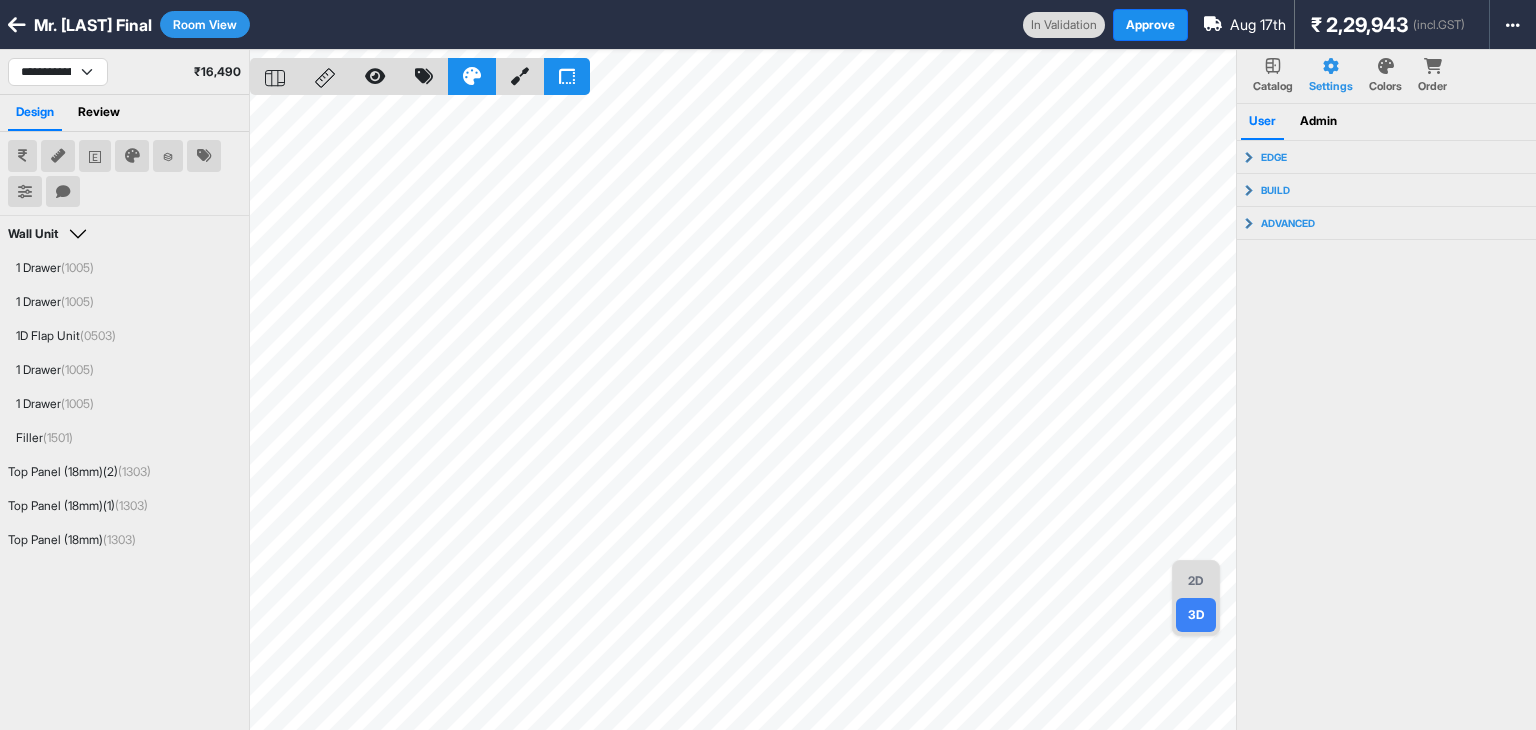 click on "2D 3D" at bounding box center (1196, 598) 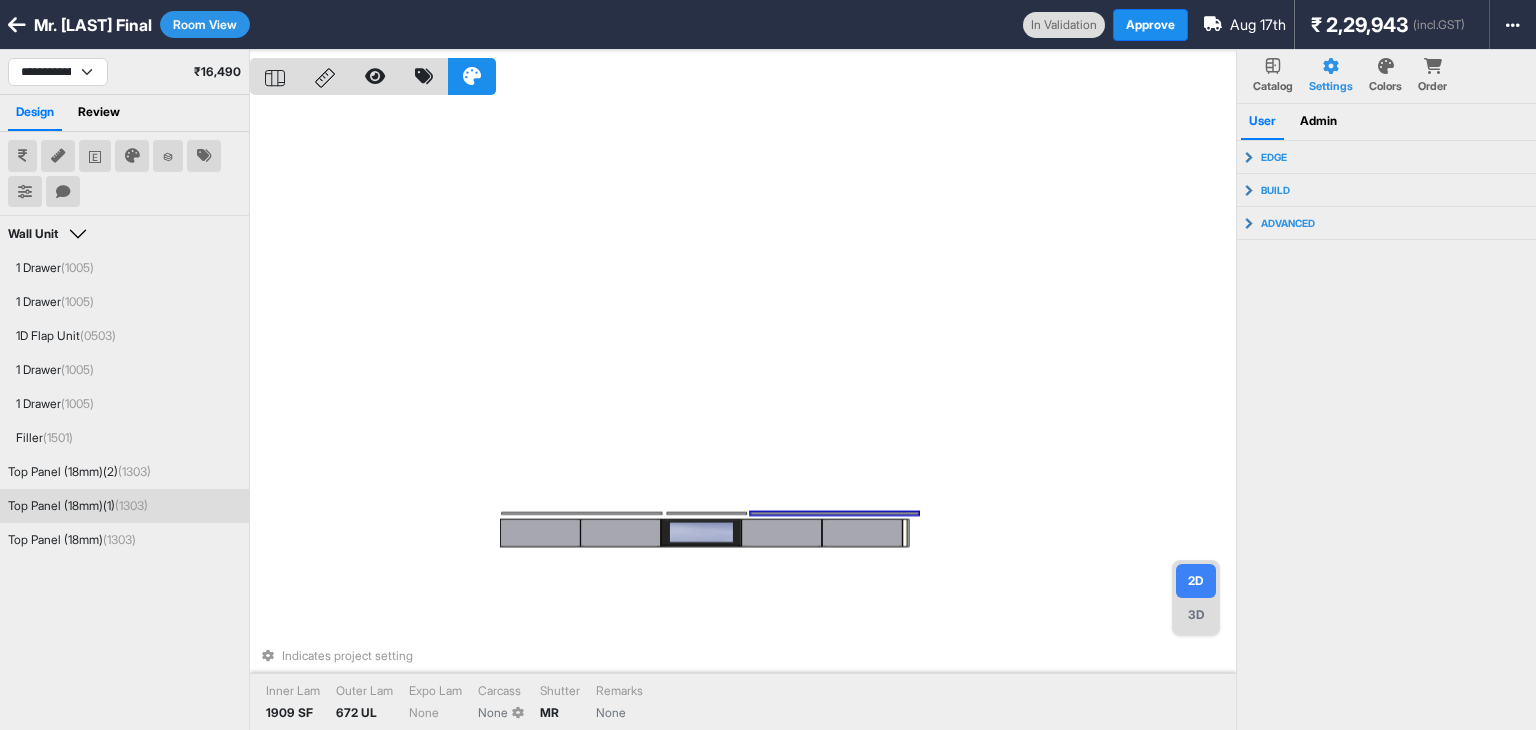 click at bounding box center (835, 513) 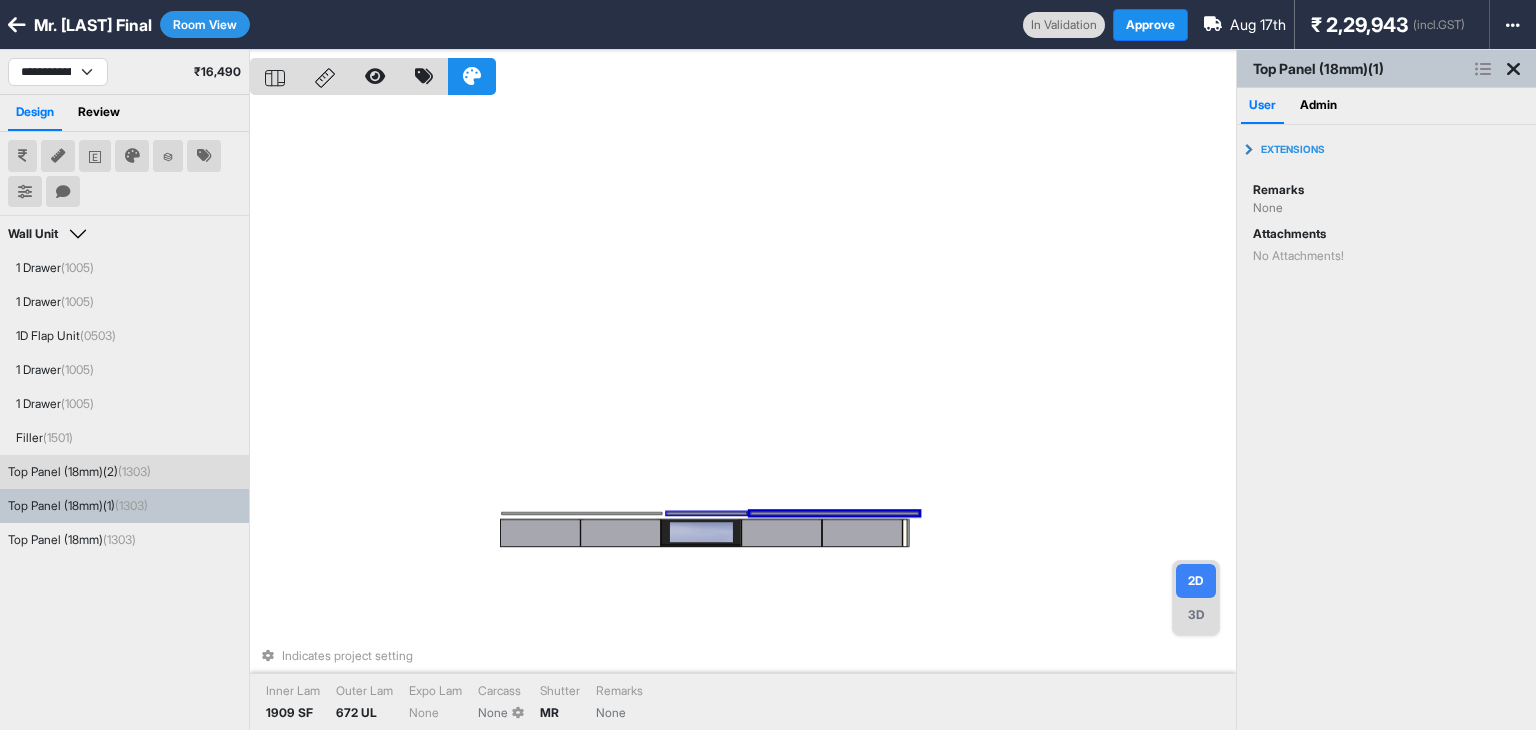 click on "Top Panel (18mm)(2)  (1303)" at bounding box center (124, 472) 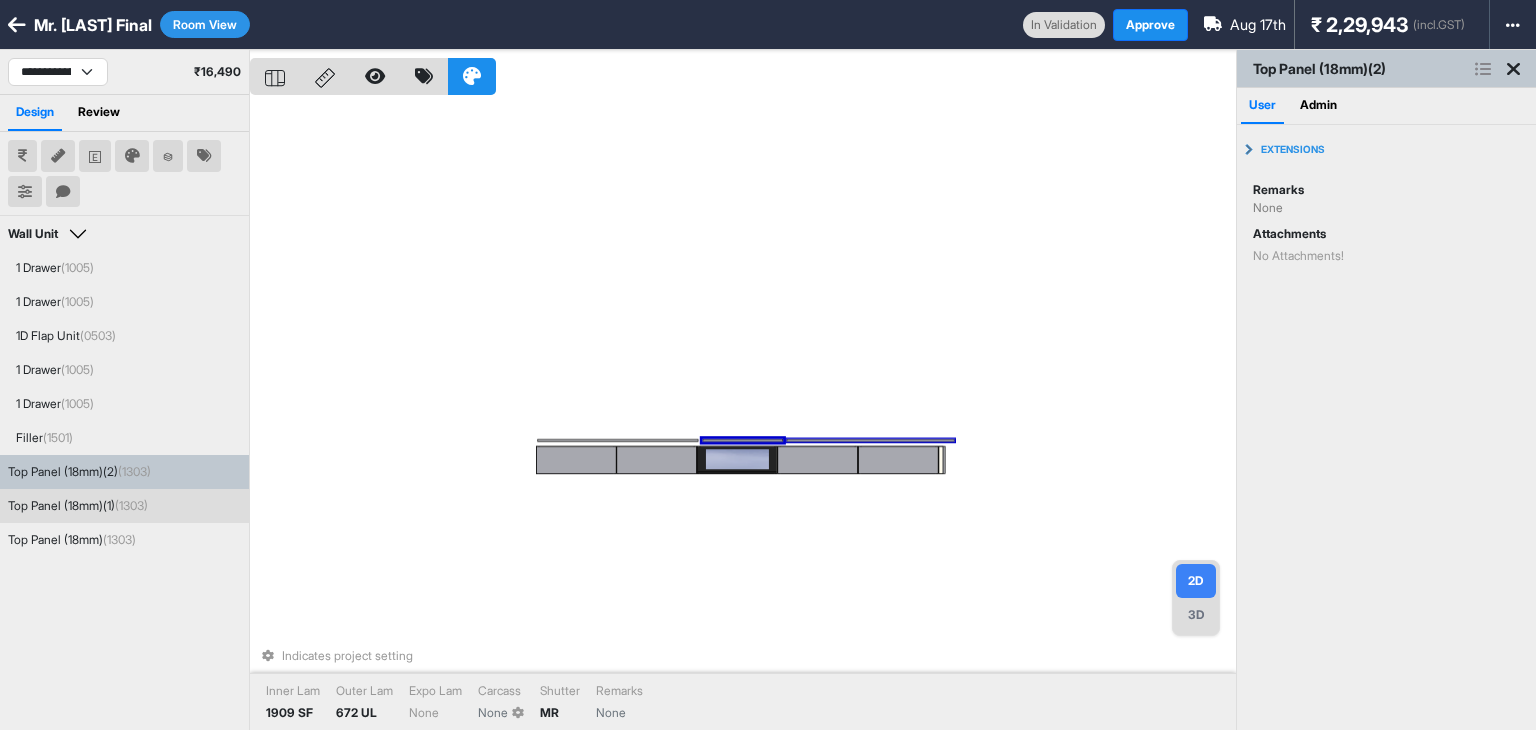 click on "Top Panel (18mm)(1)  (1303)" at bounding box center (124, 506) 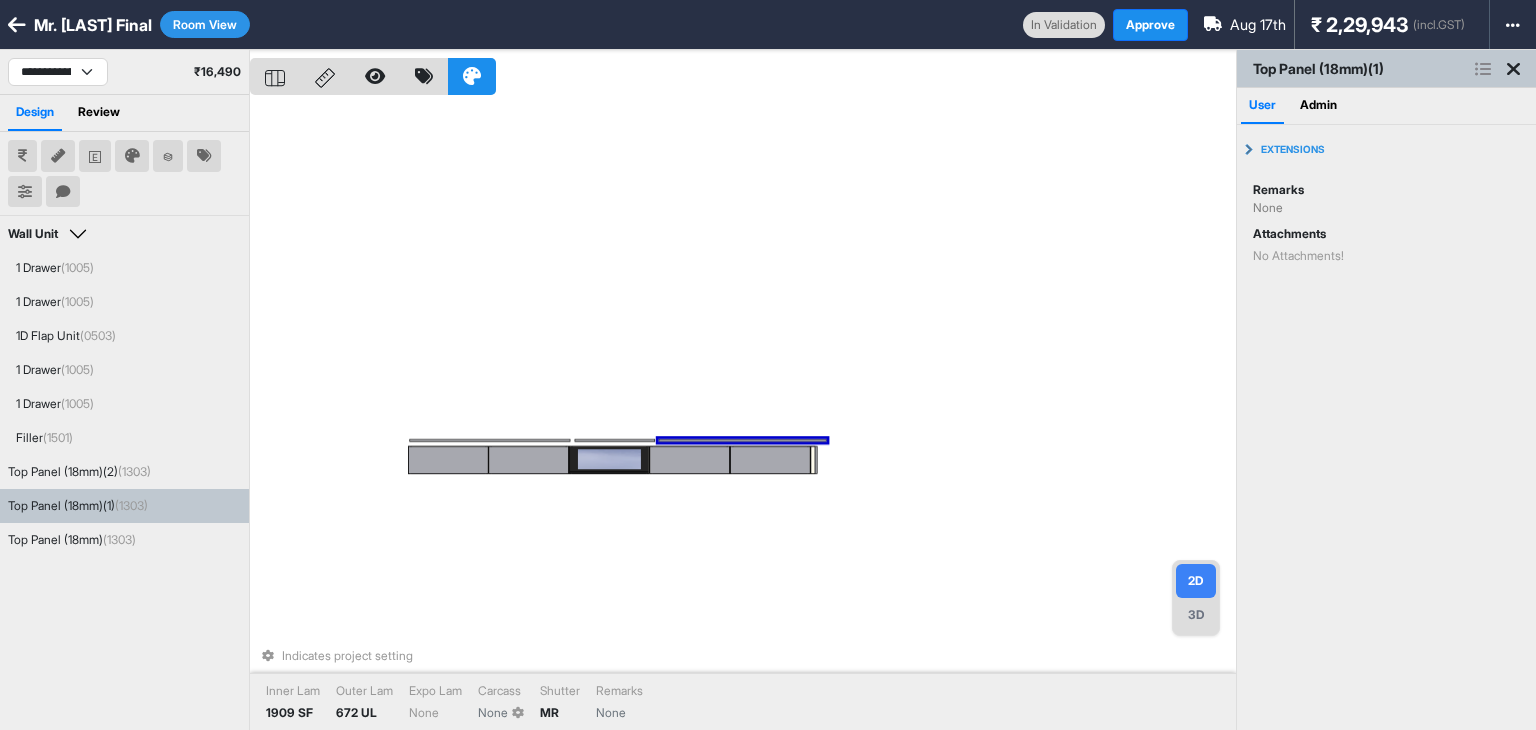 click on "Top Panel (18mm)(1)  (1303)" at bounding box center (124, 506) 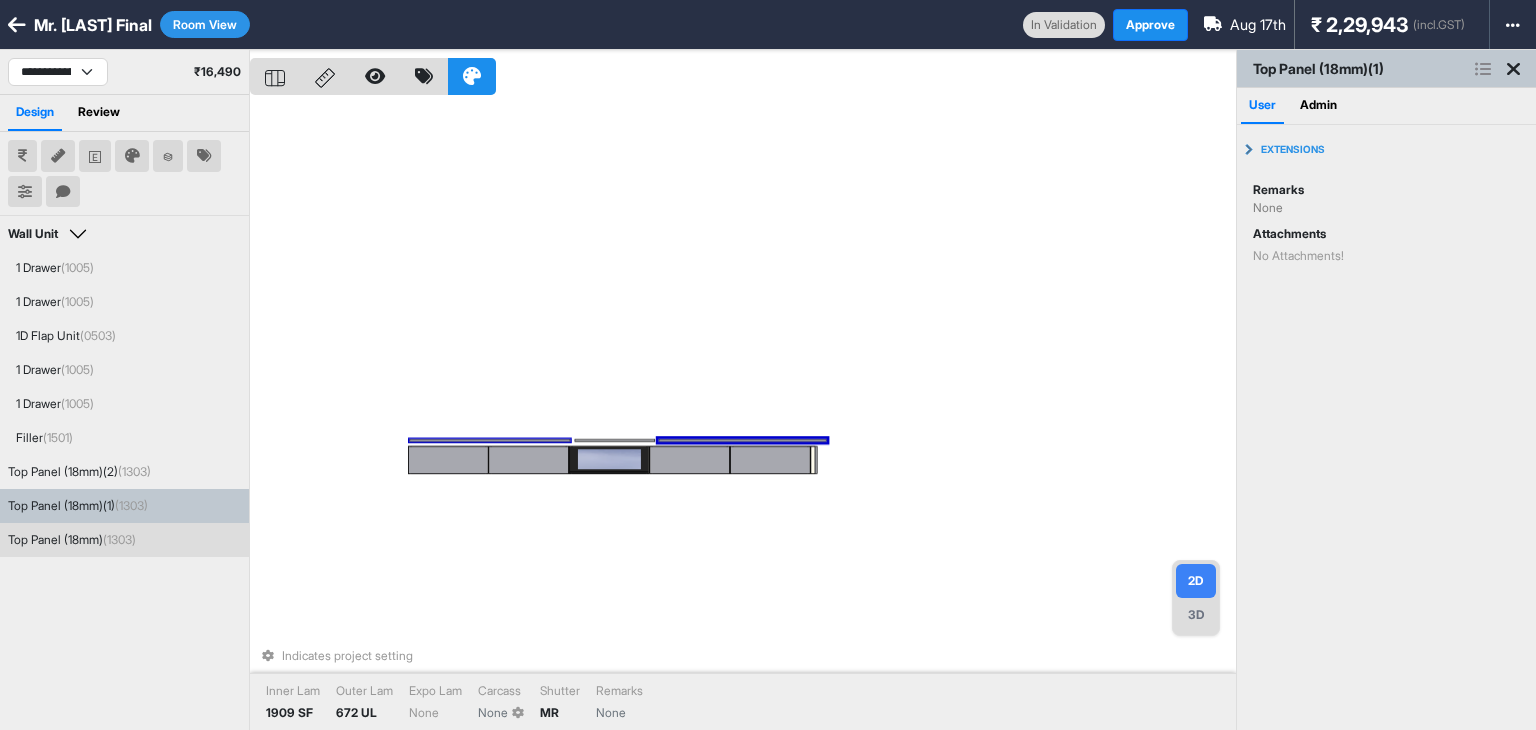 click on "(1303)" at bounding box center [119, 539] 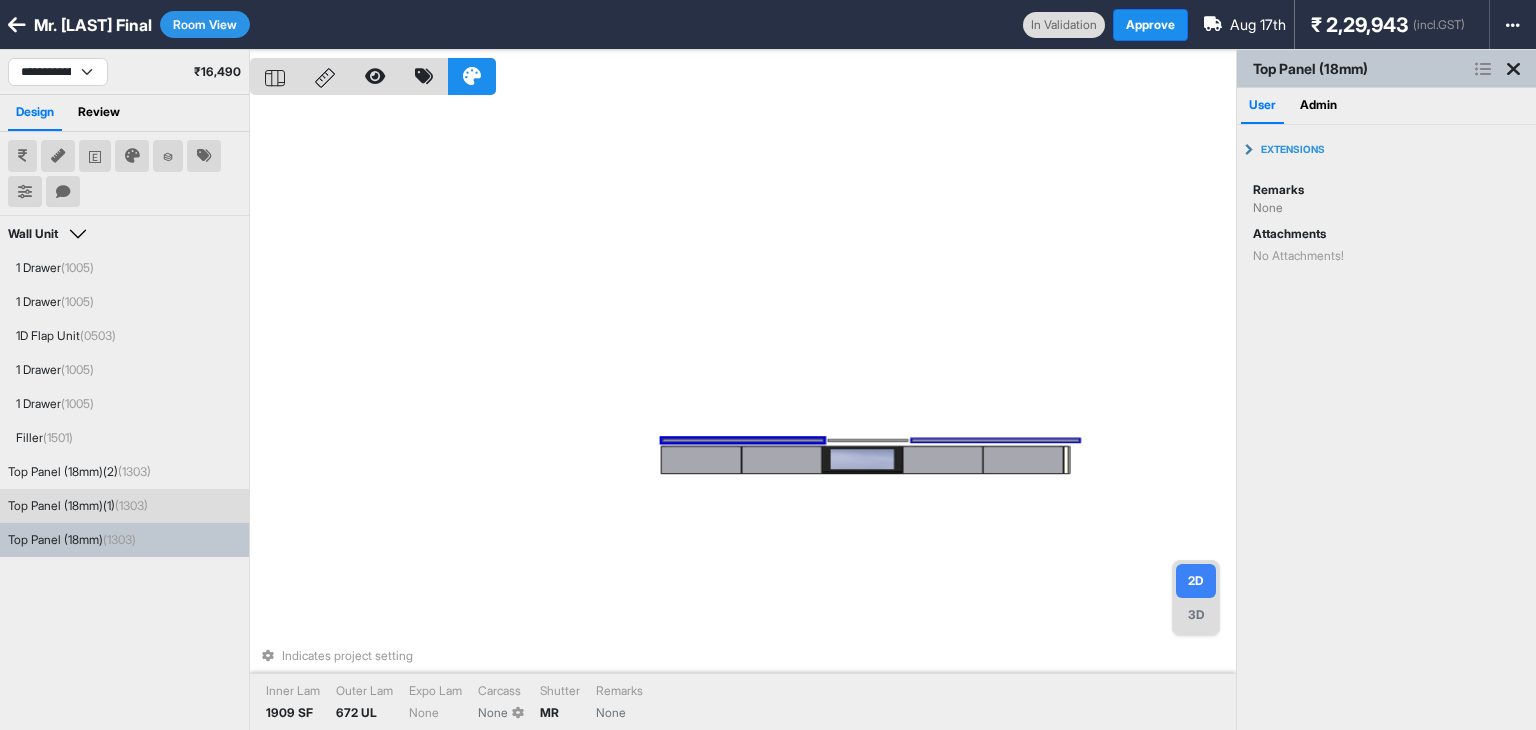 click on "(1303)" at bounding box center (131, 505) 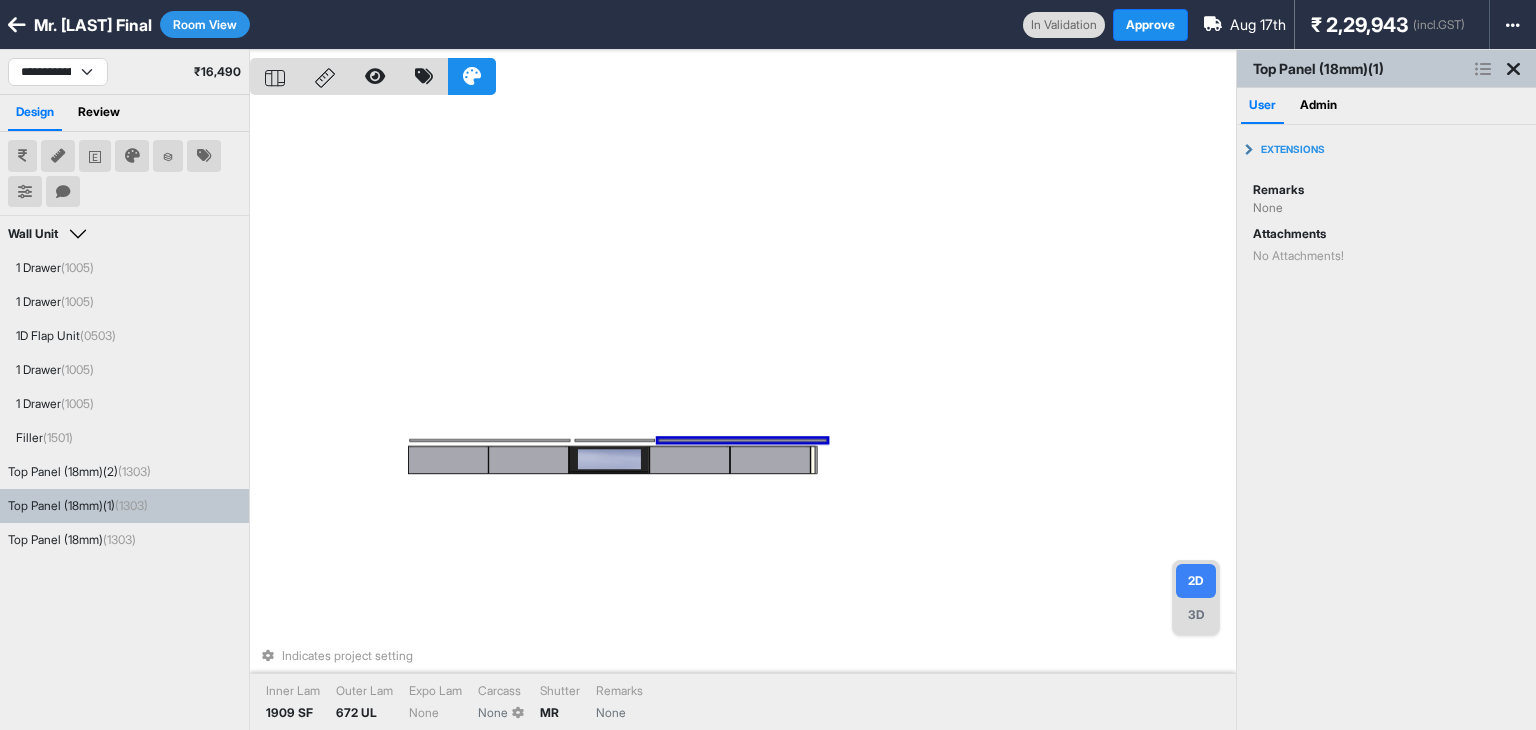 click on "(1303)" at bounding box center [131, 505] 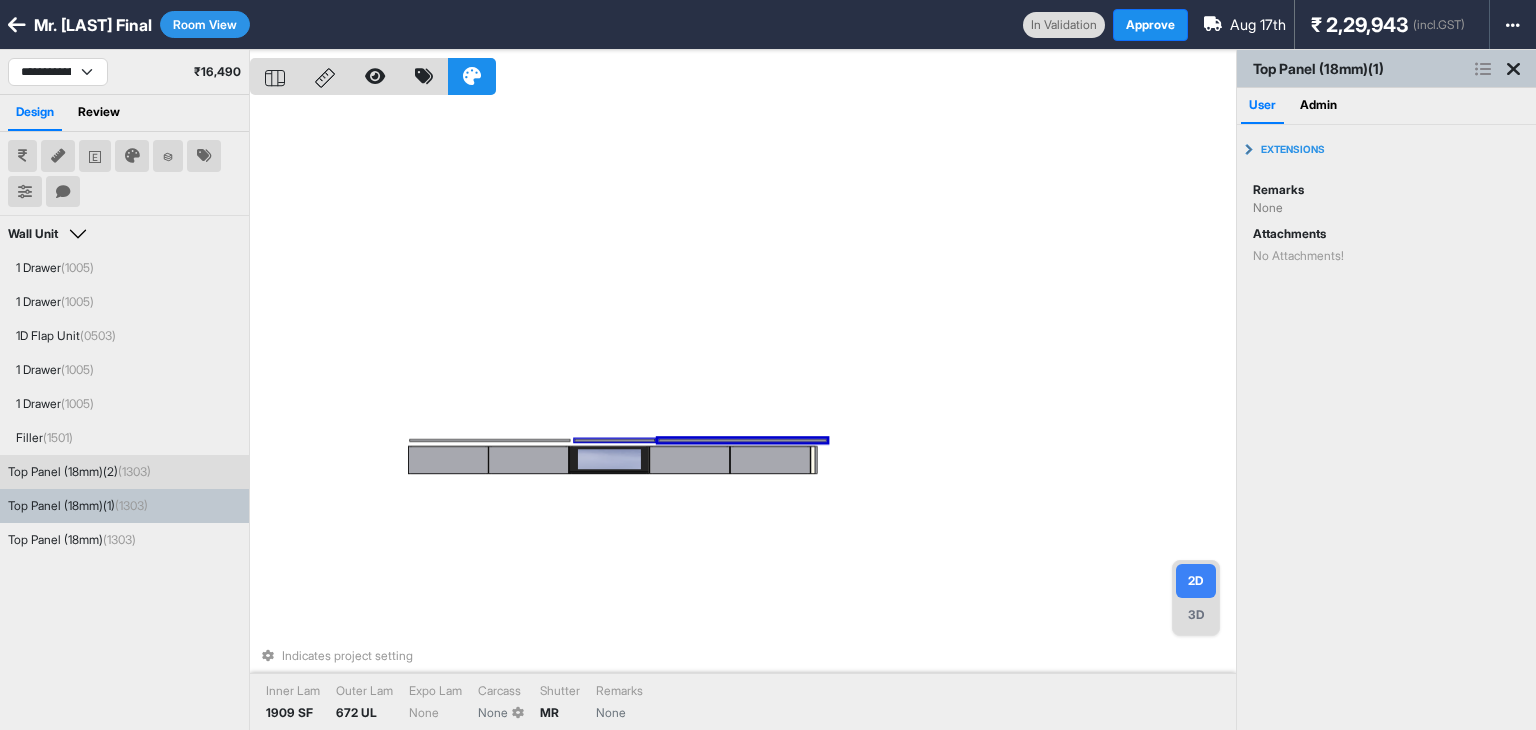 click on "Top Panel (18mm)(2)  (1303)" at bounding box center [79, 472] 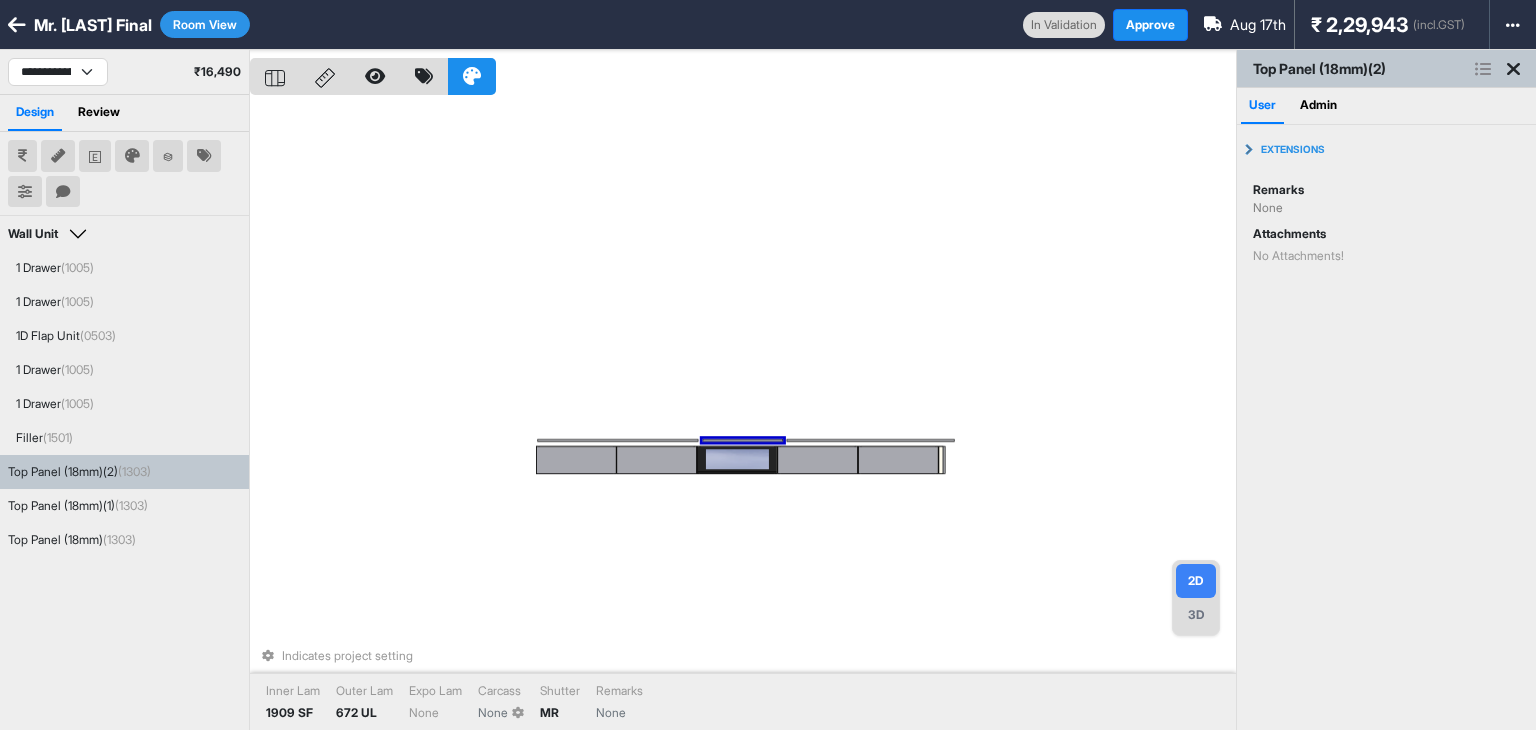click on "Indicates project setting Inner Lam 1909 SF Outer Lam 672 UL Expo Lam None Carcass None Shutter MR Remarks None" at bounding box center (743, 415) 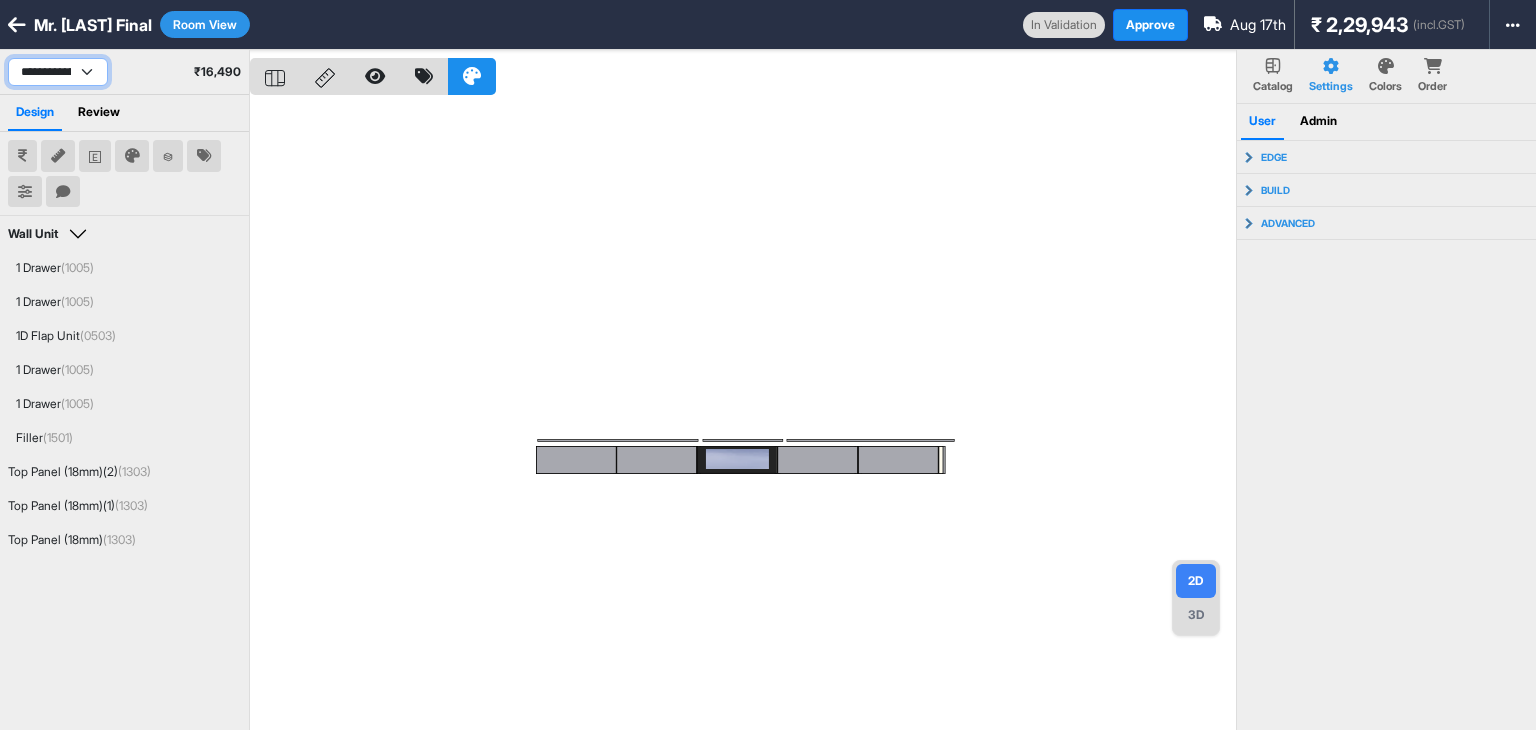 click on "**********" at bounding box center (58, 72) 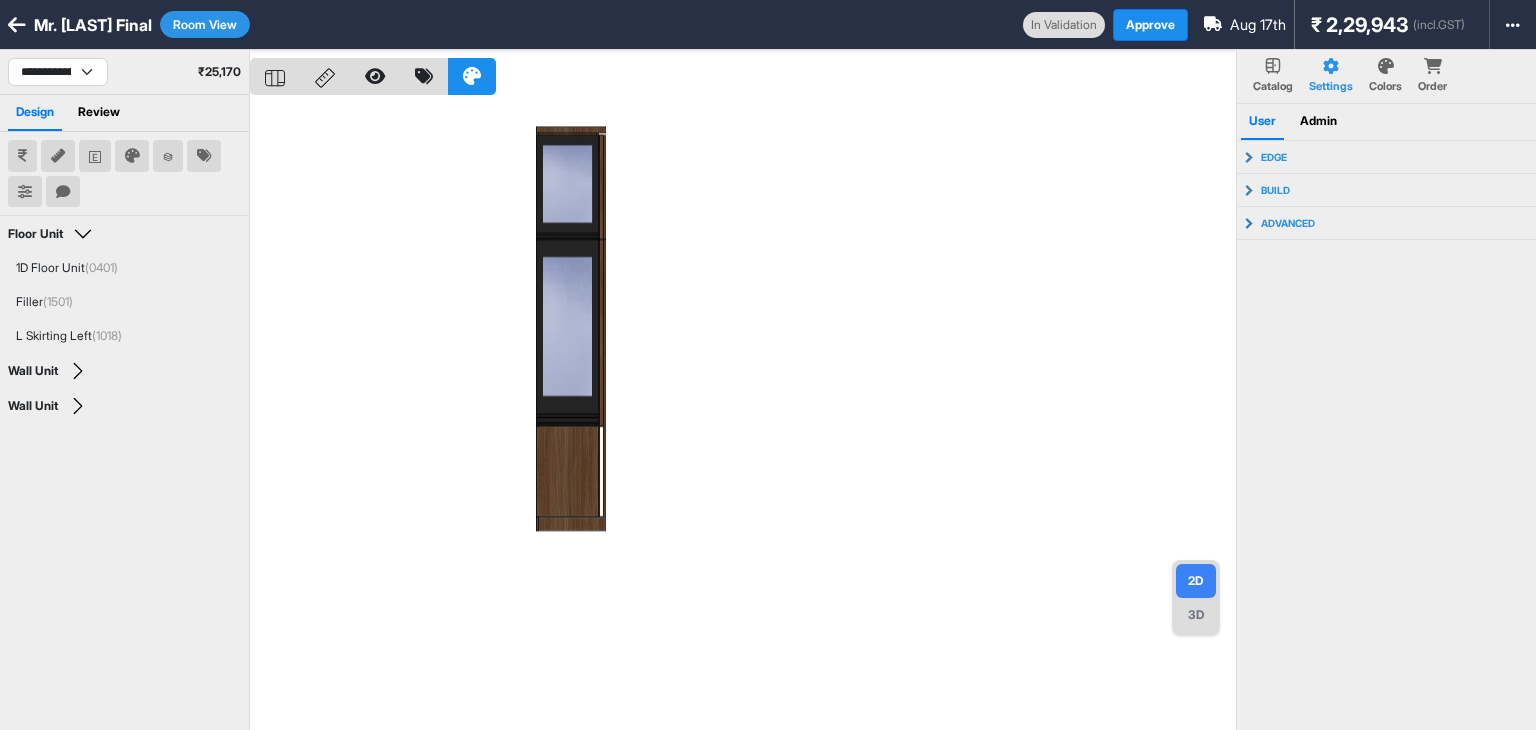 click at bounding box center (743, 415) 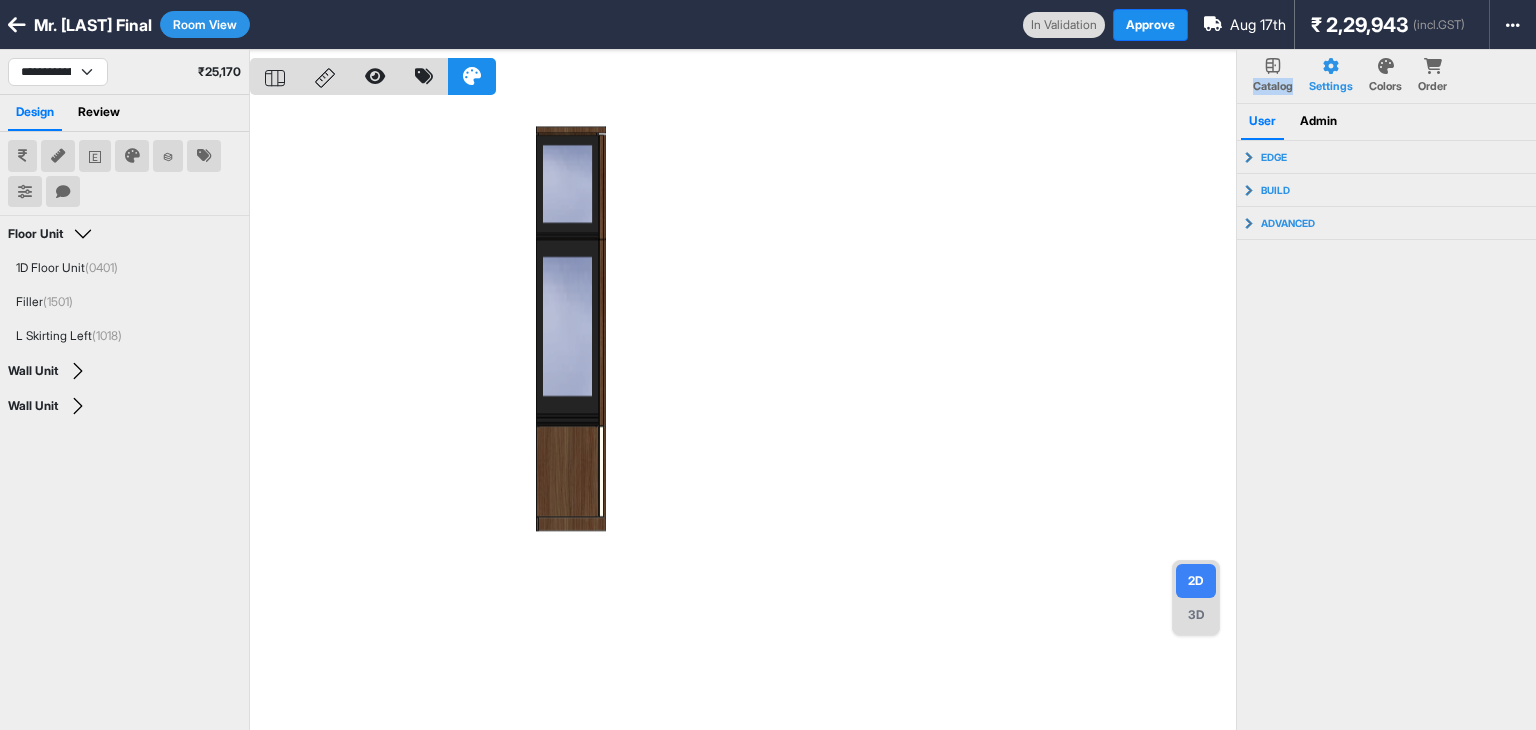 click at bounding box center (743, 415) 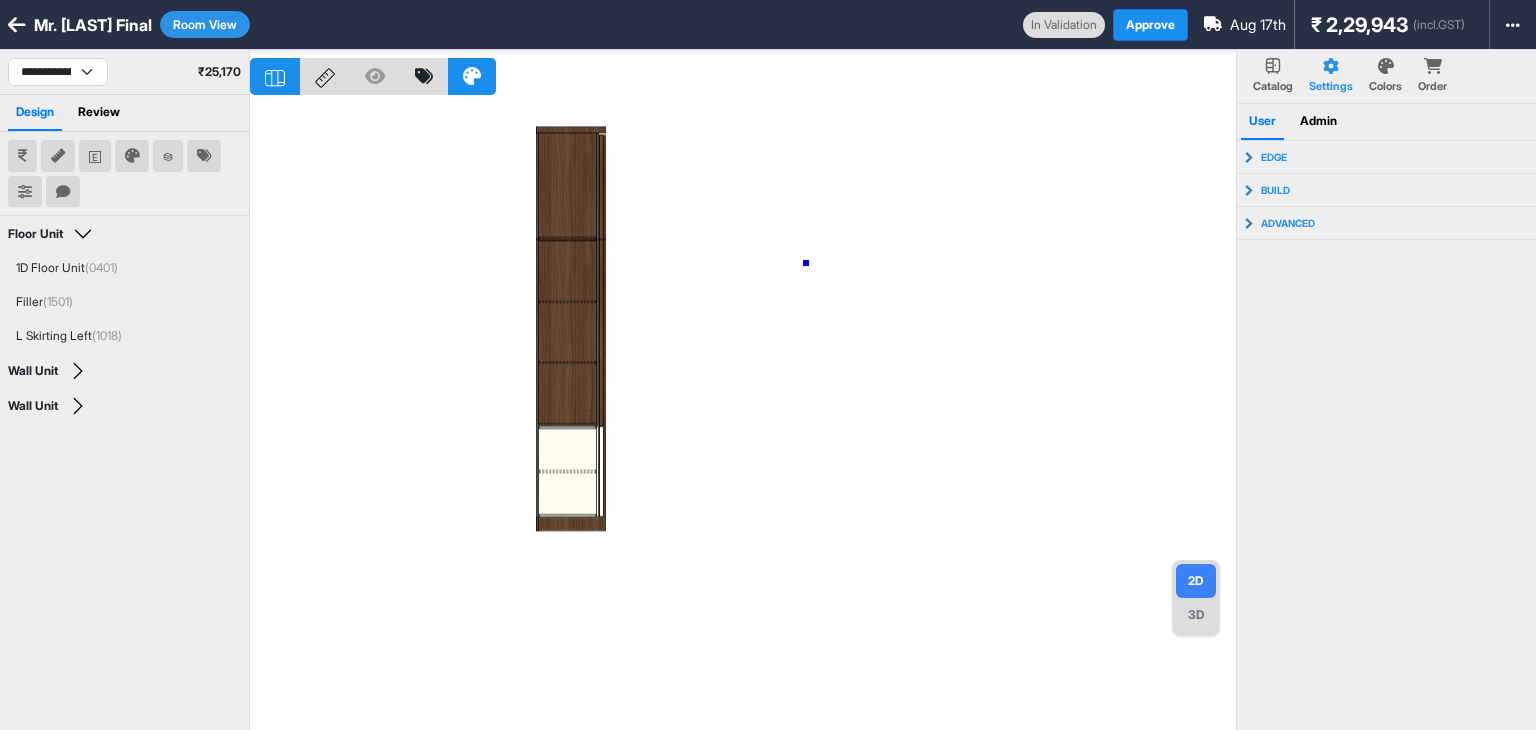 click at bounding box center (743, 415) 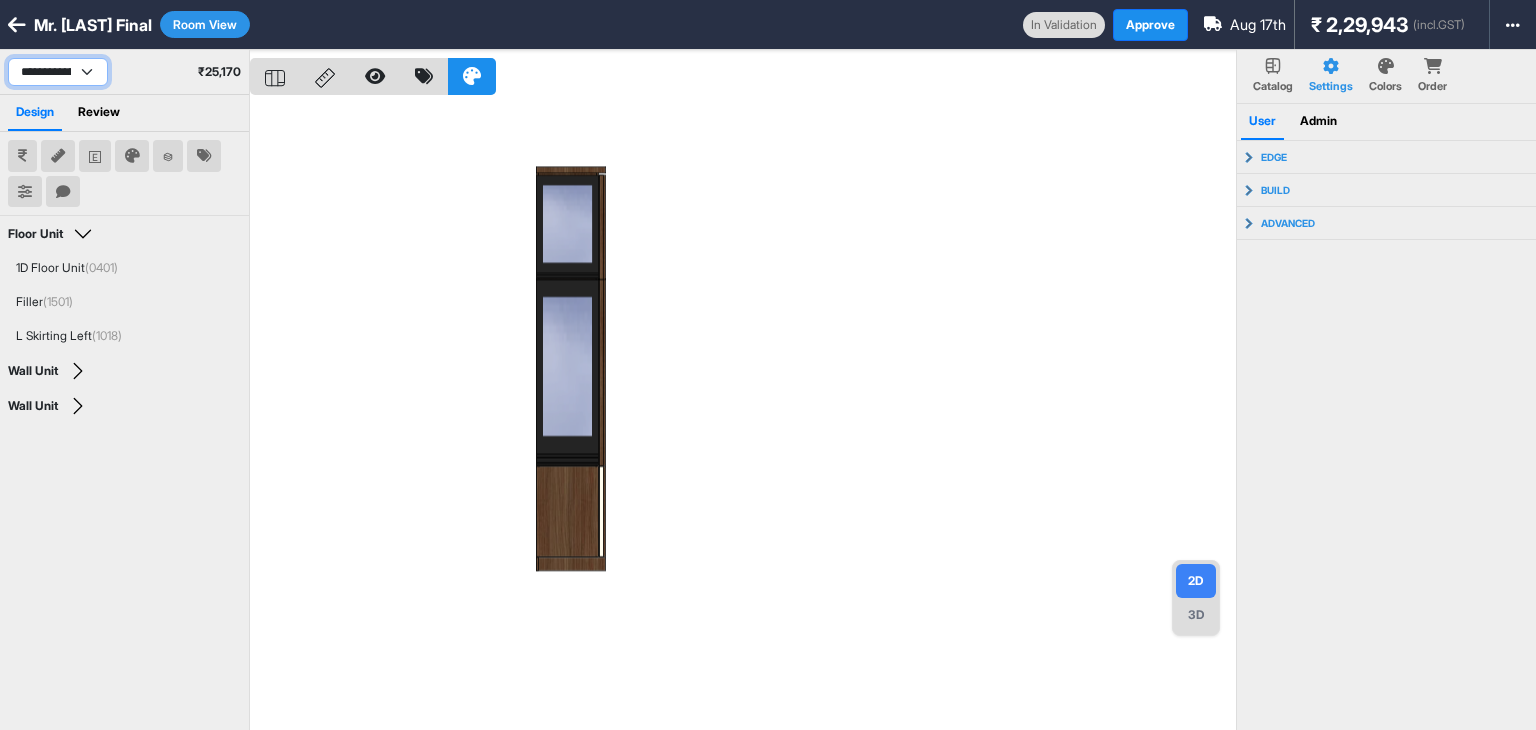 click on "**********" at bounding box center [58, 72] 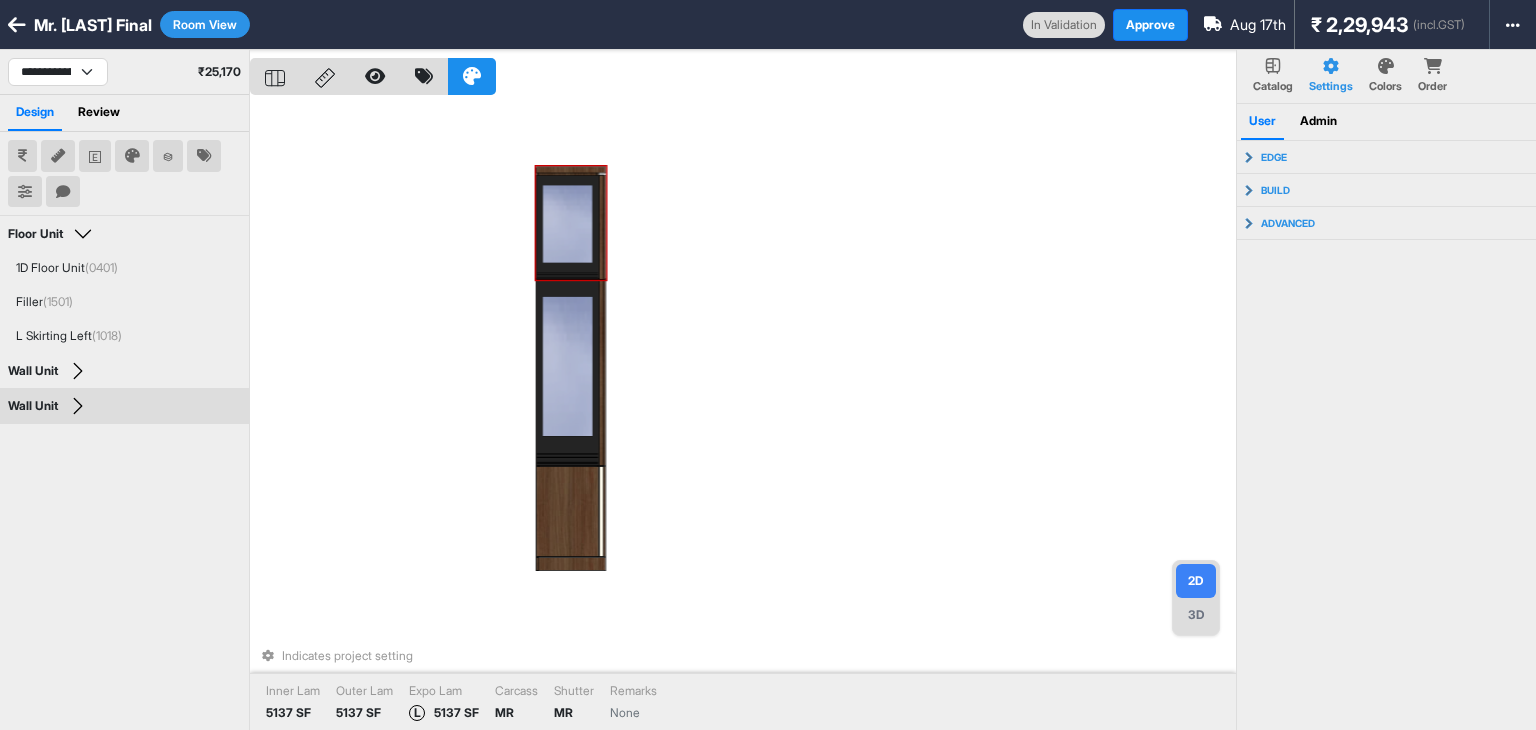 click on "Indicates project setting Inner Lam 5137 SF Outer Lam 5137 SF Expo Lam L 5137 SF Carcass MR Shutter MR Remarks None" at bounding box center (743, 415) 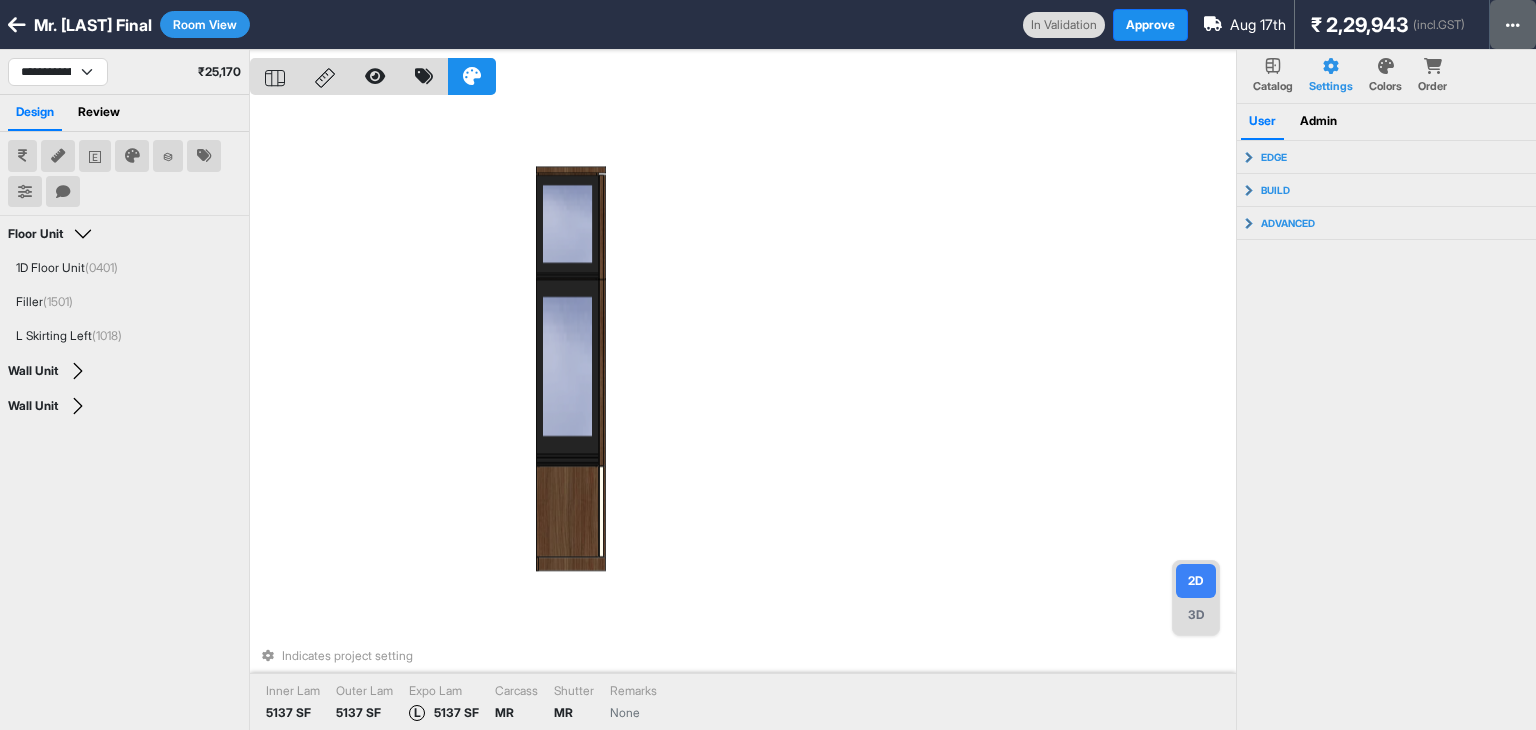 click at bounding box center [1513, 24] 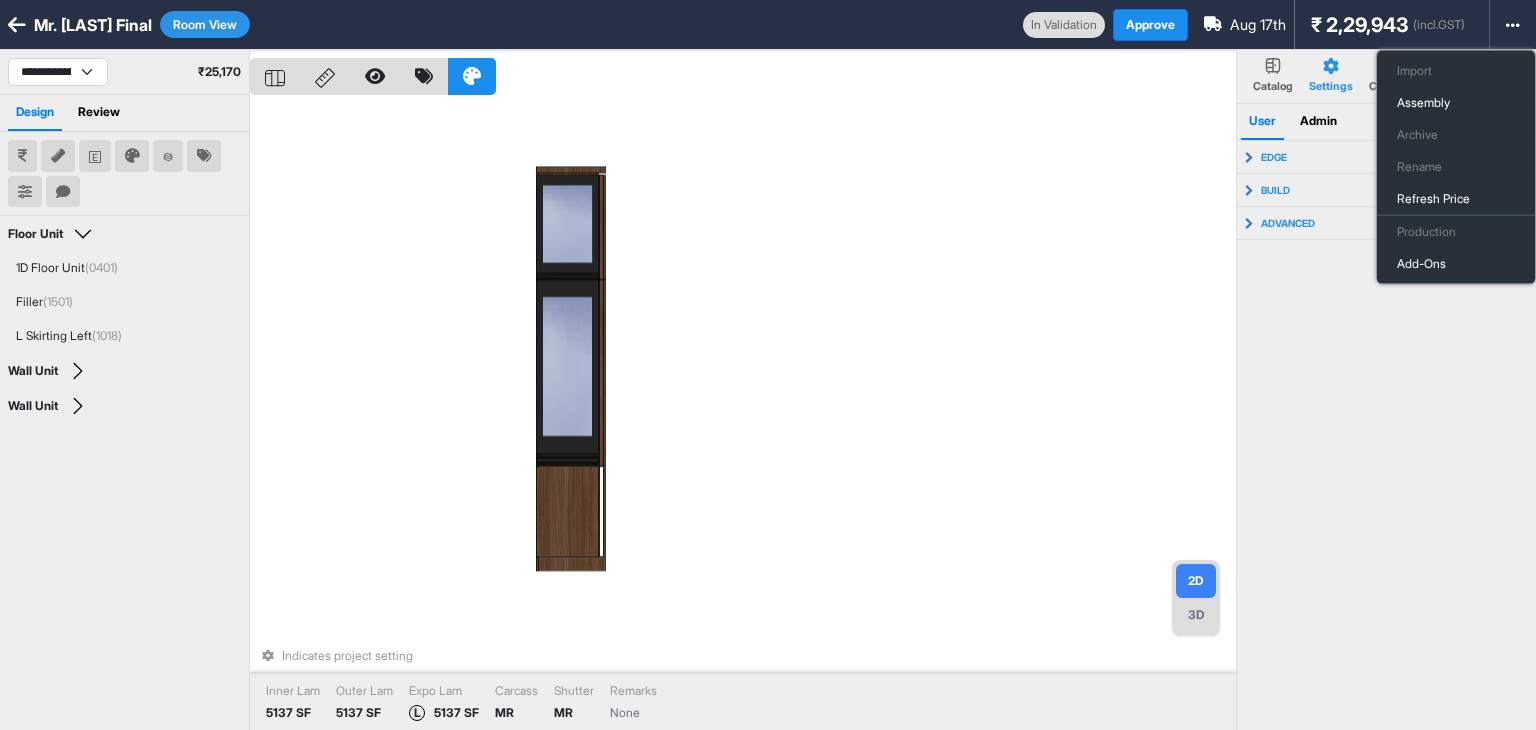 type 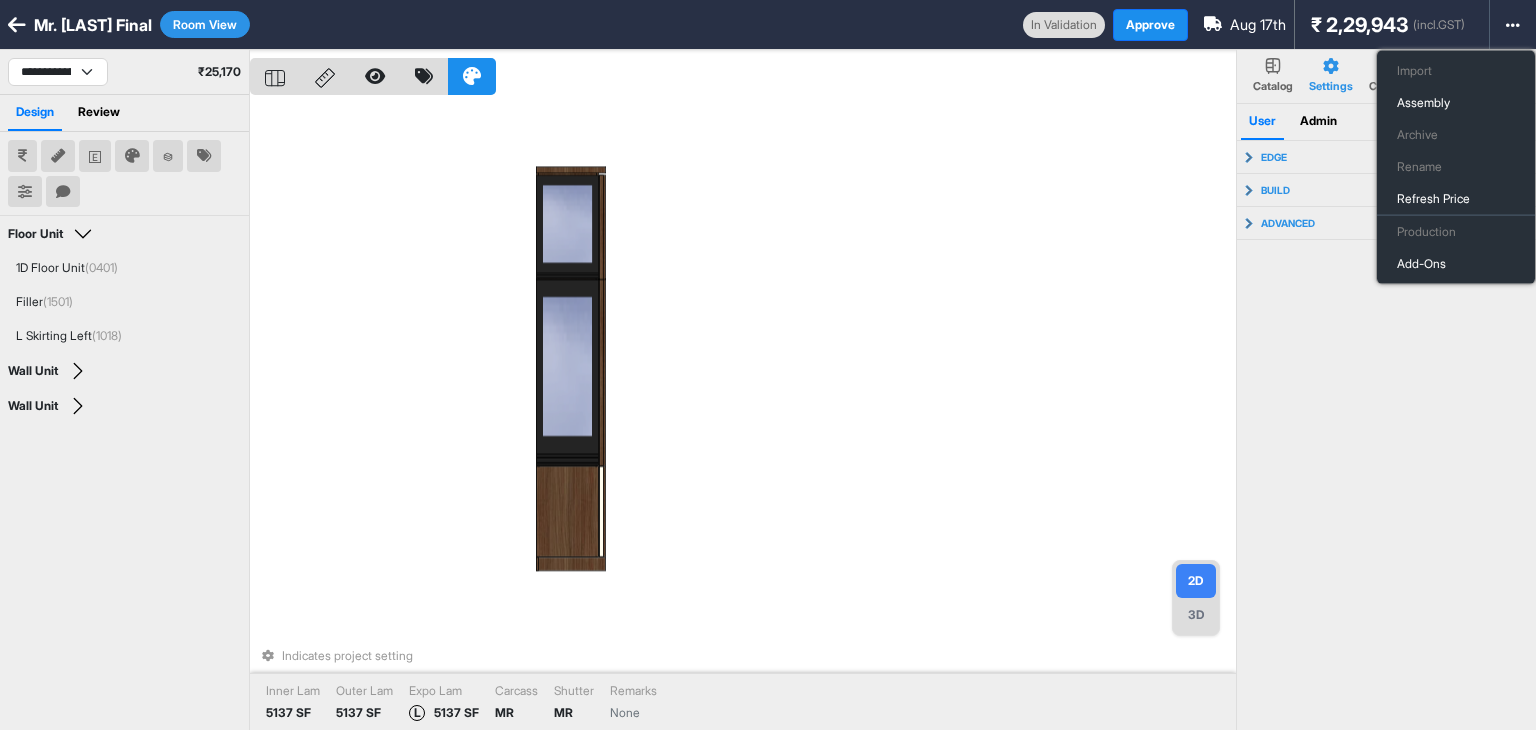 drag, startPoint x: 1315, startPoint y: 296, endPoint x: 1043, endPoint y: 14, distance: 391.80096 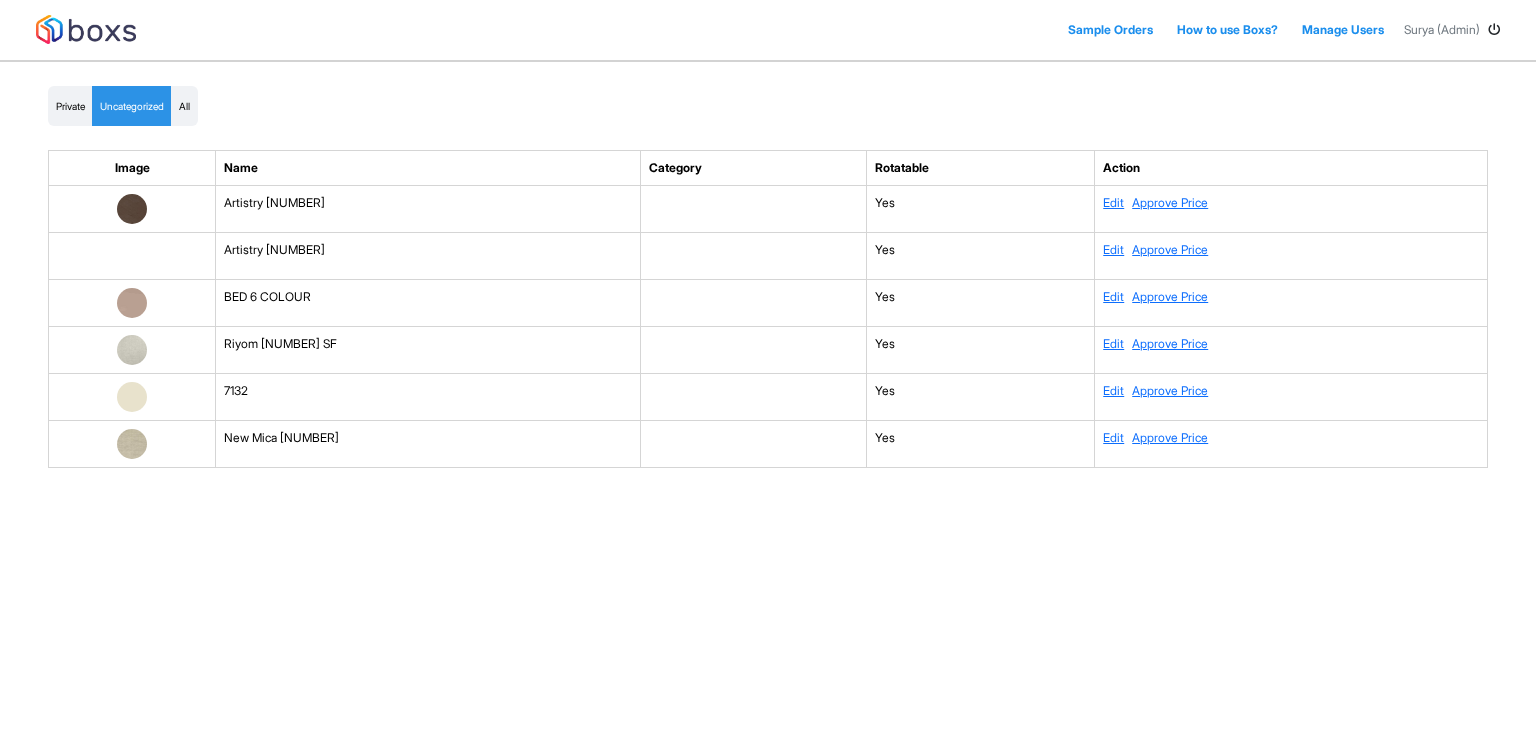 scroll, scrollTop: 0, scrollLeft: 0, axis: both 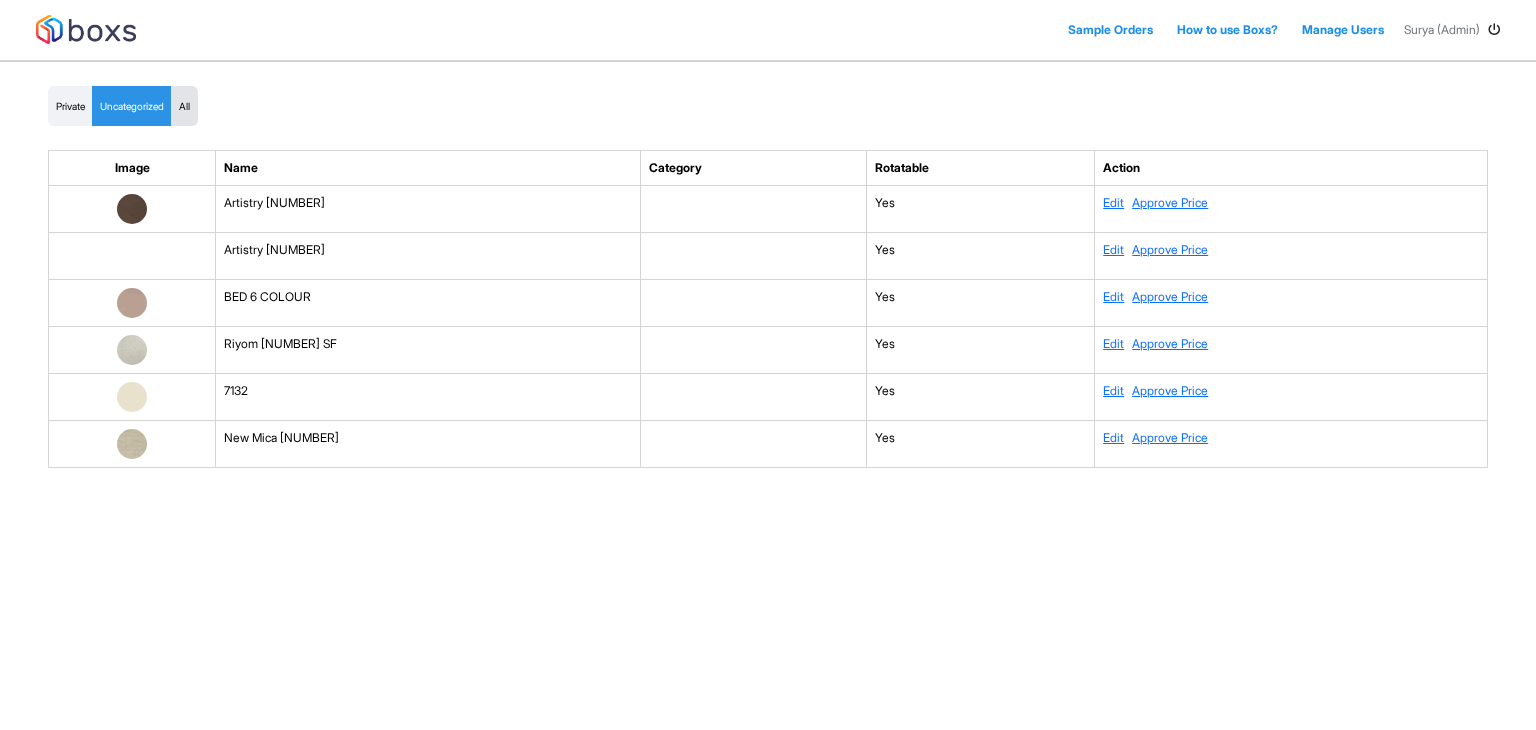 click on "All" at bounding box center (184, 106) 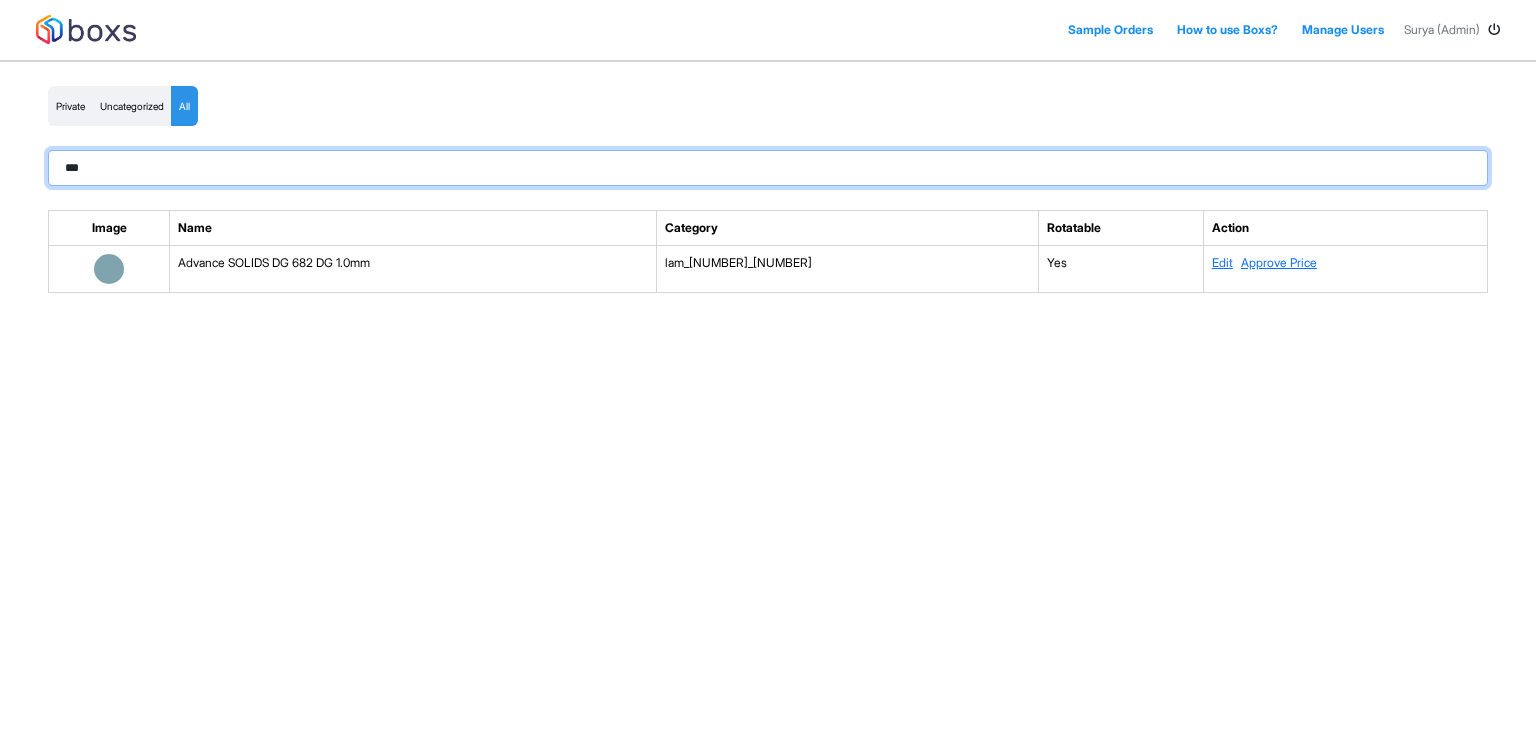 type on "***" 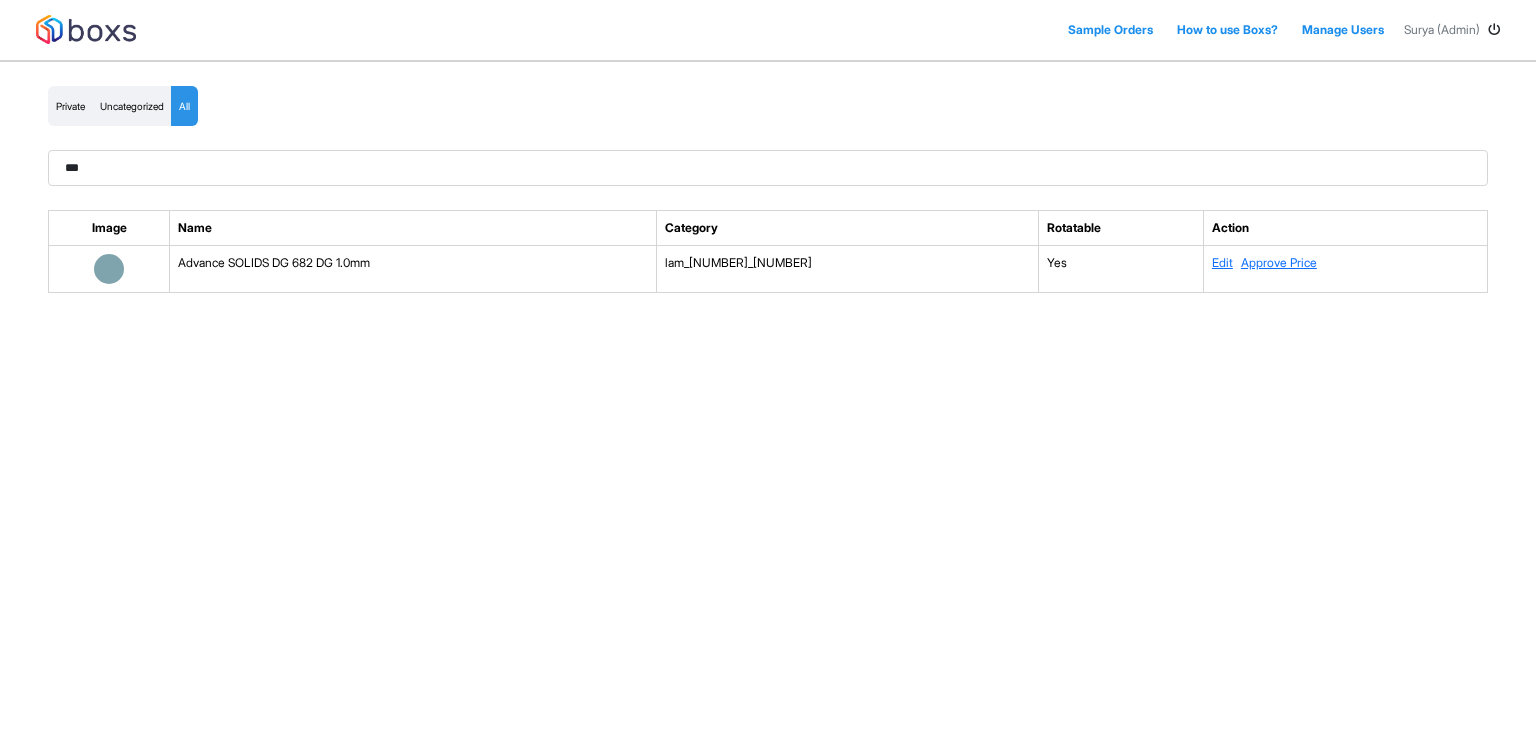 click on "Advance SOLIDS DG 682 DG 1.0mm" at bounding box center (413, 269) 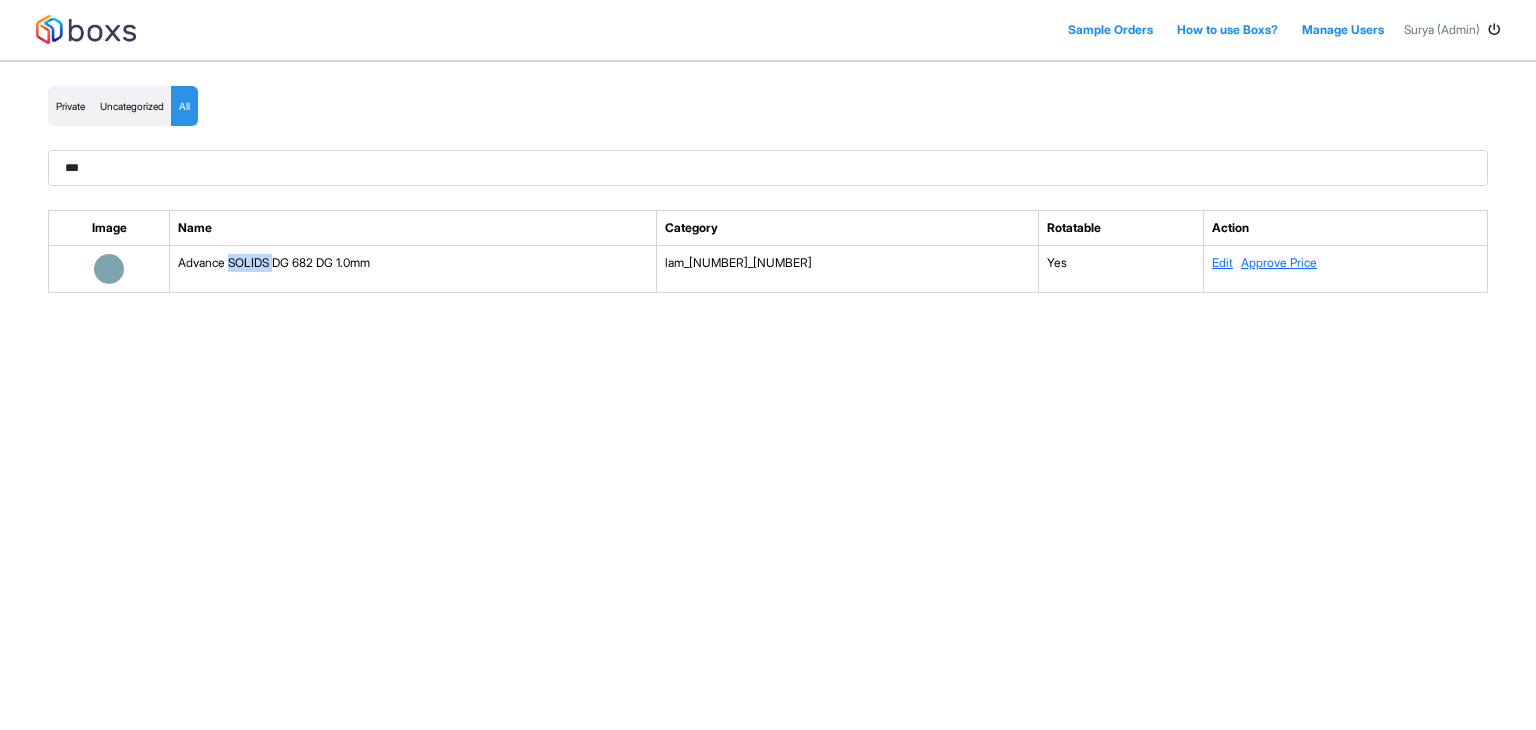 click on "Advance SOLIDS DG 682 DG 1.0mm" at bounding box center (413, 269) 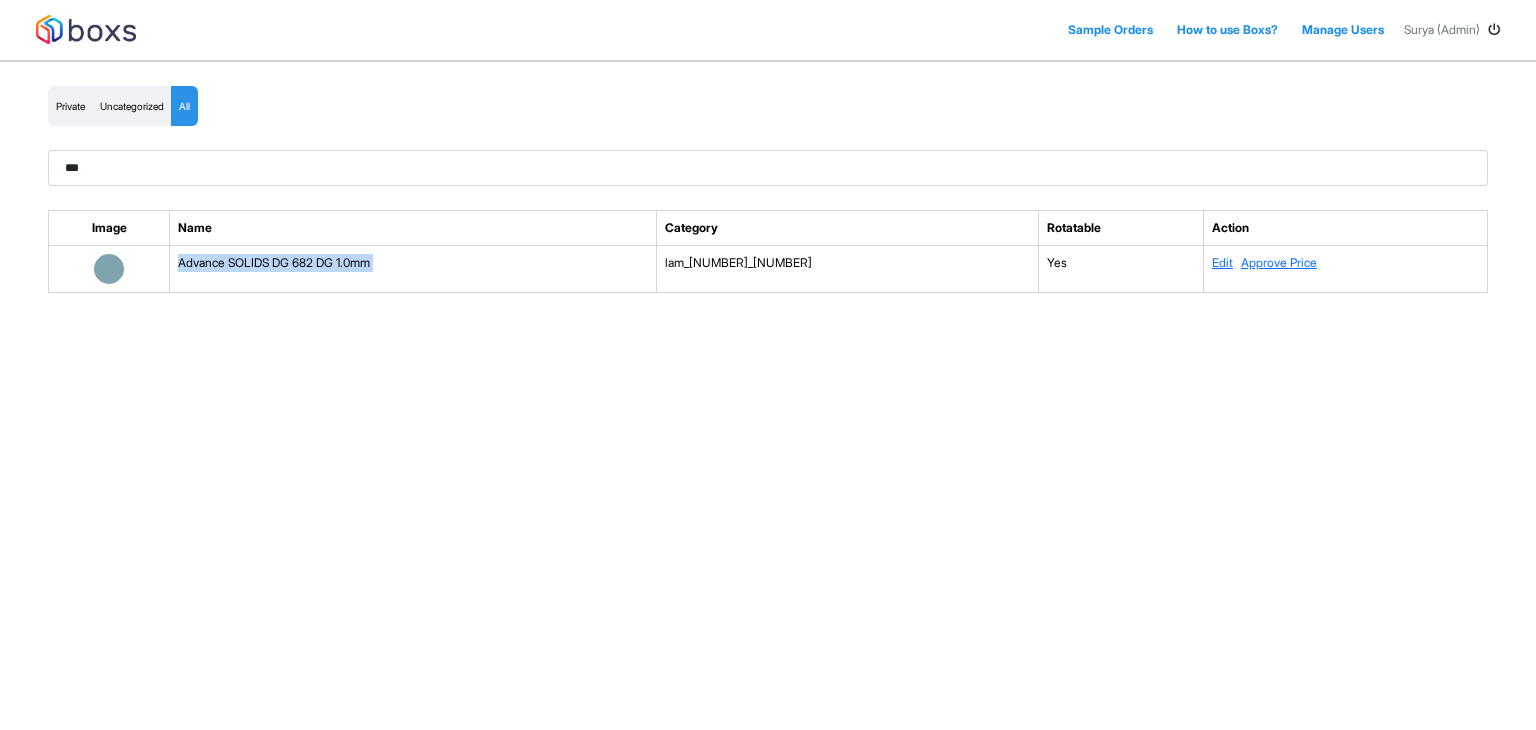 click on "Advance SOLIDS DG 682 DG 1.0mm" at bounding box center (413, 269) 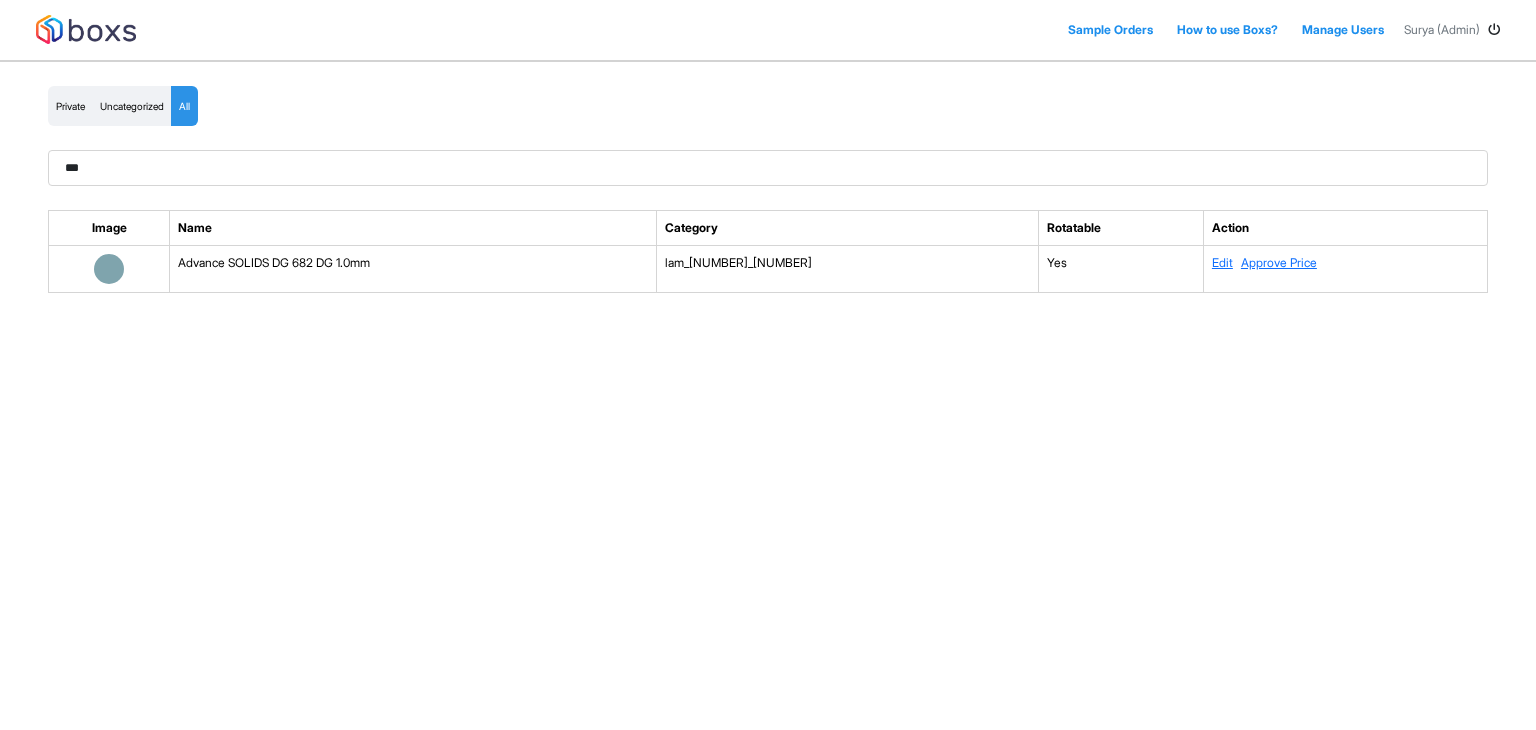 click on "Edit Approve Price" at bounding box center [1345, 269] 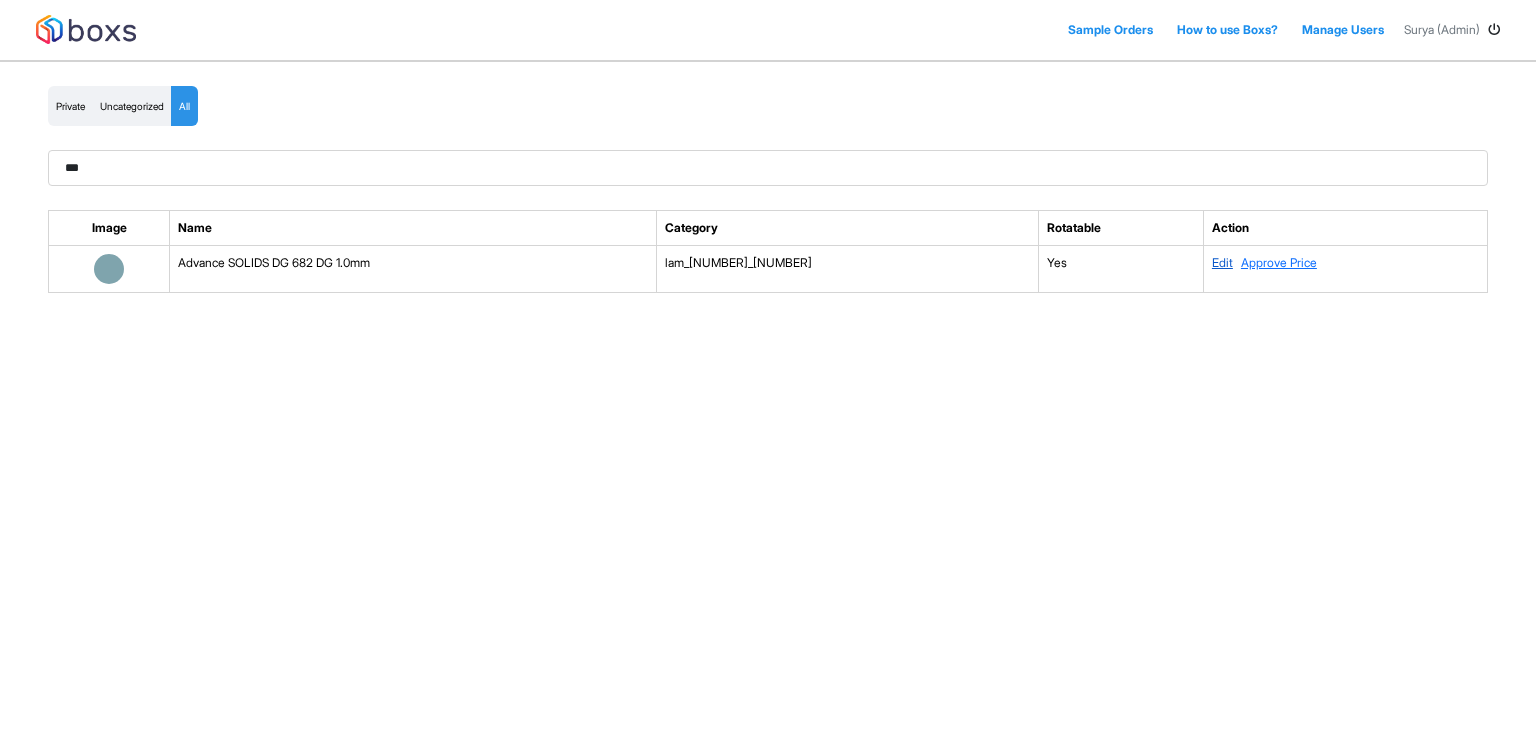 click on "Edit" at bounding box center (1222, 262) 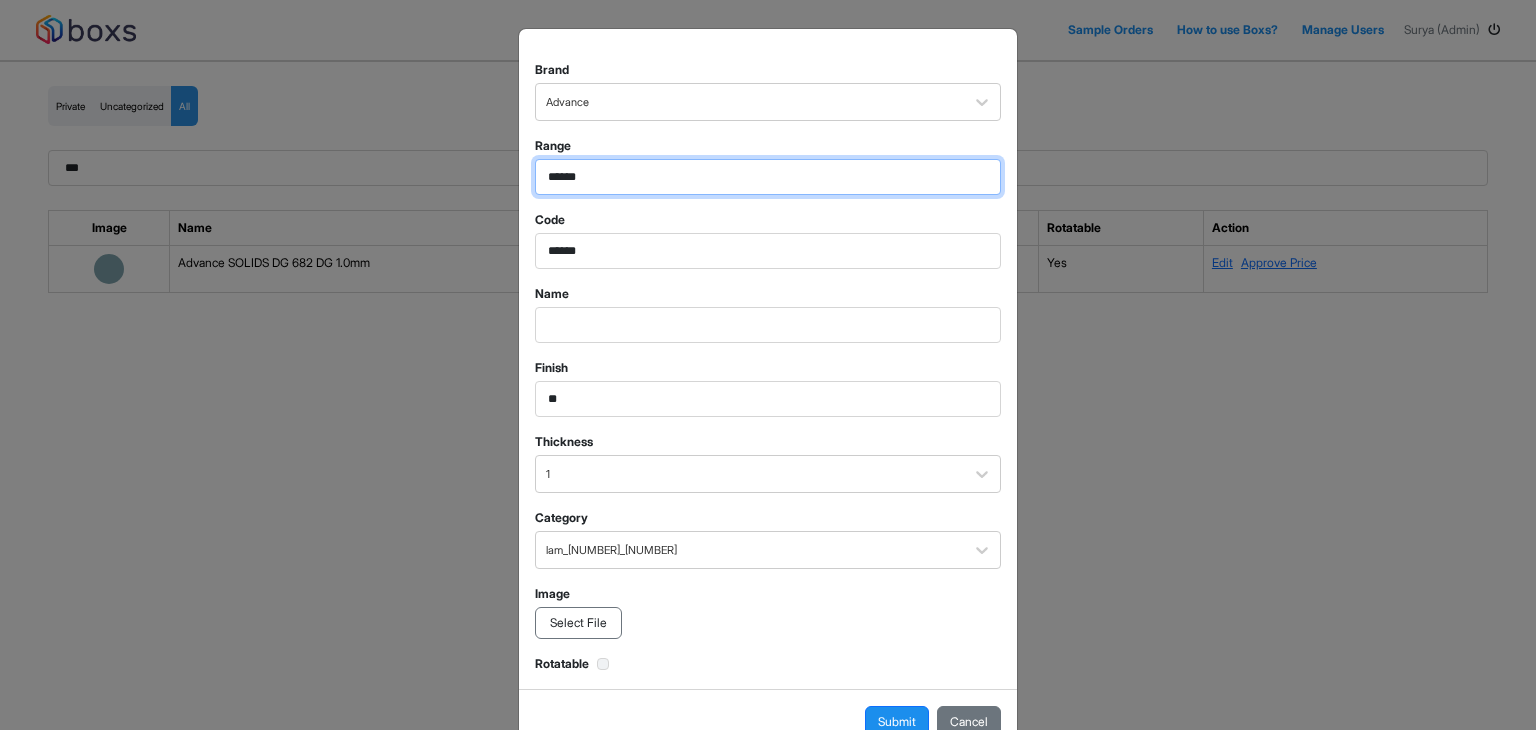 click on "******" at bounding box center (768, 177) 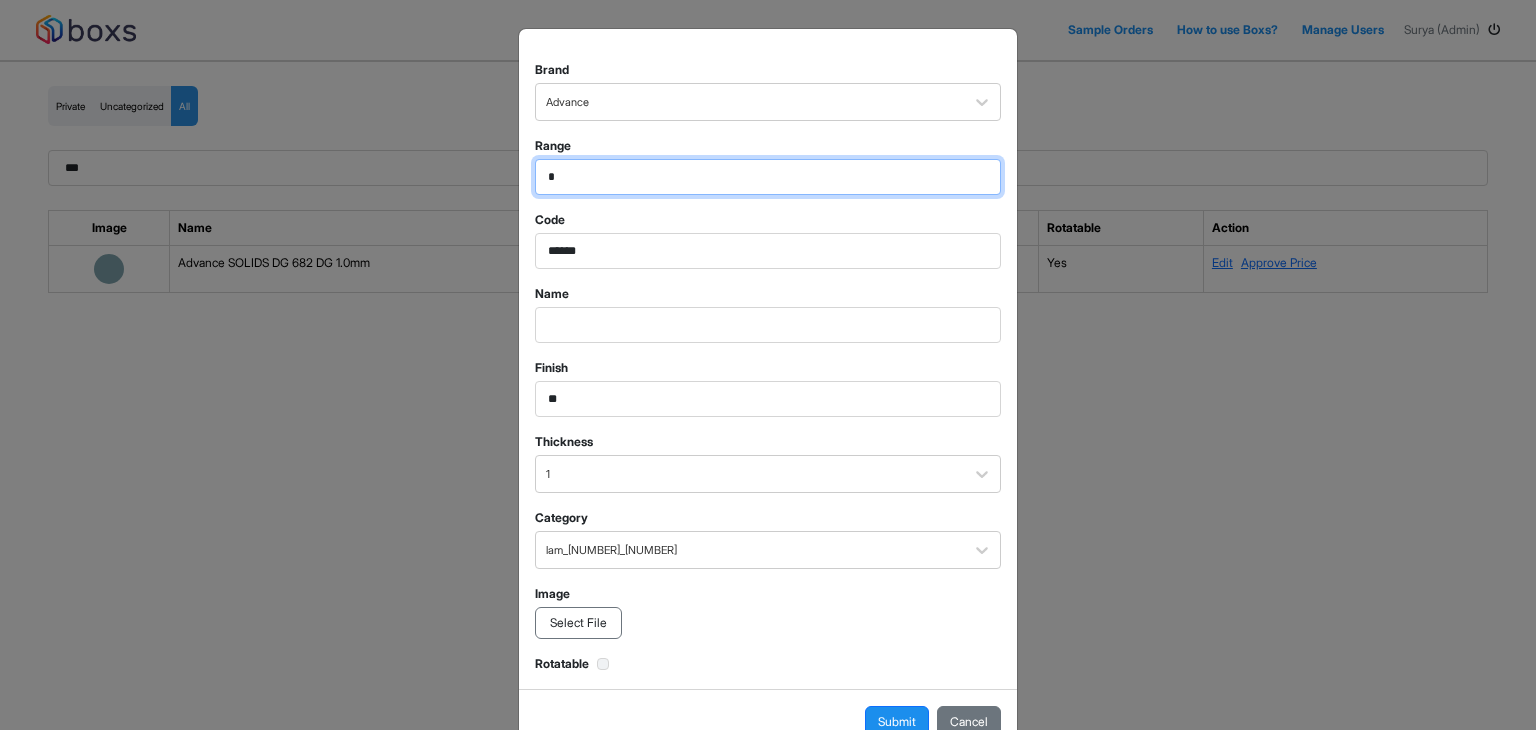 type on "*" 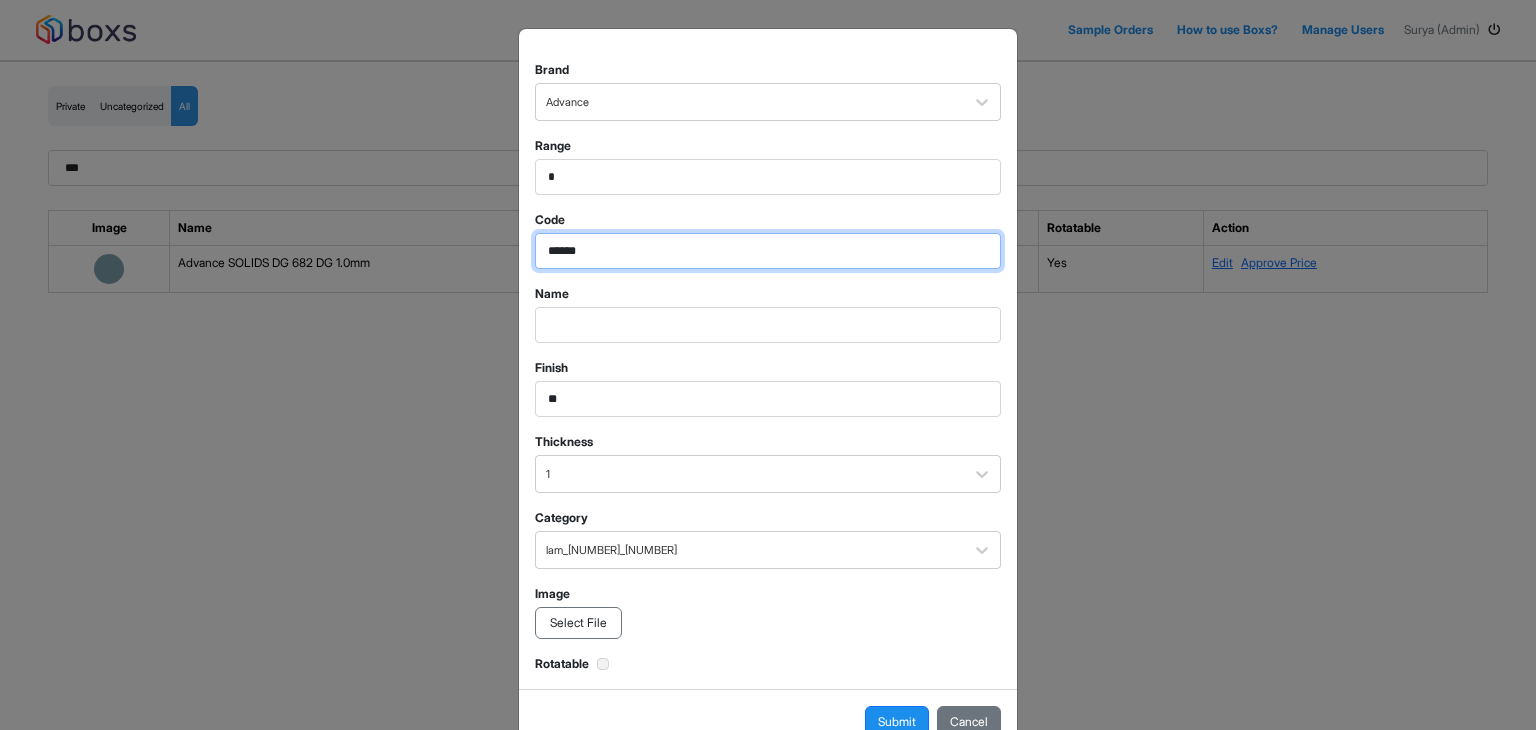 click on "******" at bounding box center (768, 177) 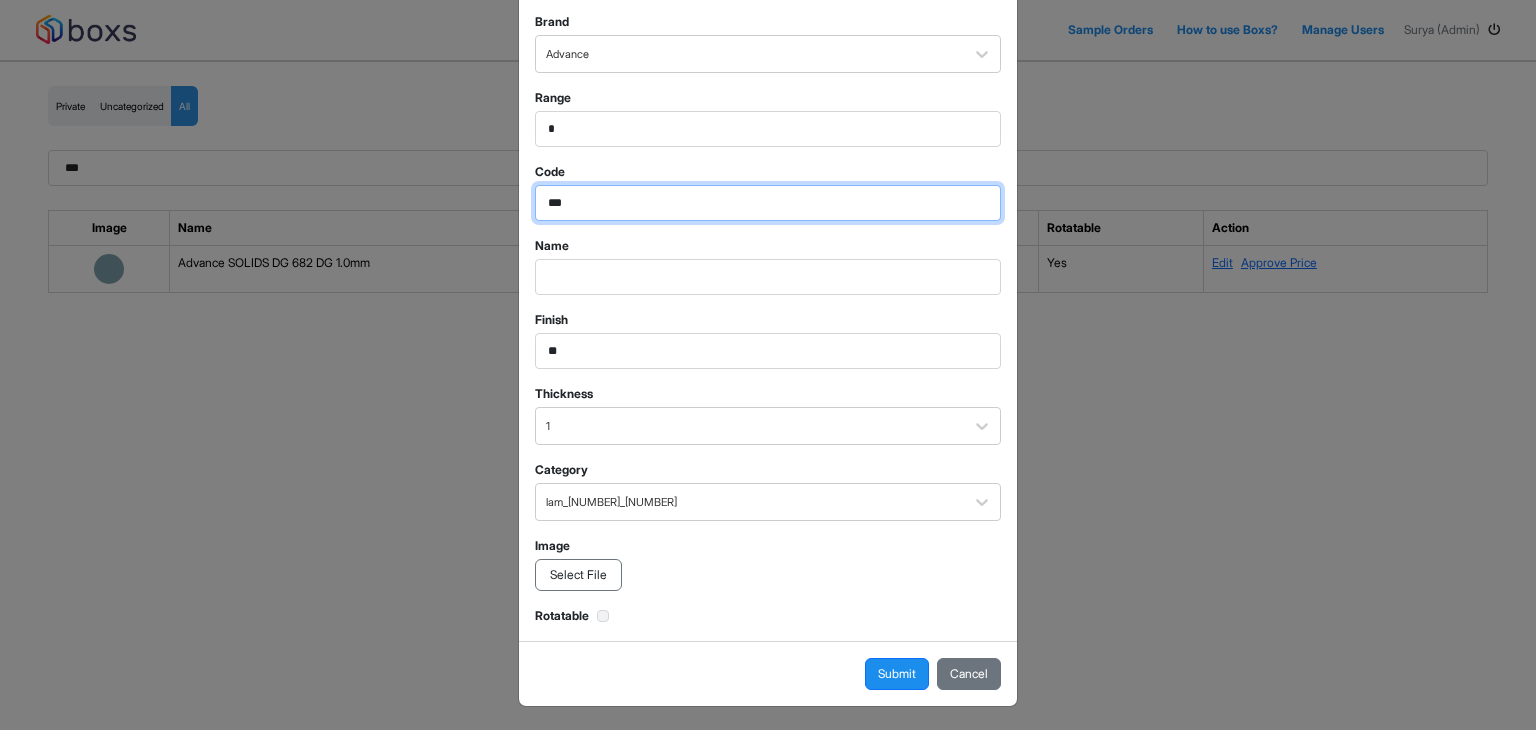 scroll, scrollTop: 50, scrollLeft: 0, axis: vertical 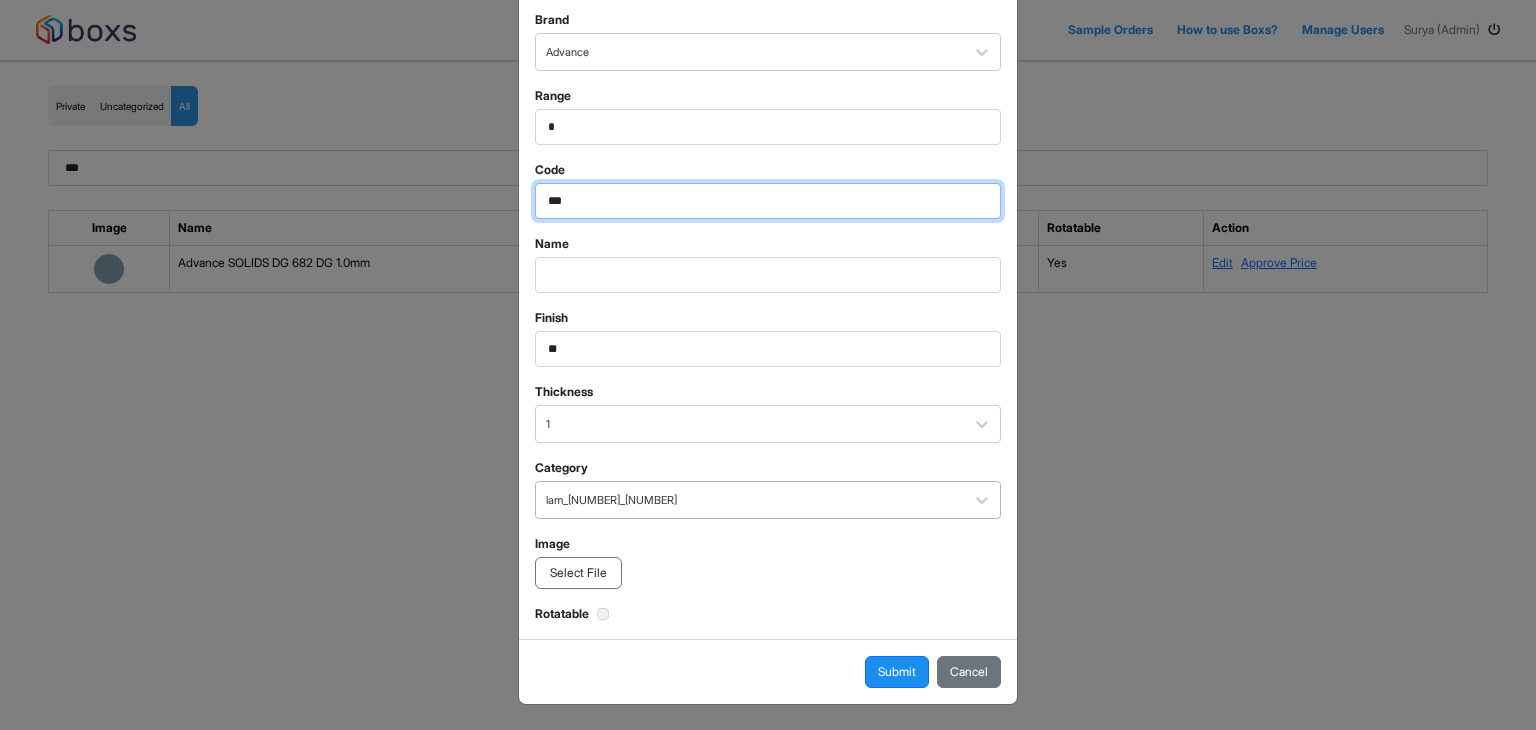 type on "***" 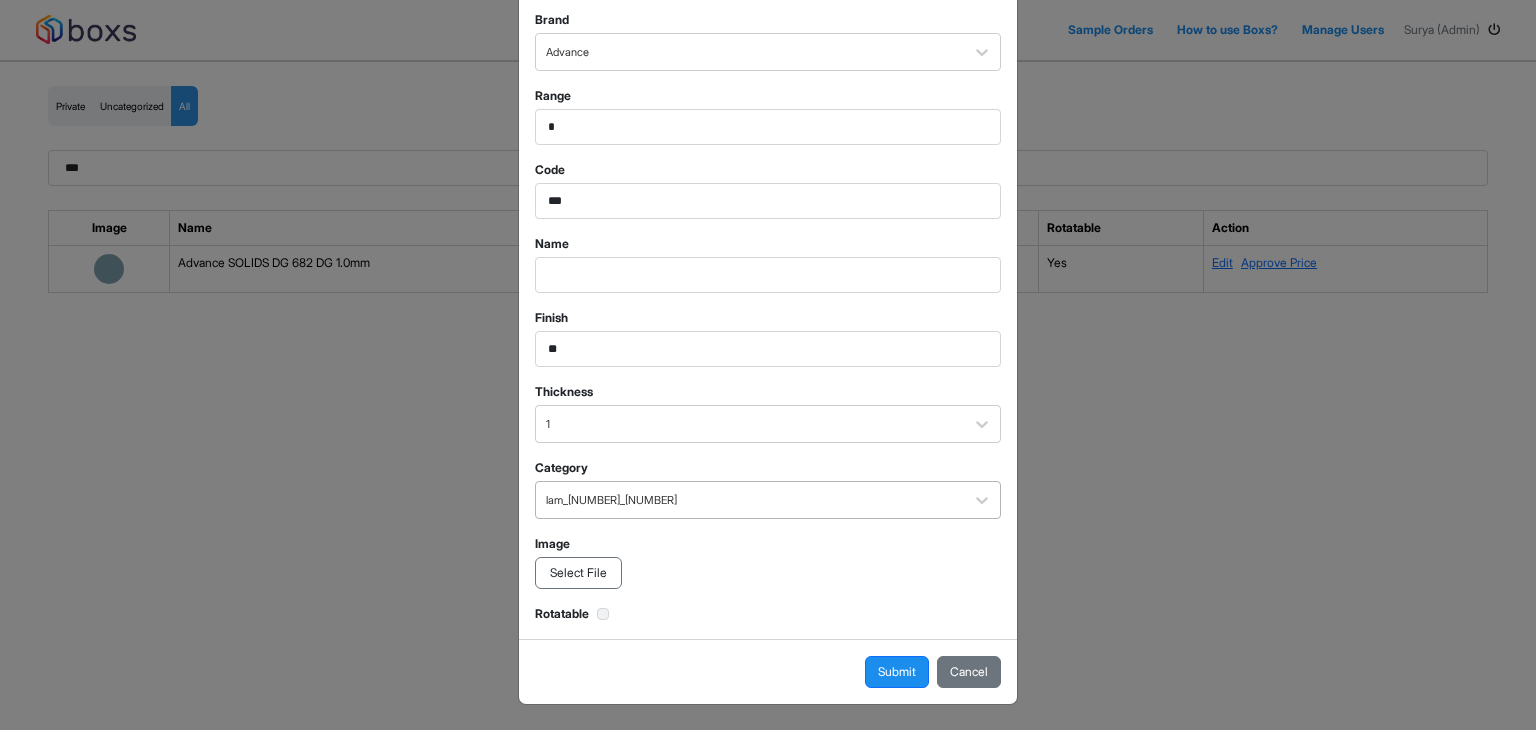 click on "lam_1250_1500" at bounding box center (750, 500) 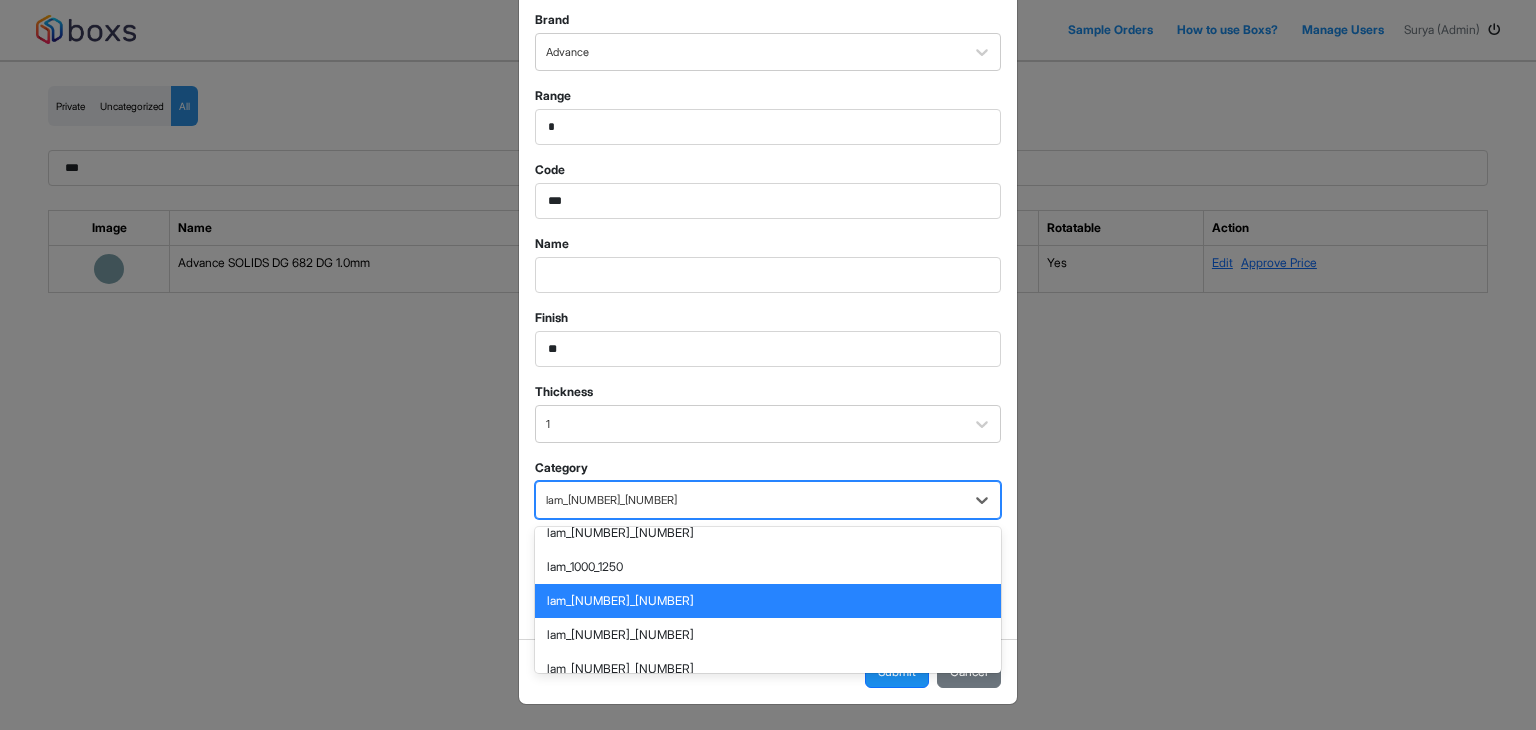 scroll, scrollTop: 323, scrollLeft: 0, axis: vertical 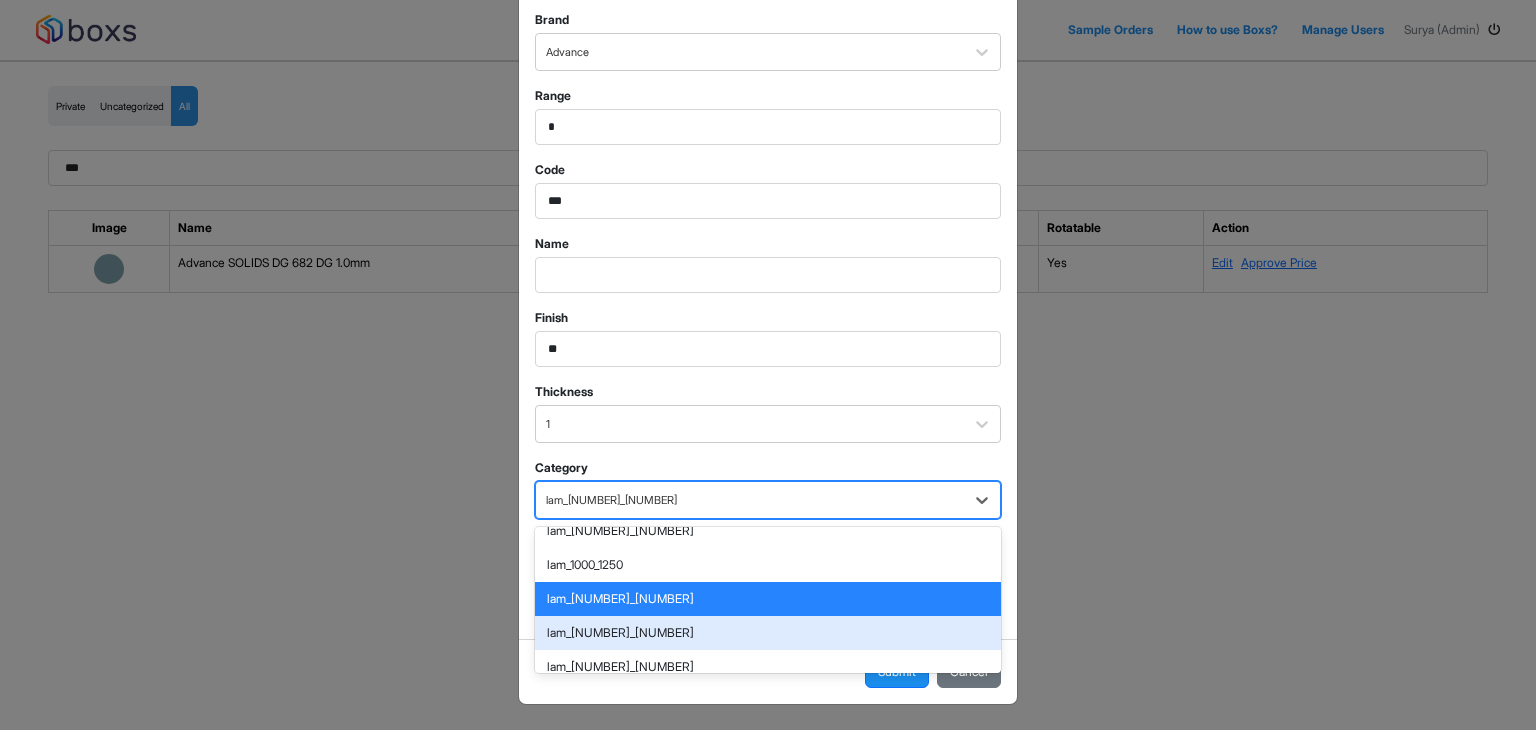 click on "lam_1500_1750" at bounding box center [768, 633] 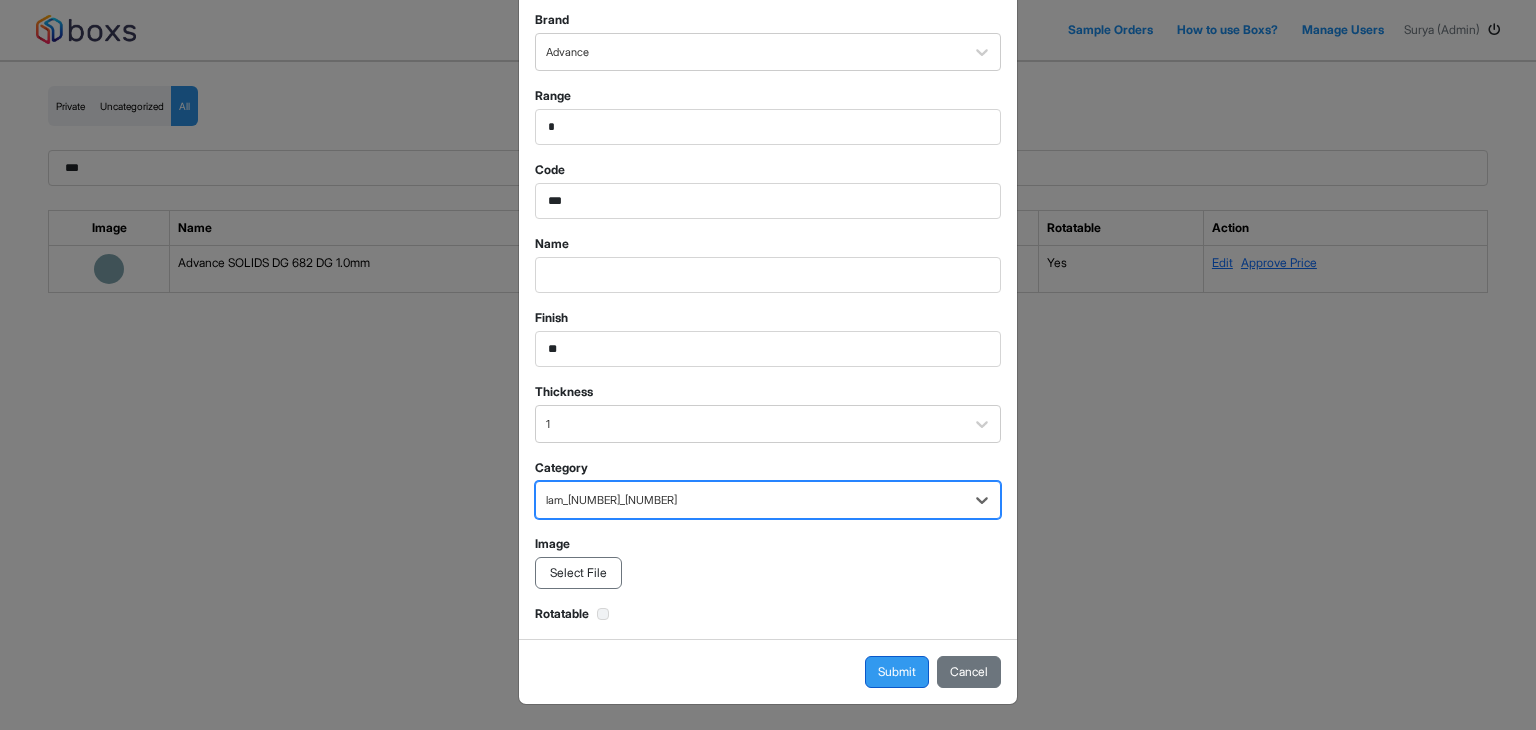 click on "Submit" at bounding box center [897, 672] 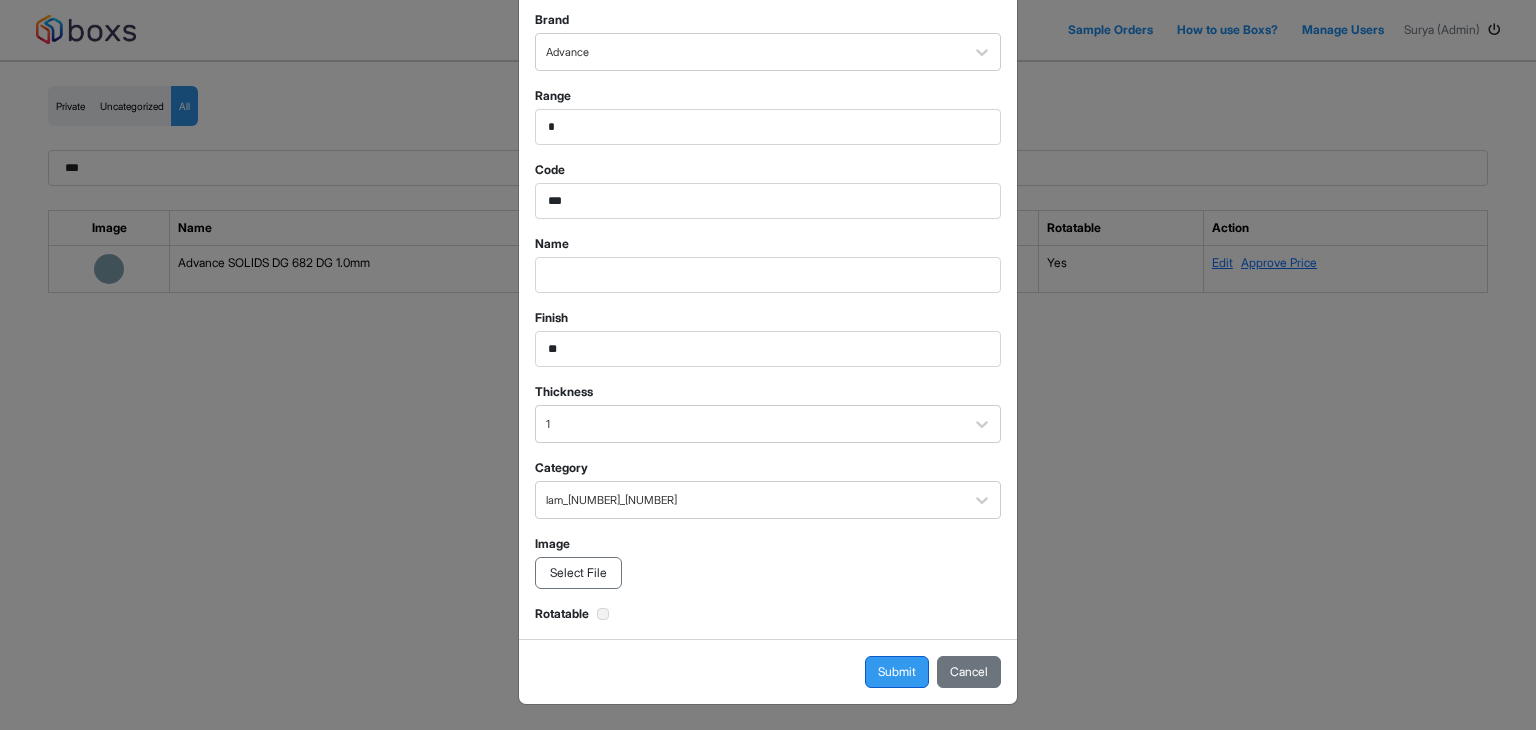 click on "Submit" at bounding box center [897, 672] 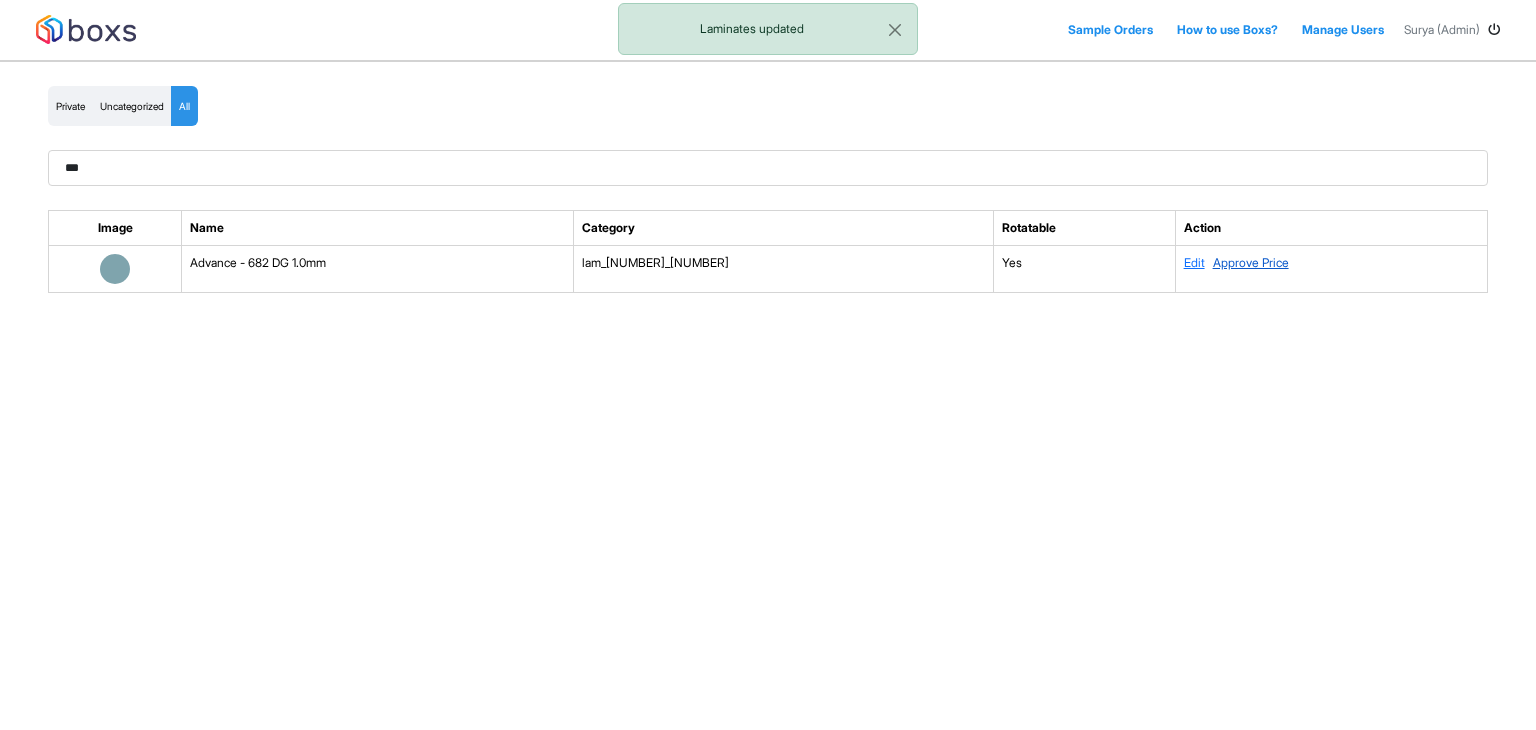 click on "Approve Price" at bounding box center (1251, 262) 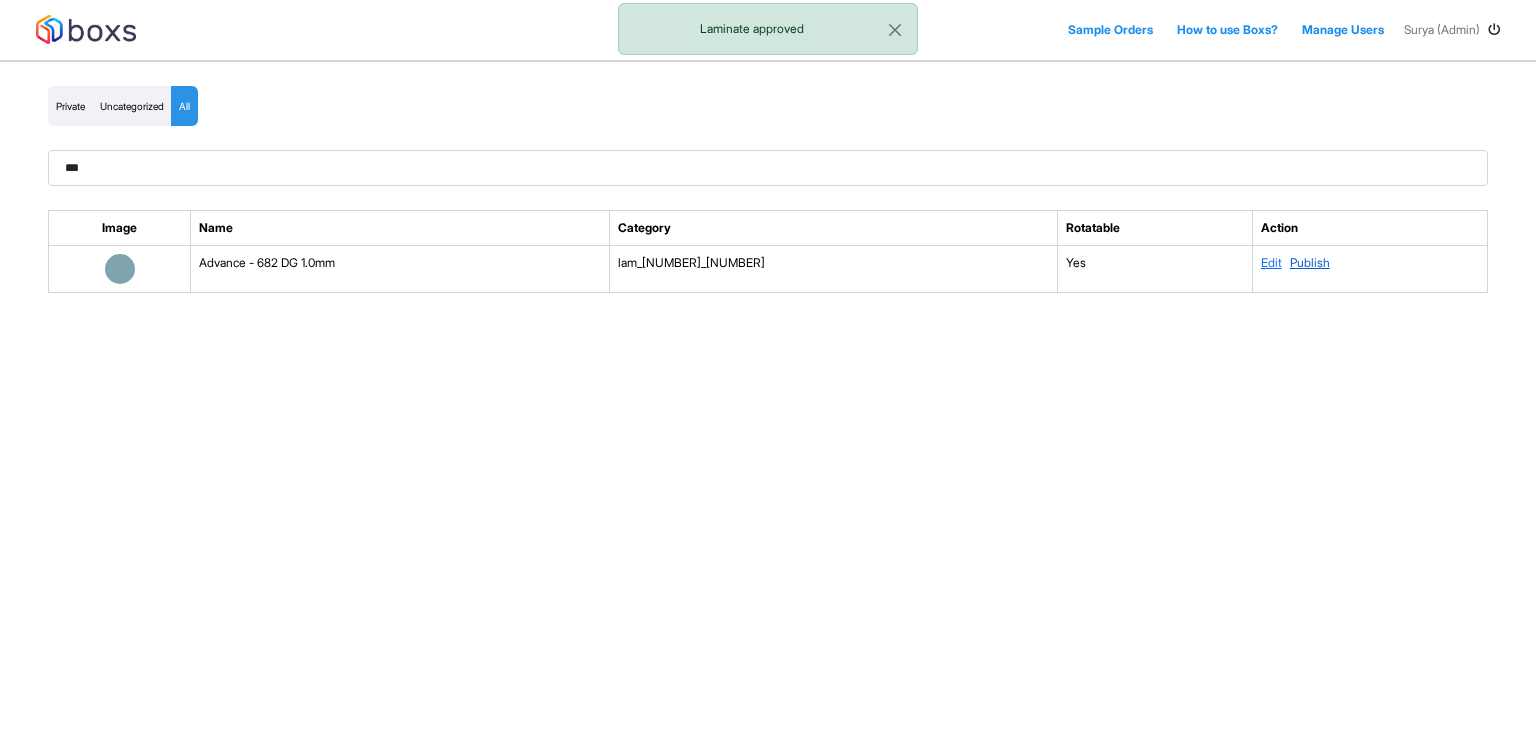 click on "Publish" at bounding box center (1310, 262) 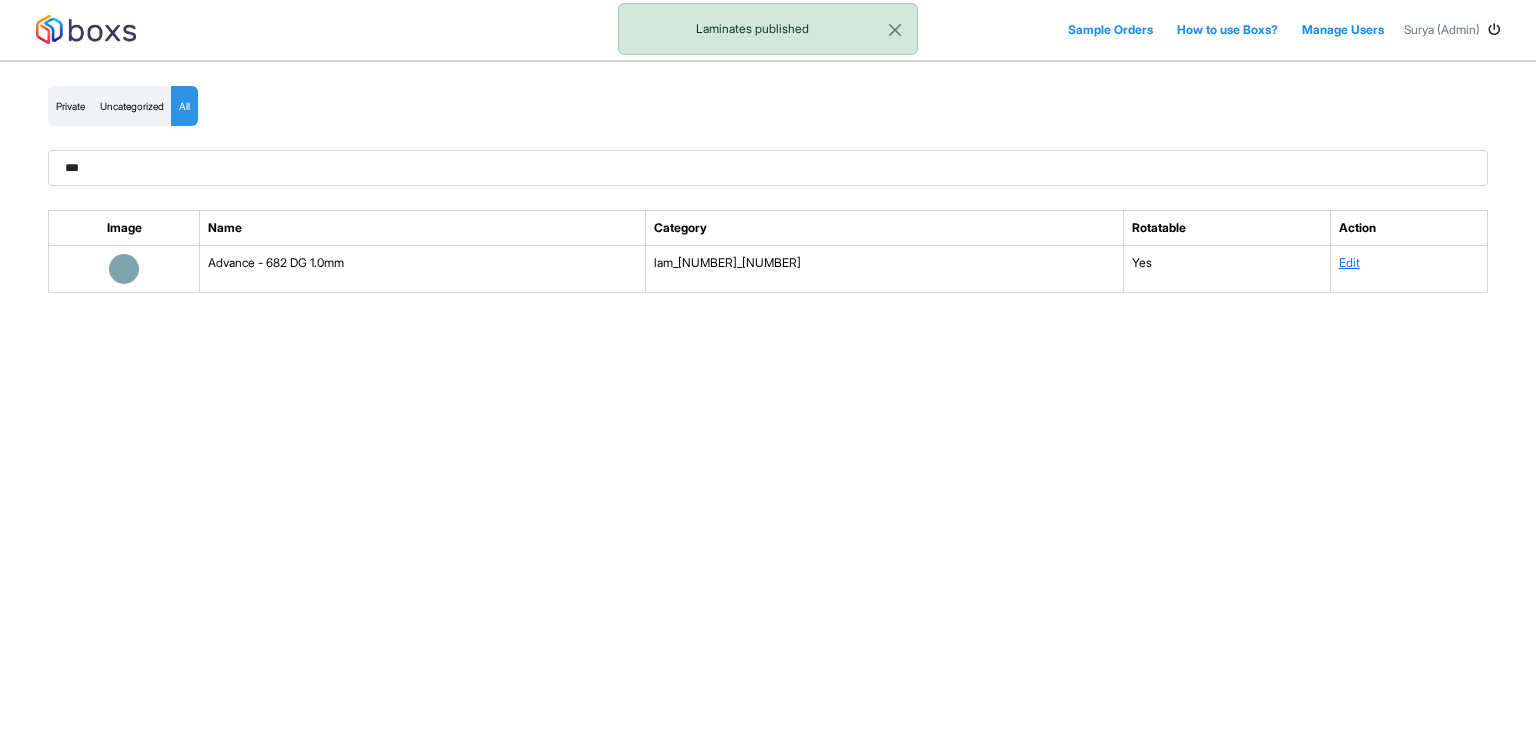 click on "Private Uncategorized All *** Image Name Category Rotatable Action Advance - 682 DG 1.0mm lam_1500_1750 Yes Edit" at bounding box center (768, 197) 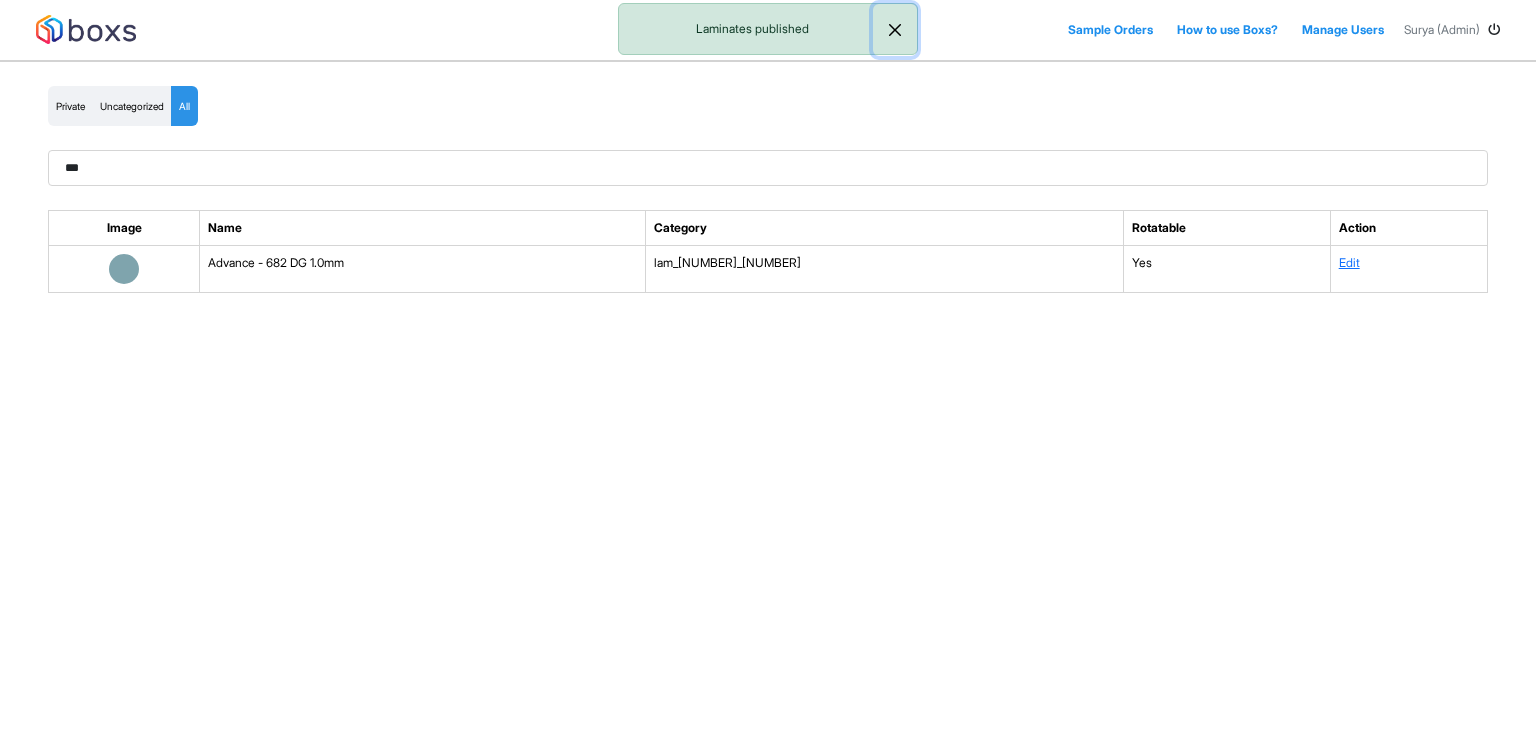 click at bounding box center [895, 30] 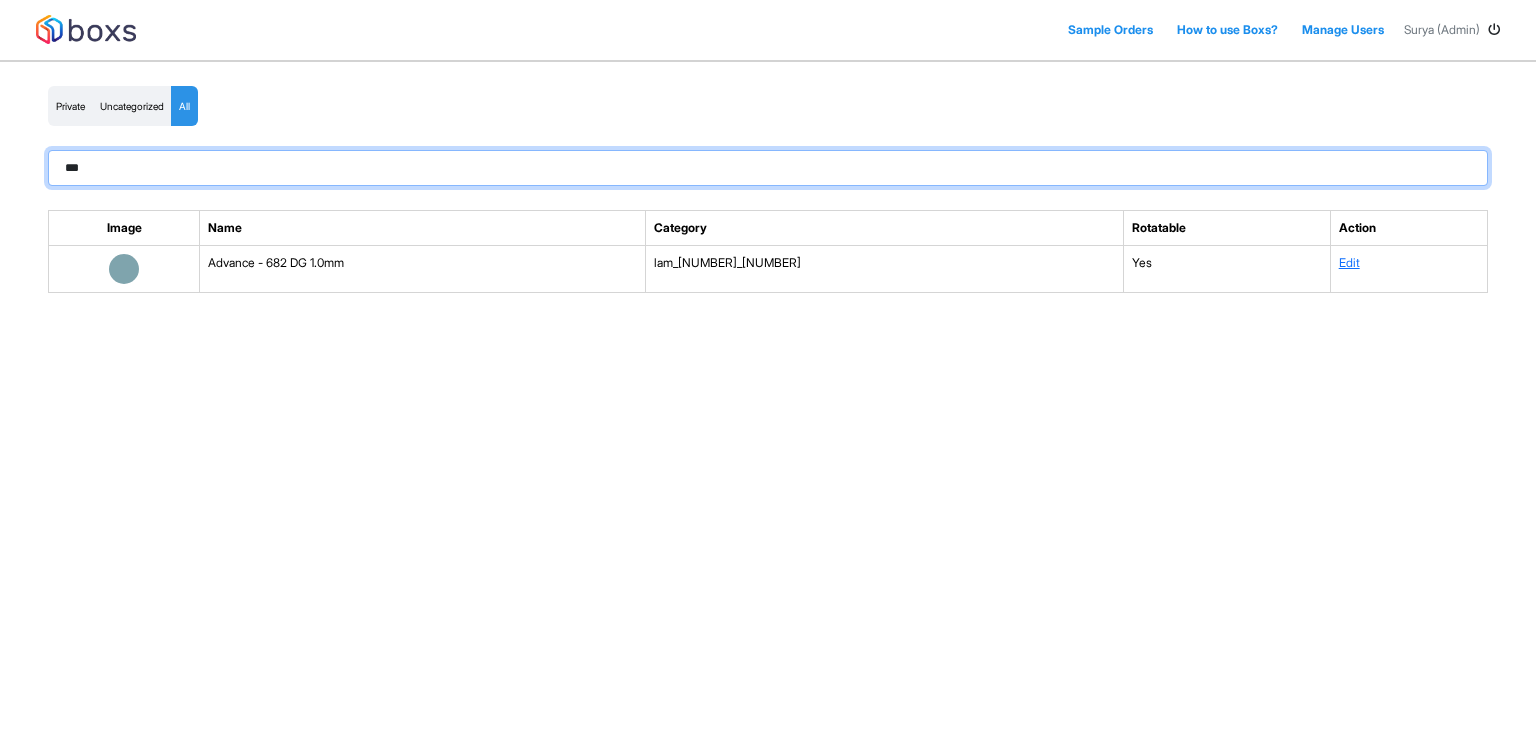 click on "***" at bounding box center [768, 168] 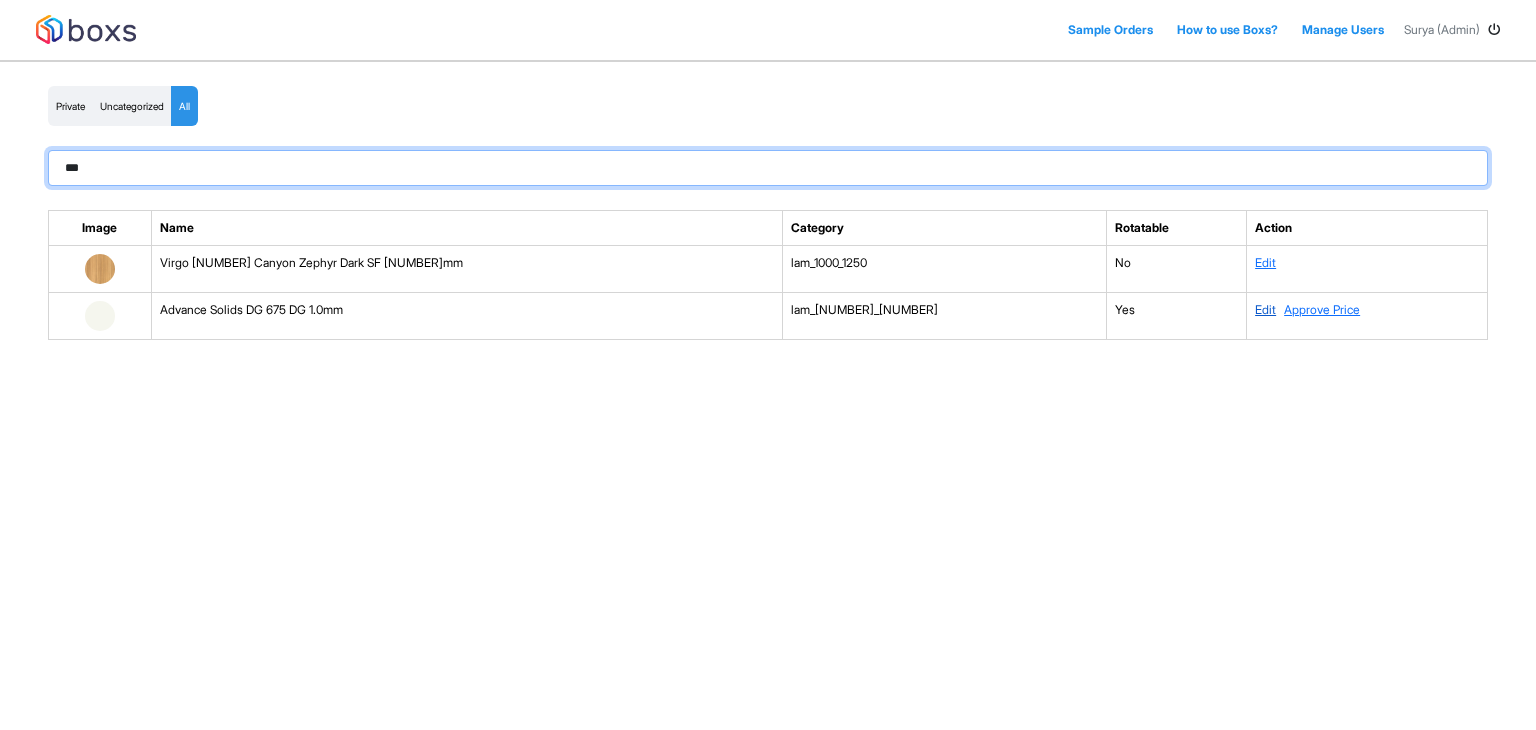 type on "***" 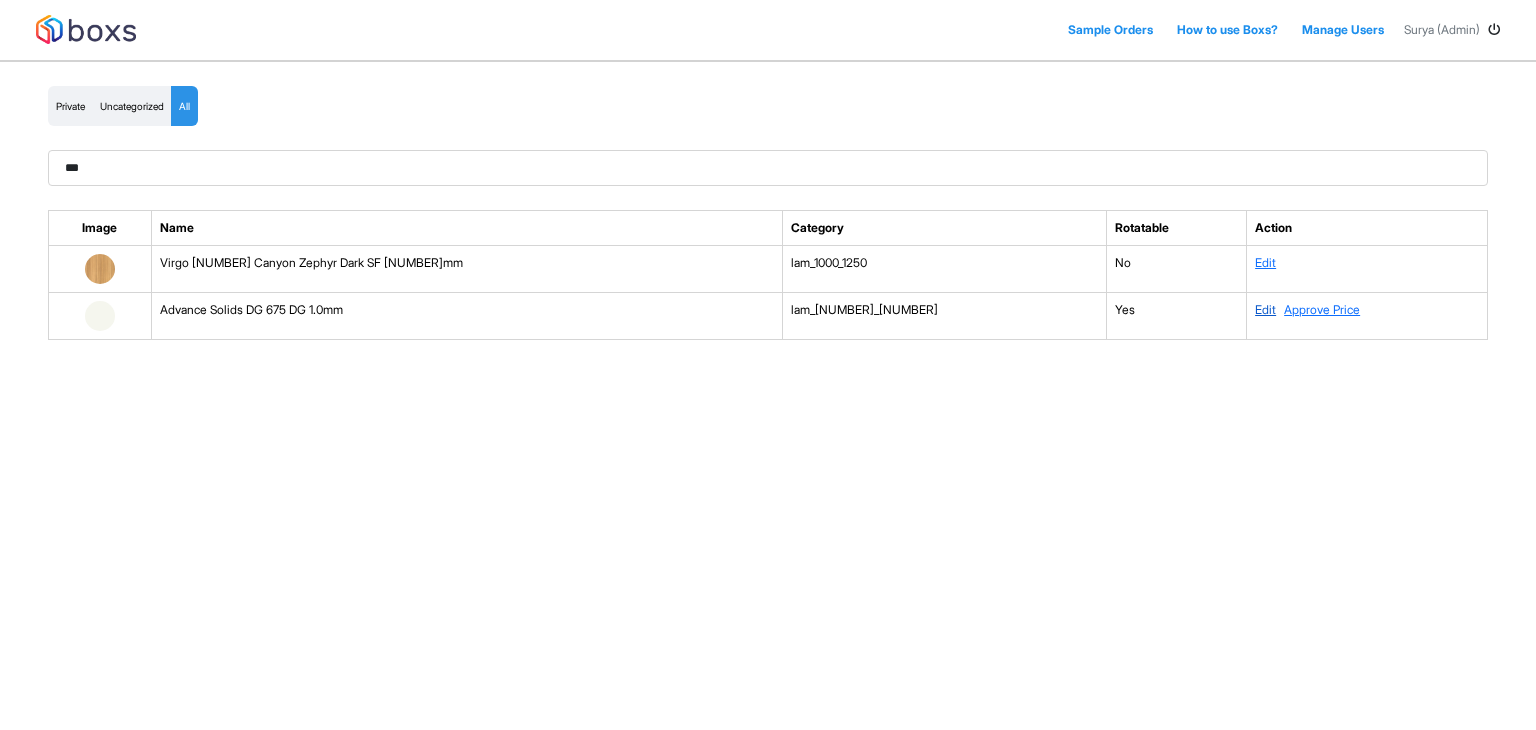 click on "Edit" at bounding box center [1265, 309] 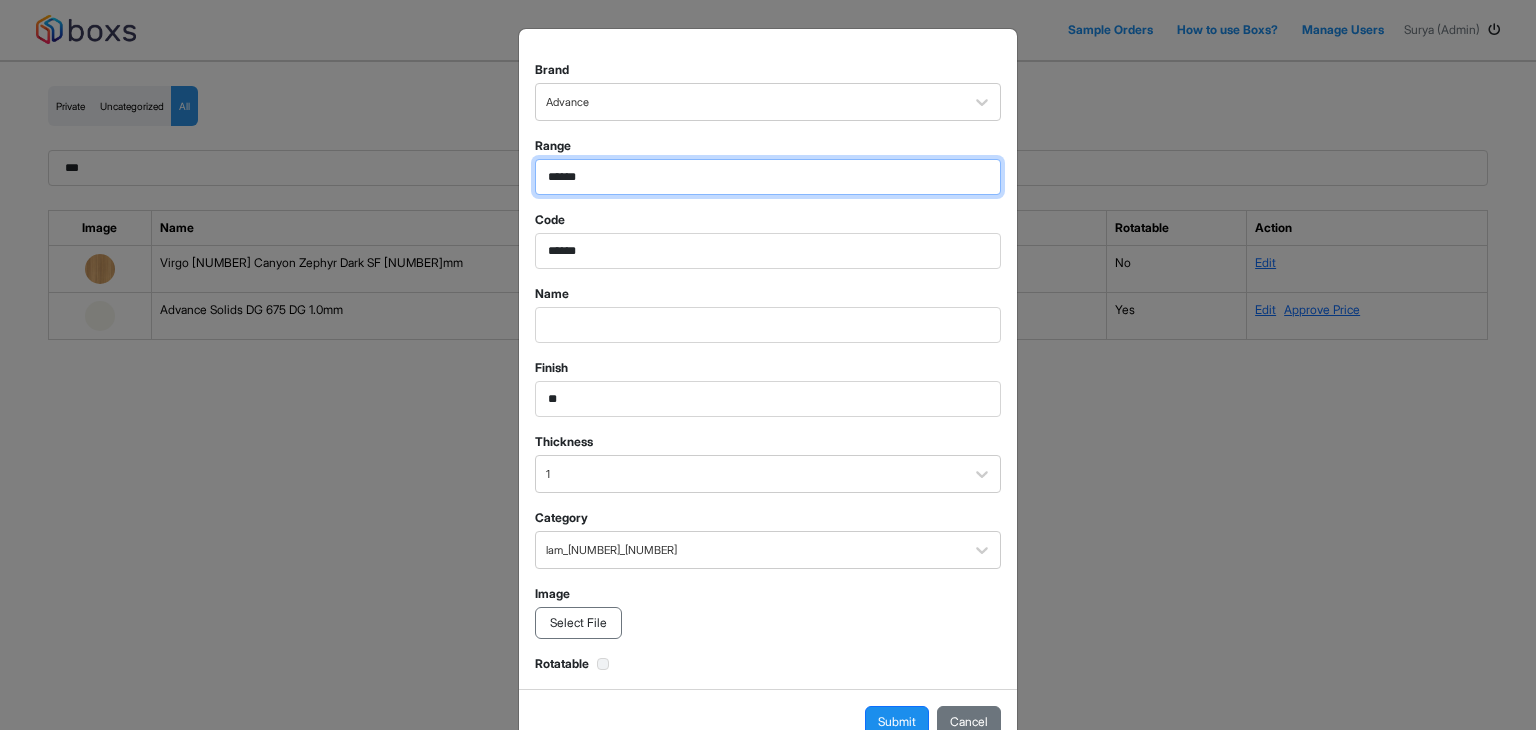 click on "******" at bounding box center (768, 177) 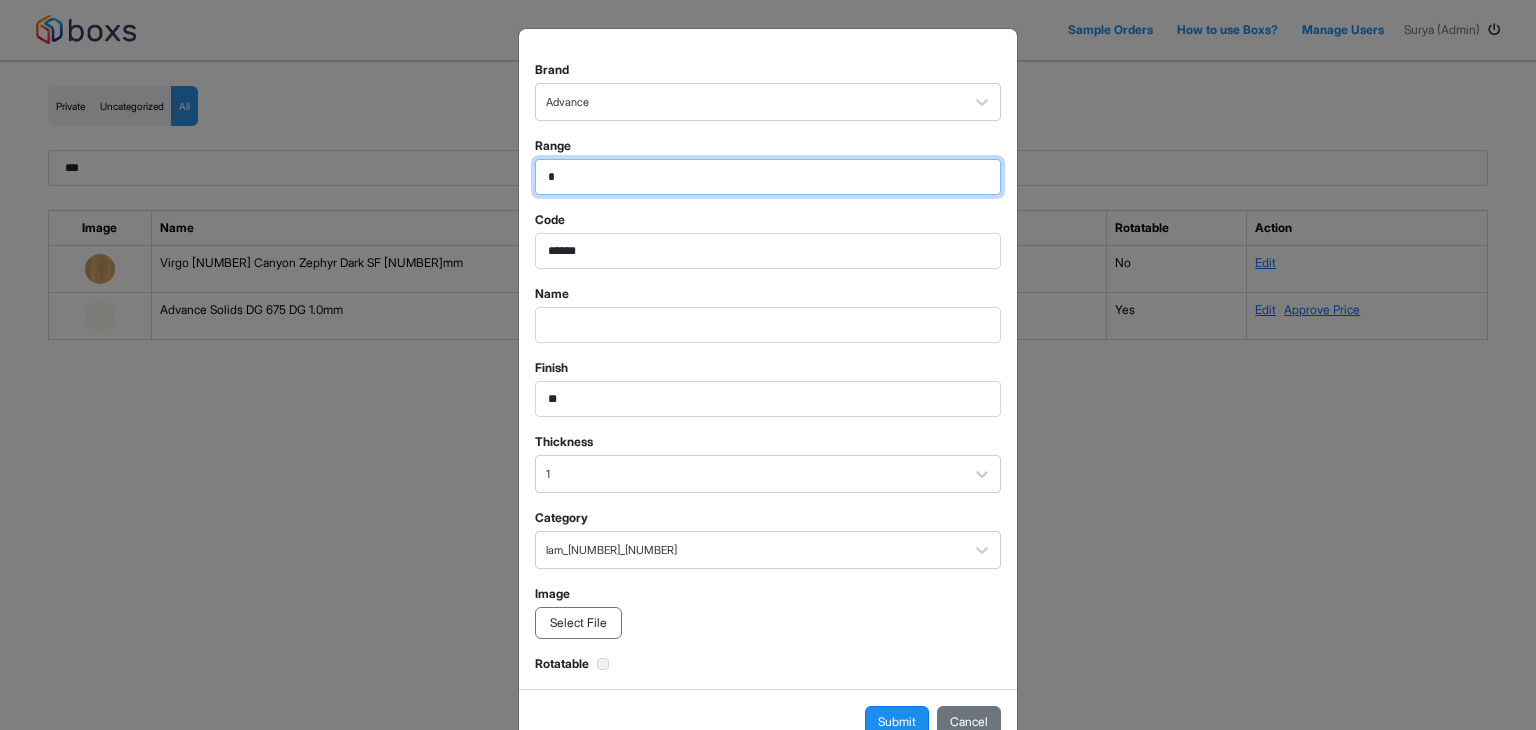 type on "*" 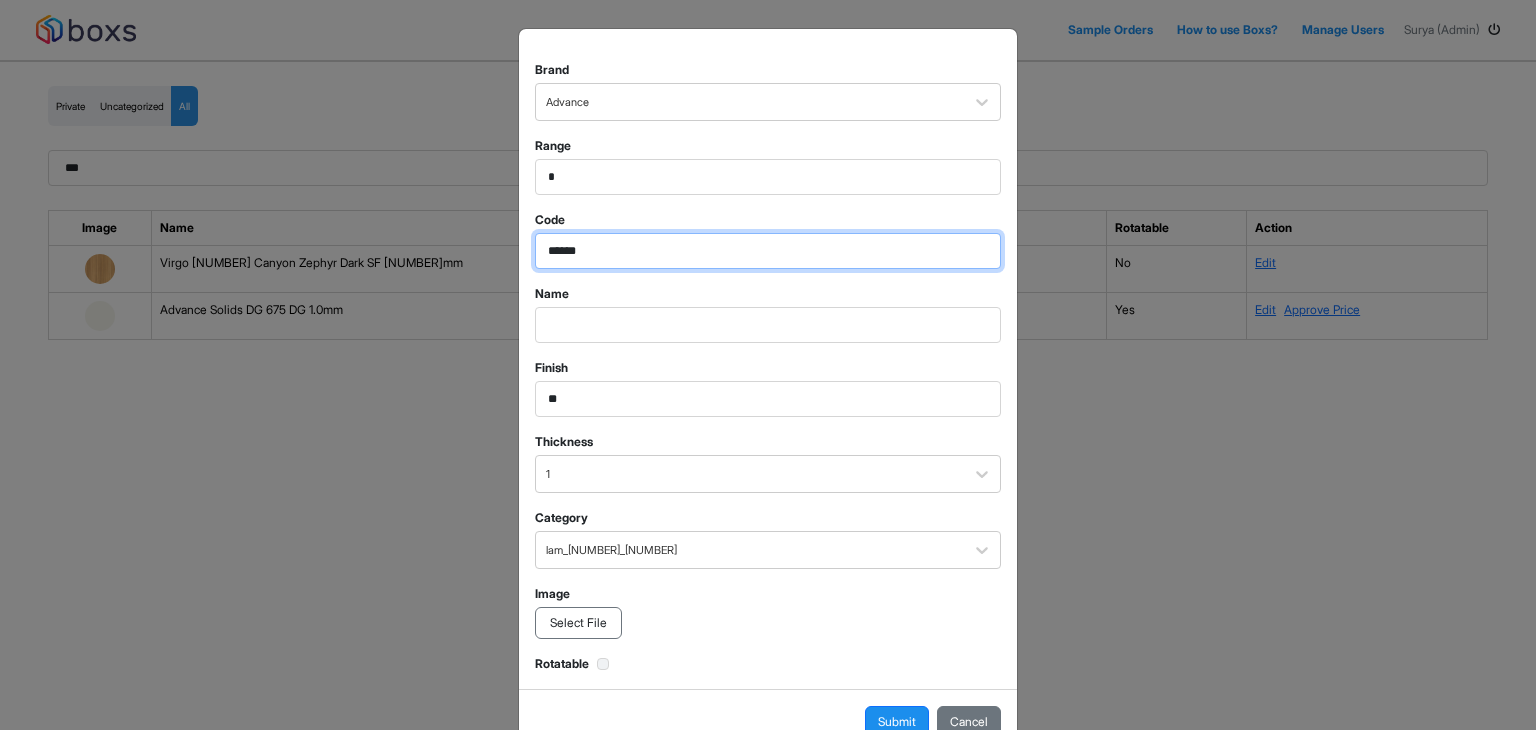 drag, startPoint x: 568, startPoint y: 243, endPoint x: 588, endPoint y: 246, distance: 20.22375 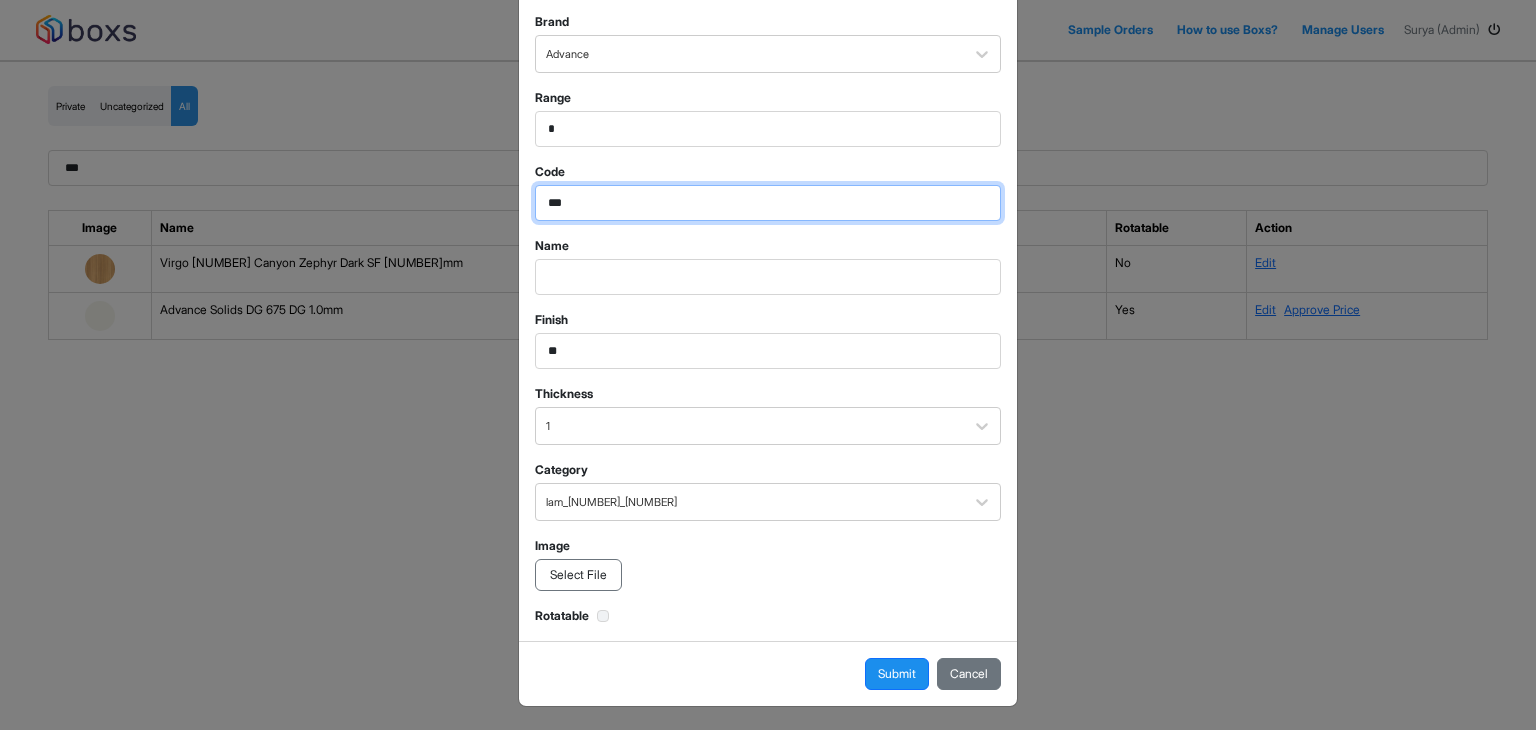 scroll, scrollTop: 50, scrollLeft: 0, axis: vertical 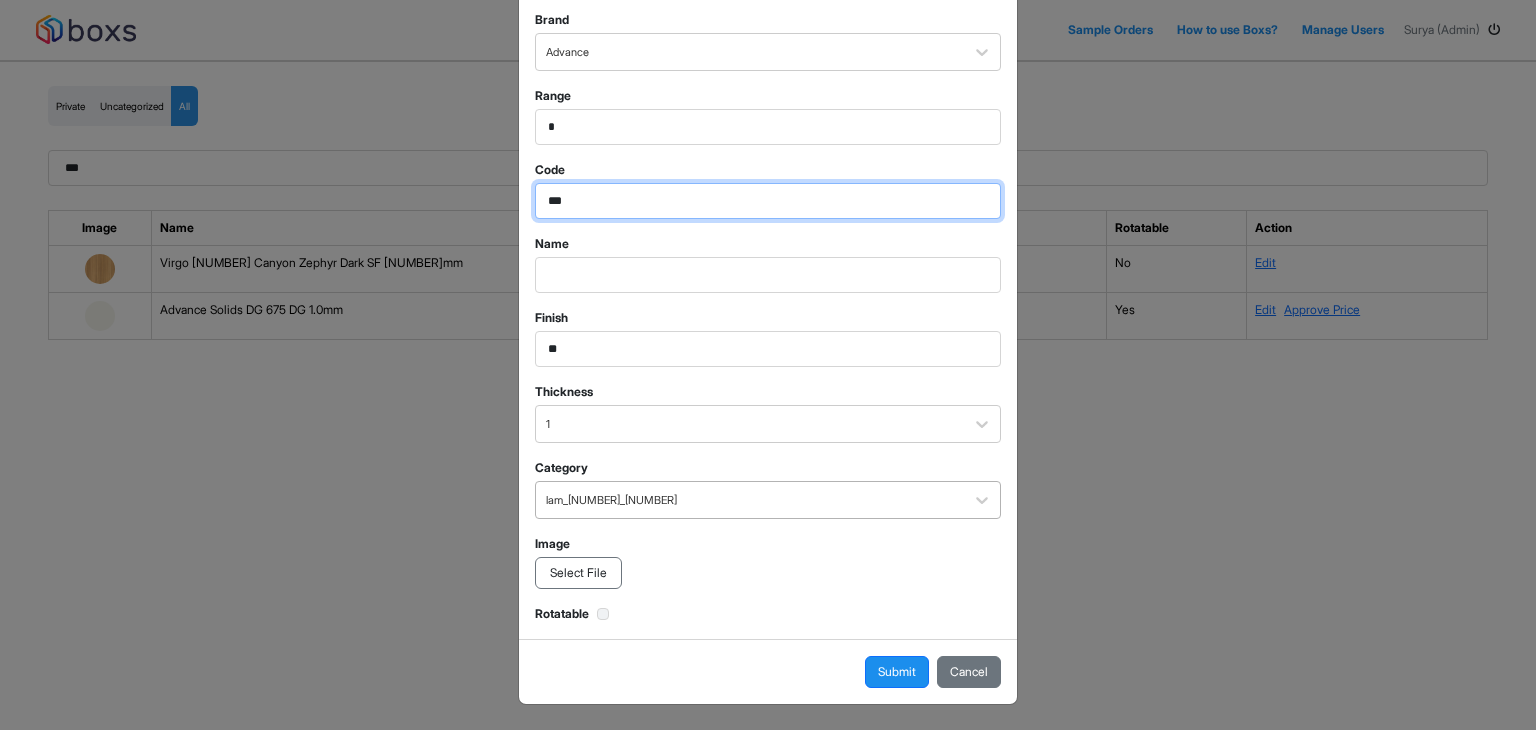 type on "***" 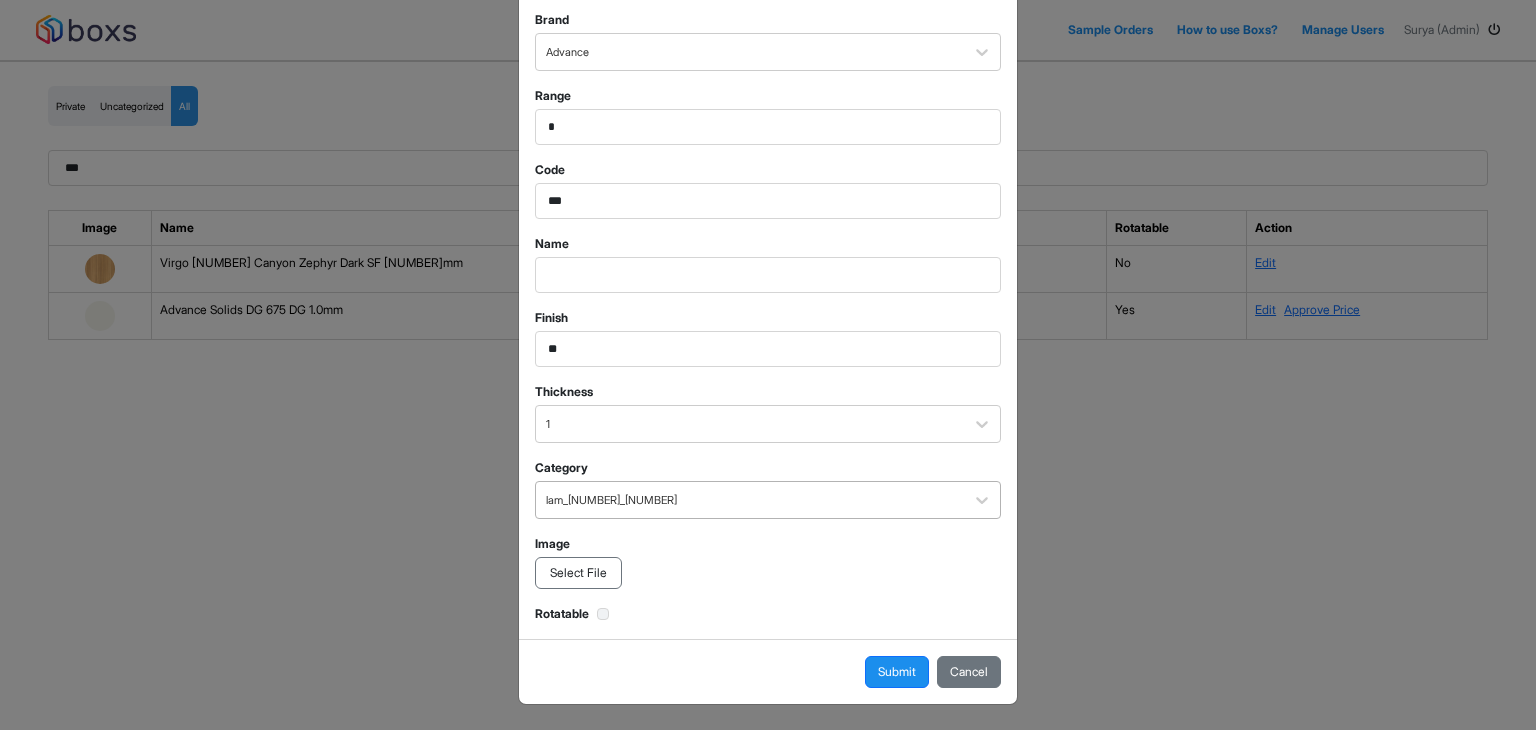 scroll, scrollTop: 50, scrollLeft: 0, axis: vertical 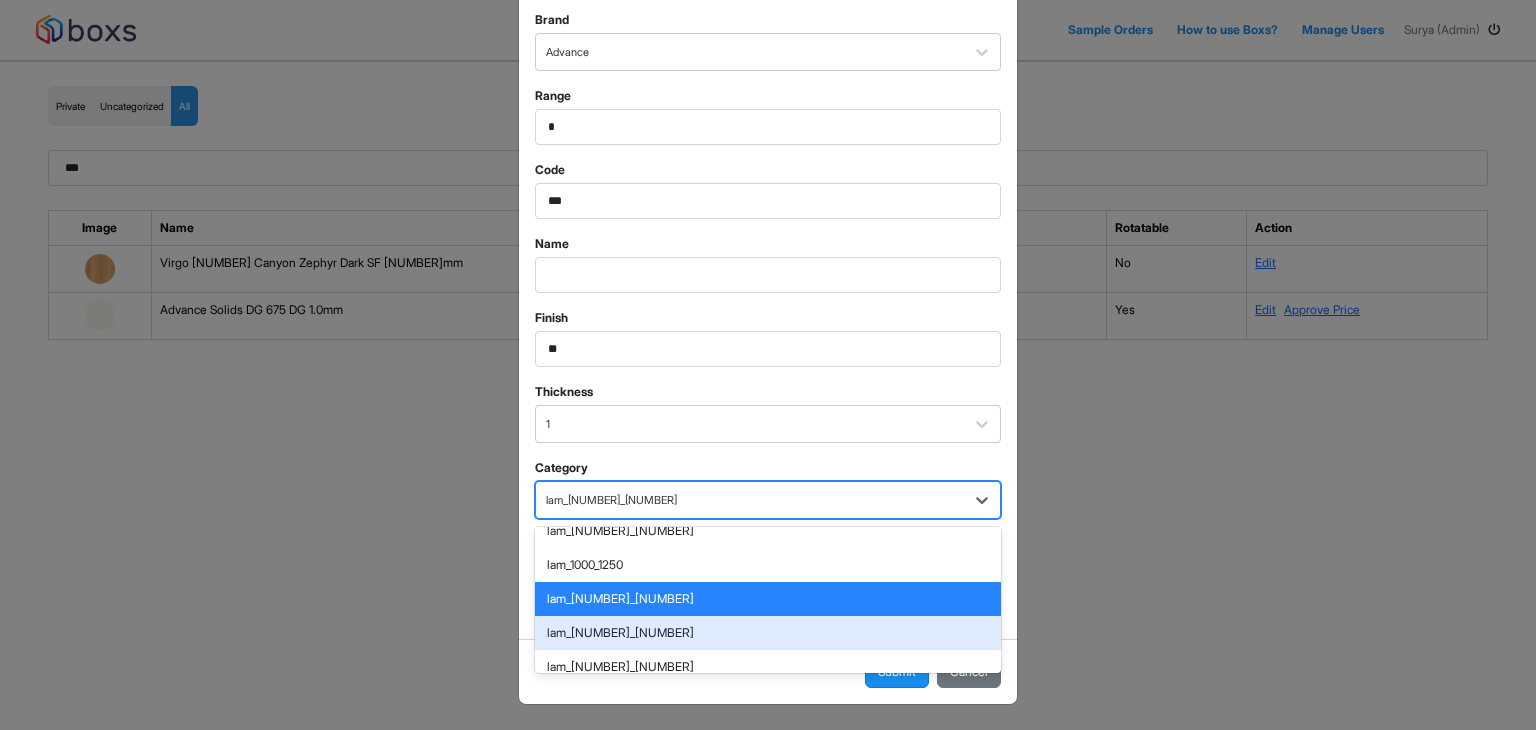 click on "lam_1500_1750" at bounding box center (768, 633) 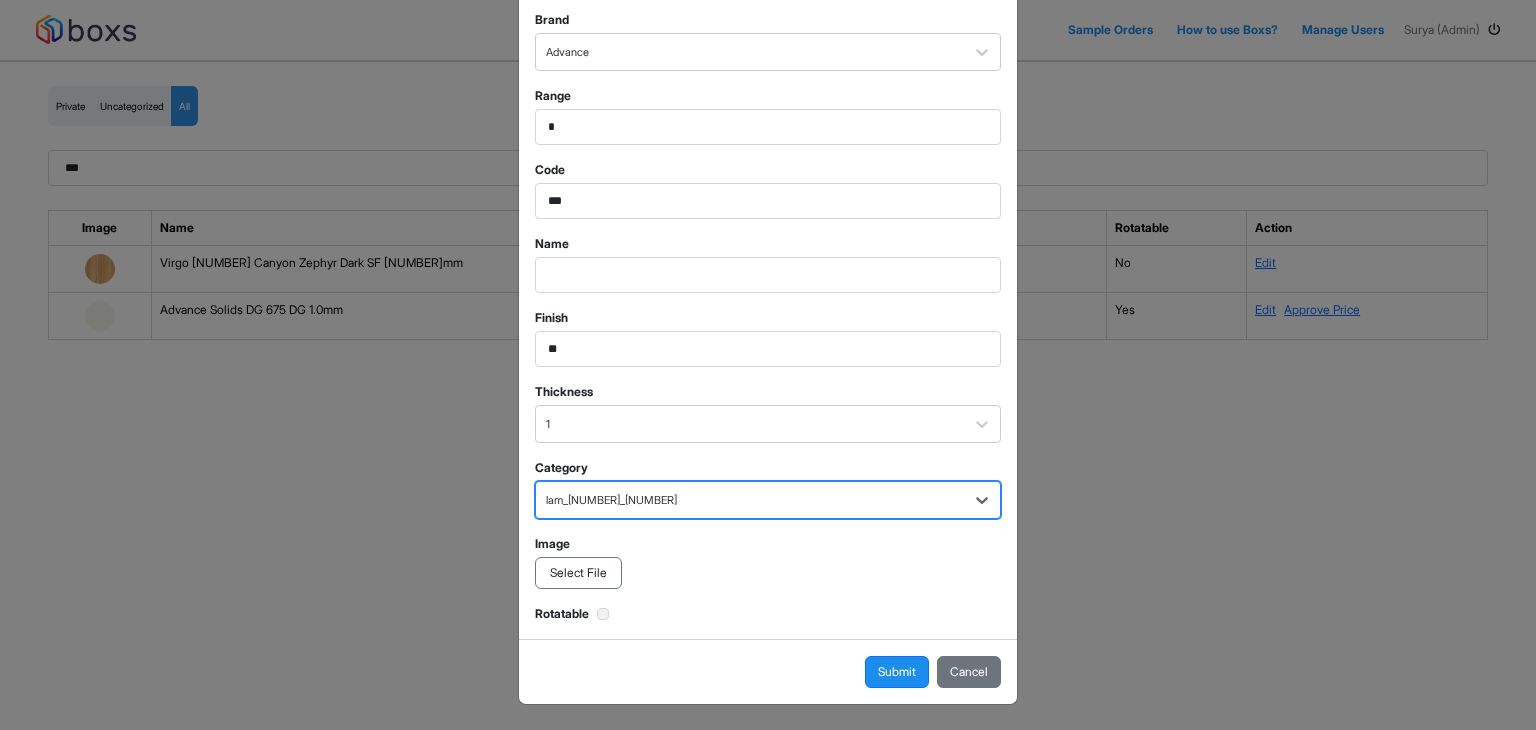 click on "Brand Advance Range * Code *** Name Finish ** Thickness 1 Category option lam_1500_1750, selected. lam_1500_1750 Image Select File Rotatable" at bounding box center (768, 309) 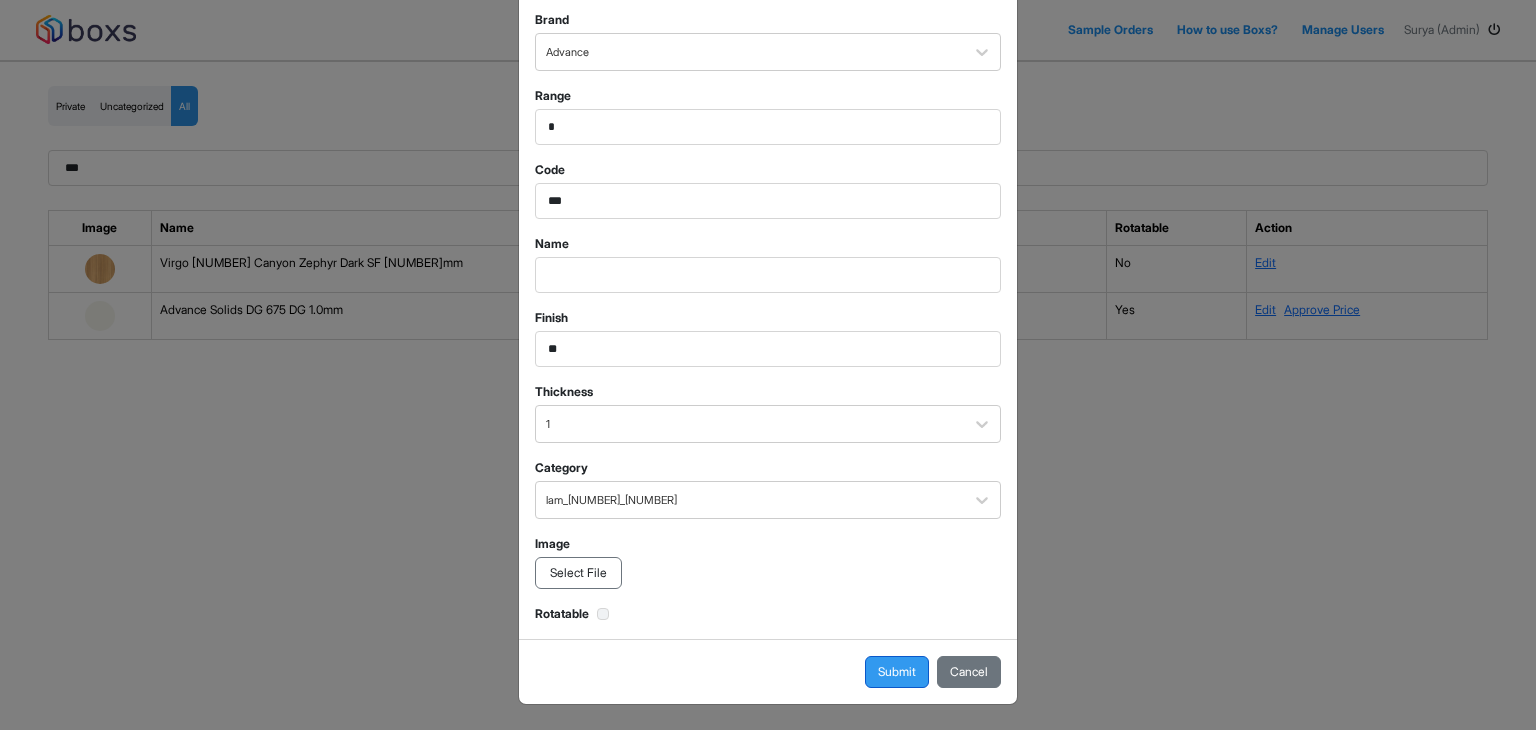 click on "Submit" at bounding box center [897, 672] 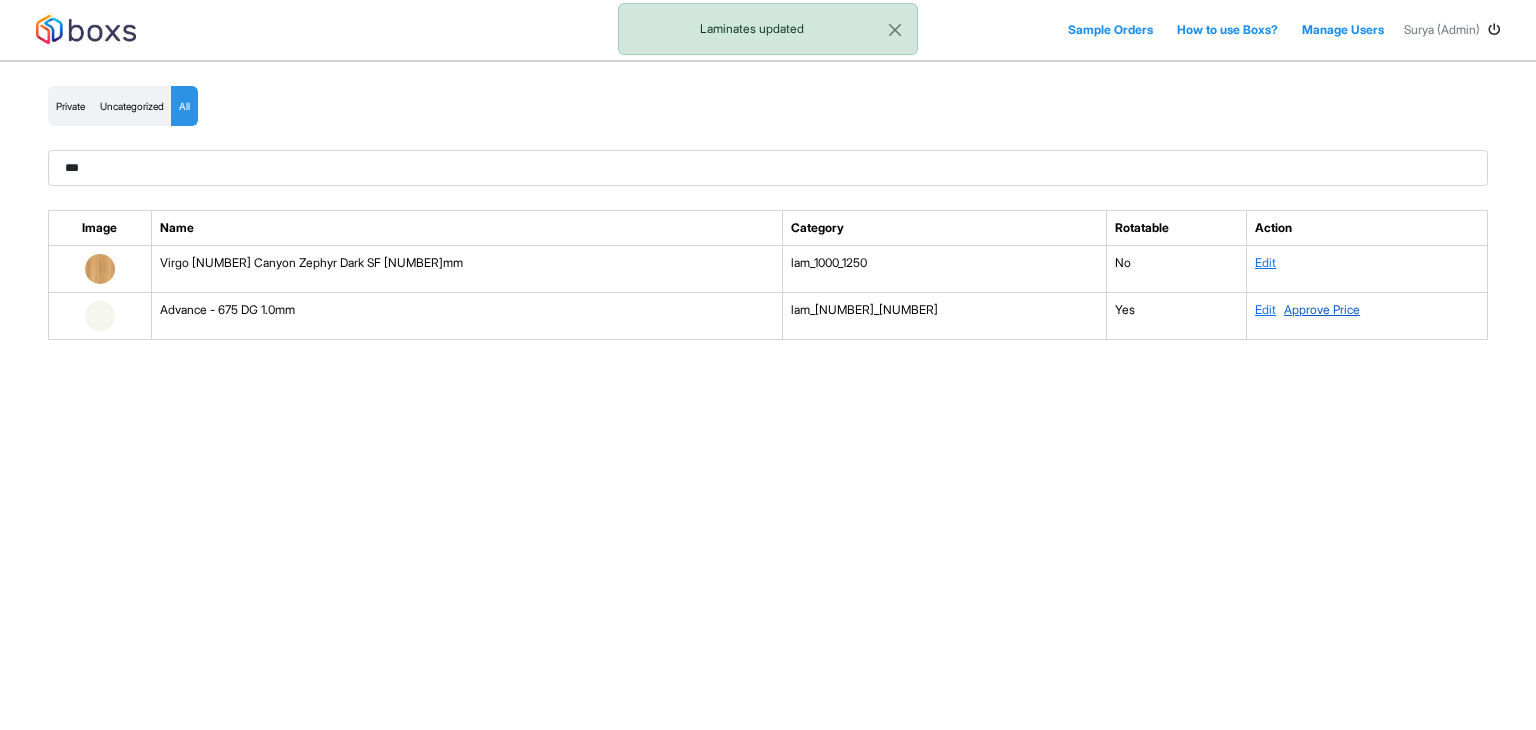 click on "Approve Price" at bounding box center (1322, 309) 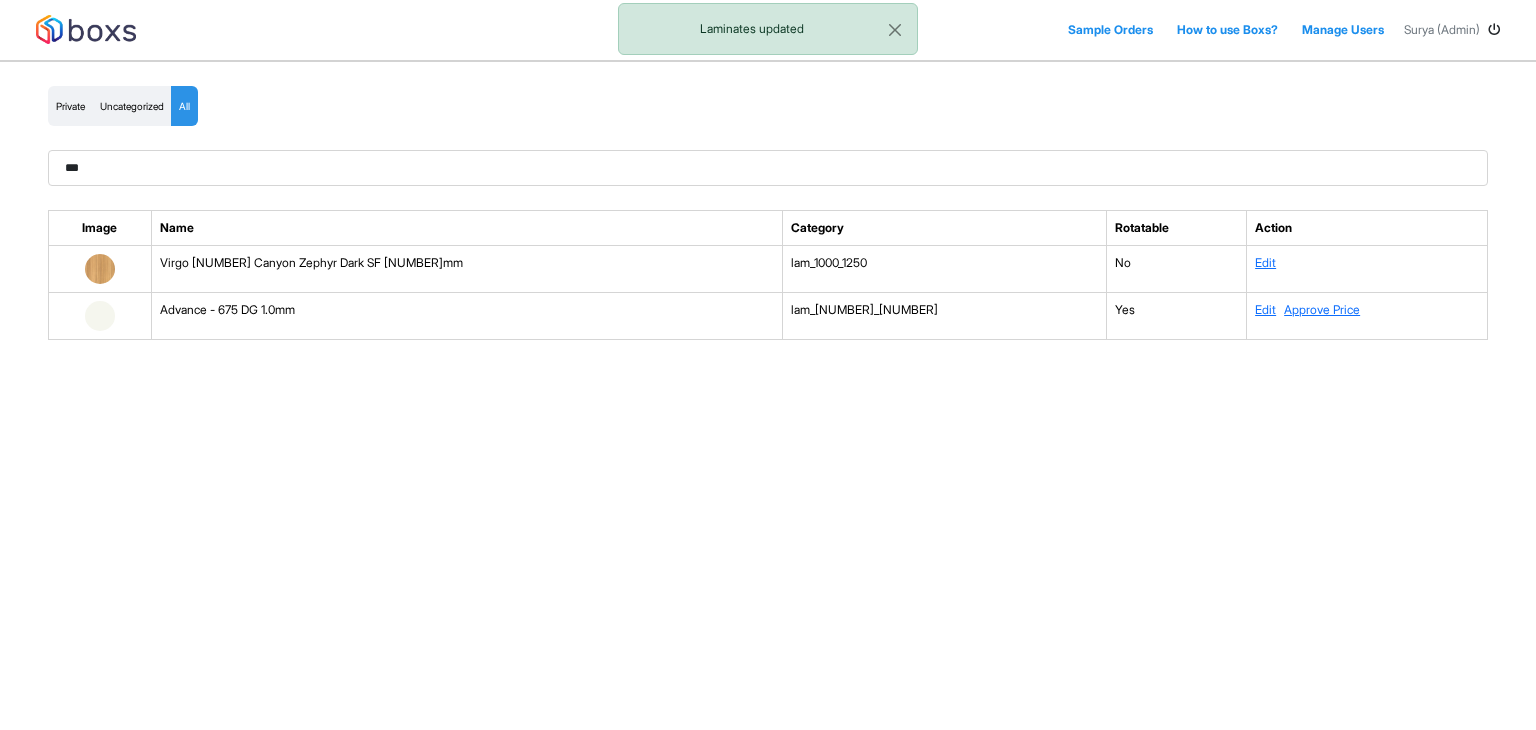 click on "Private Uncategorized All *** Image Name Category Rotatable Action Virgo 6758 Canyon Zephyr Dark SF 1.0mm lam_1000_1250 No Edit Advance - 675 DG 1.0mm lam_1500_1750 Yes Edit Approve Price" at bounding box center [768, 221] 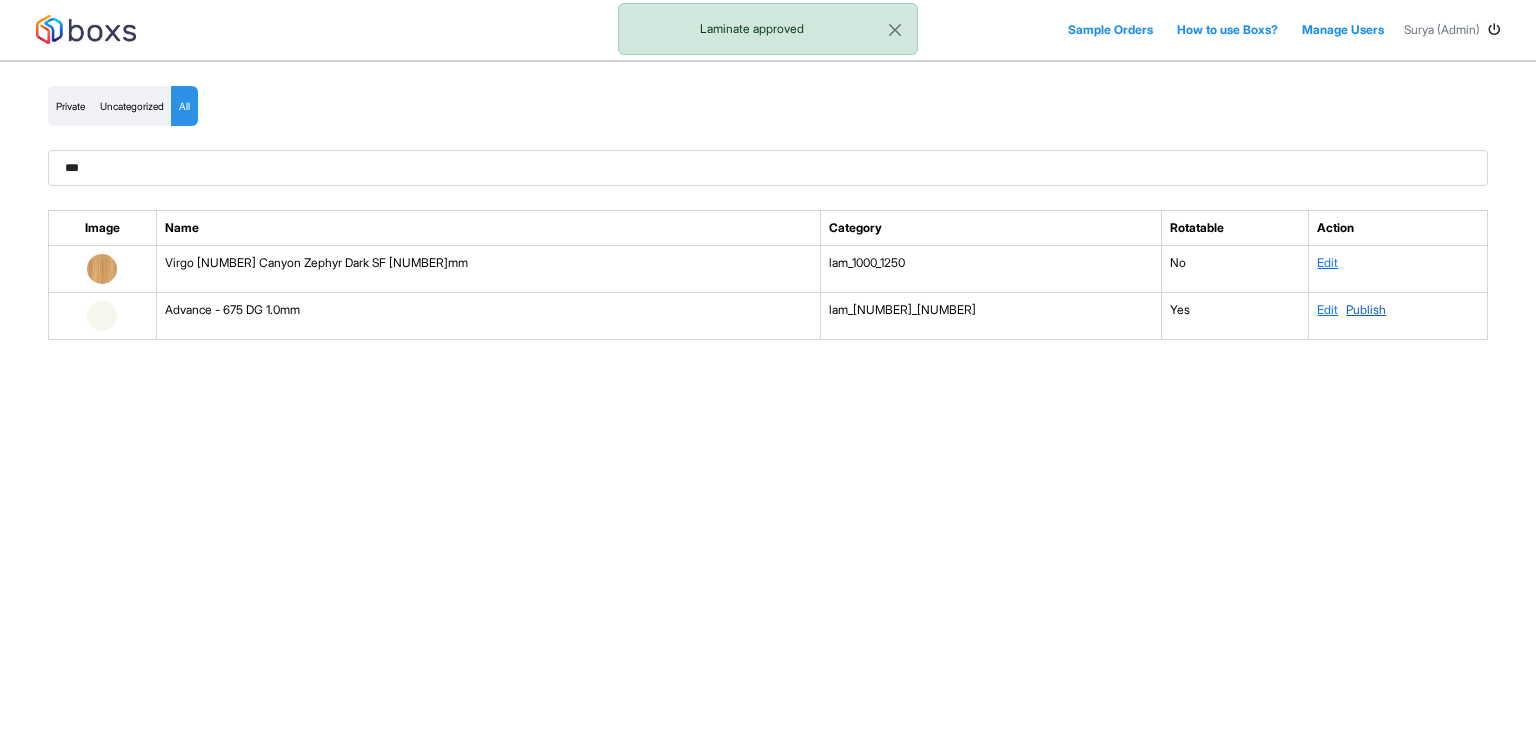 click on "Publish" at bounding box center (1366, 309) 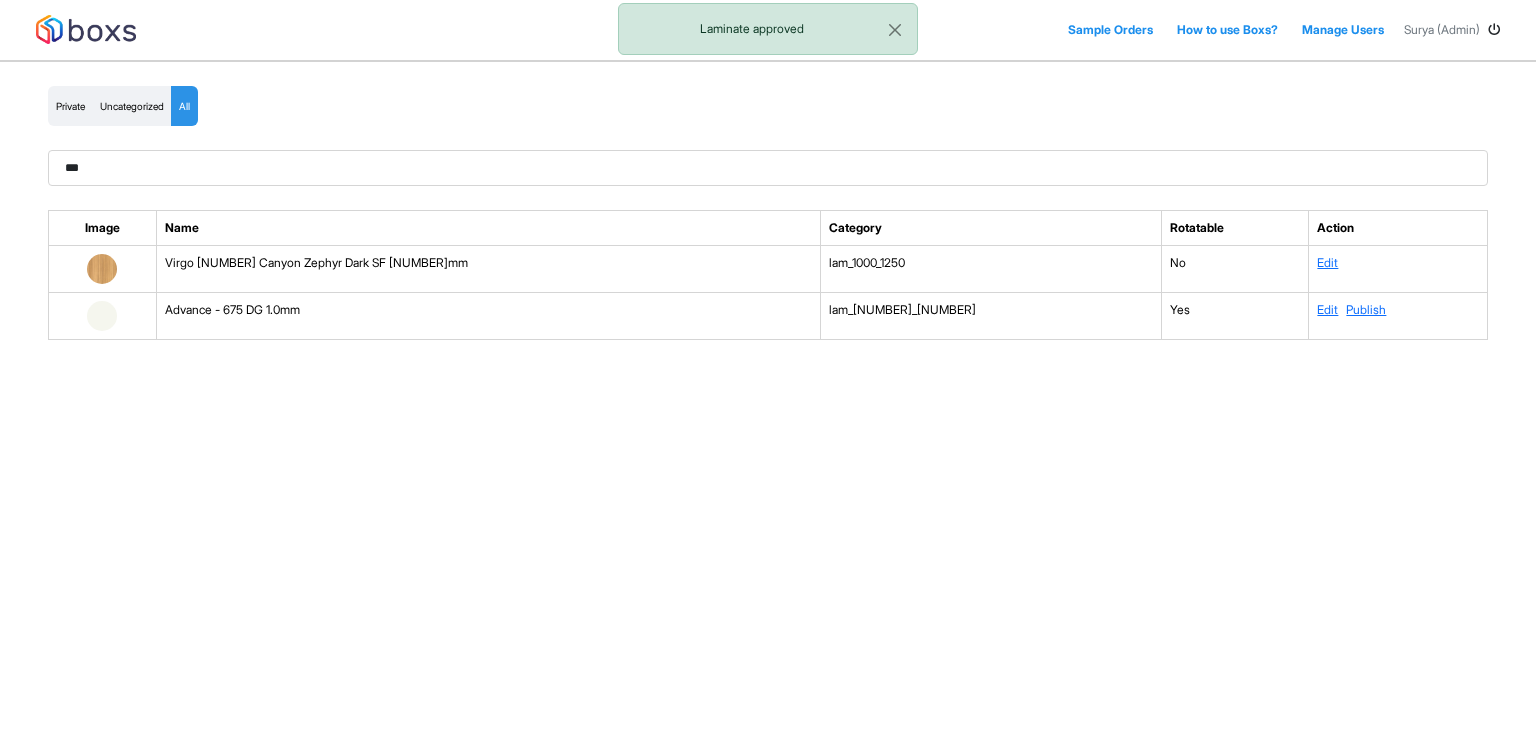 click on "Private Uncategorized All *** Image Name Category Rotatable Action Virgo 6758 Canyon Zephyr Dark SF 1.0mm lam_1000_1250 No Edit Advance - 675 DG 1.0mm lam_1500_1750 Yes Edit Publish" at bounding box center [768, 221] 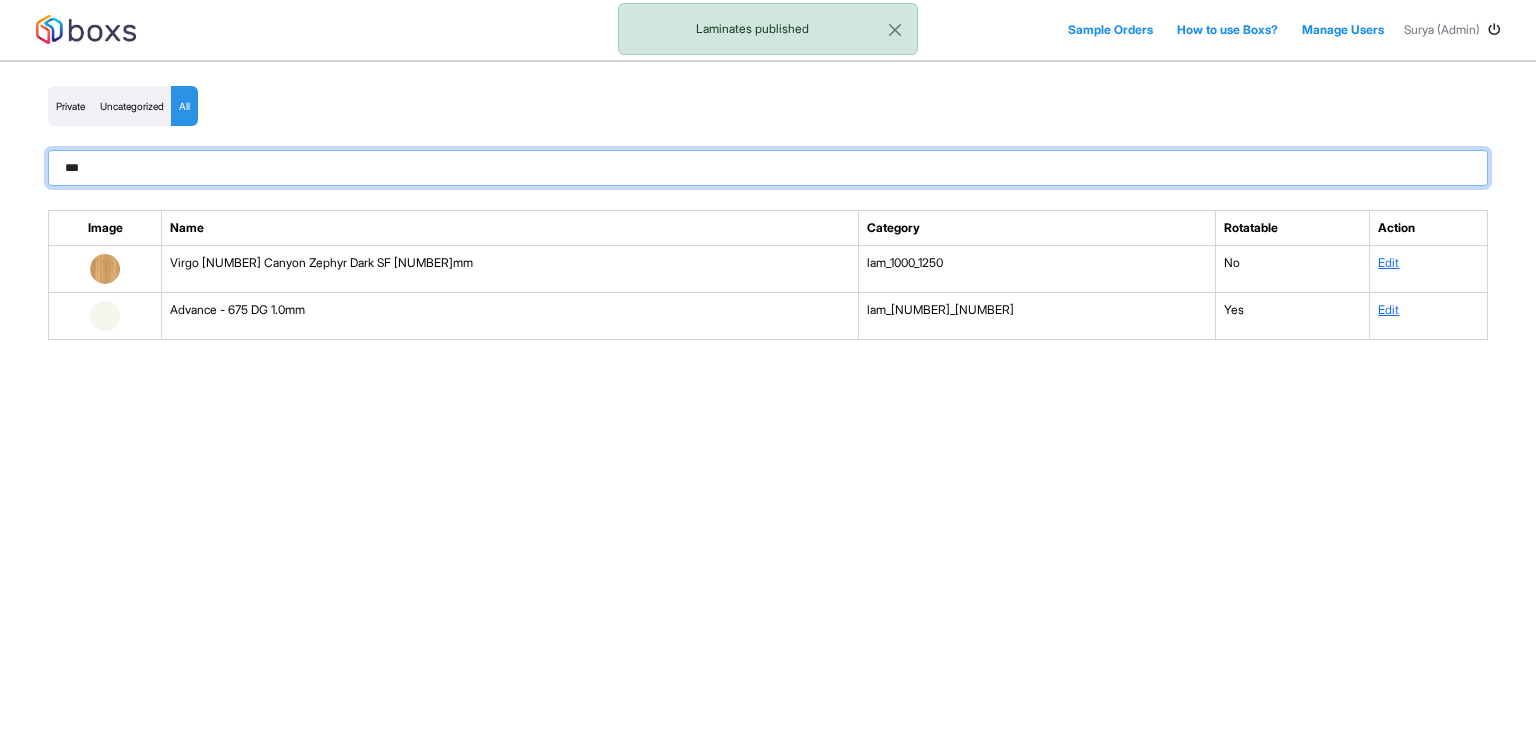 click on "***" at bounding box center (768, 168) 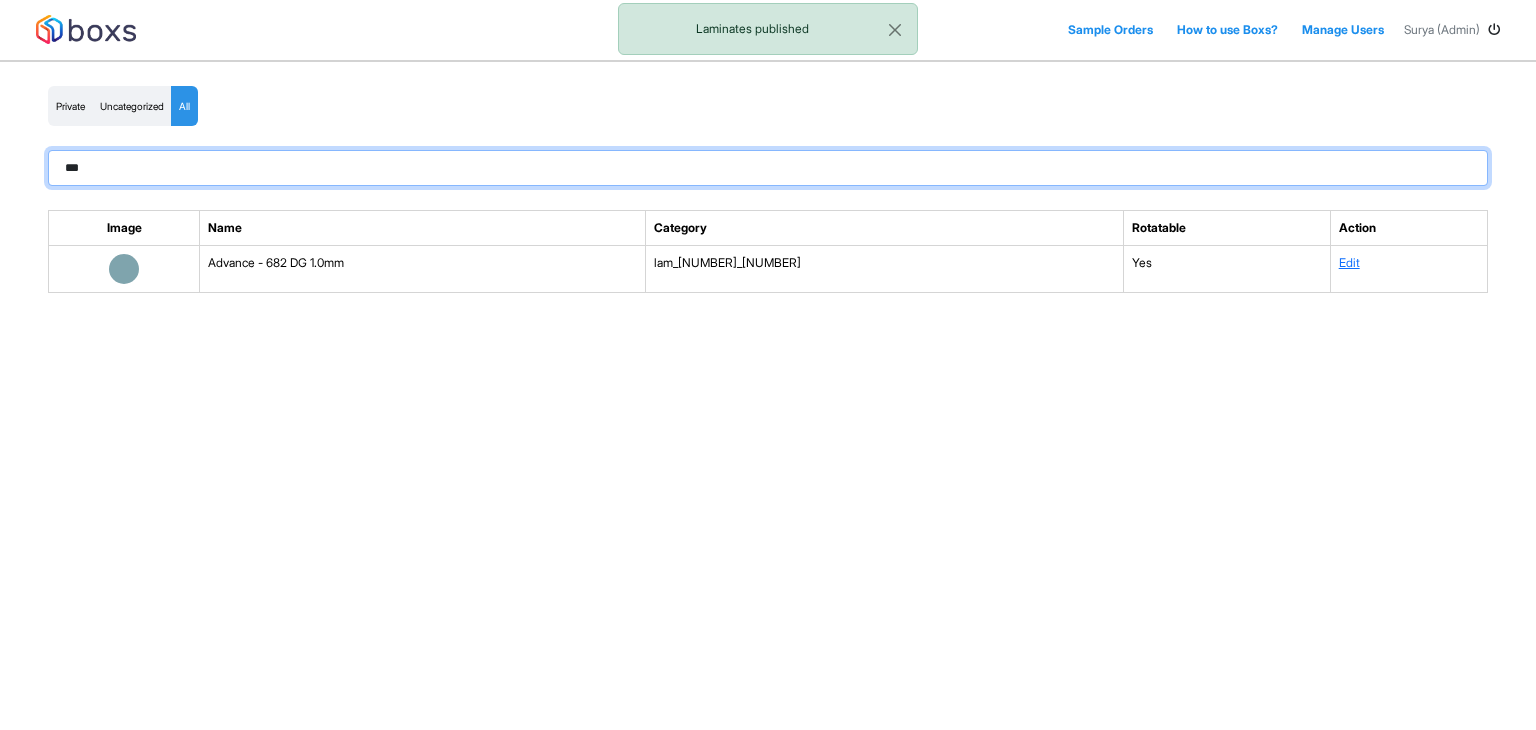 click on "***" at bounding box center (768, 168) 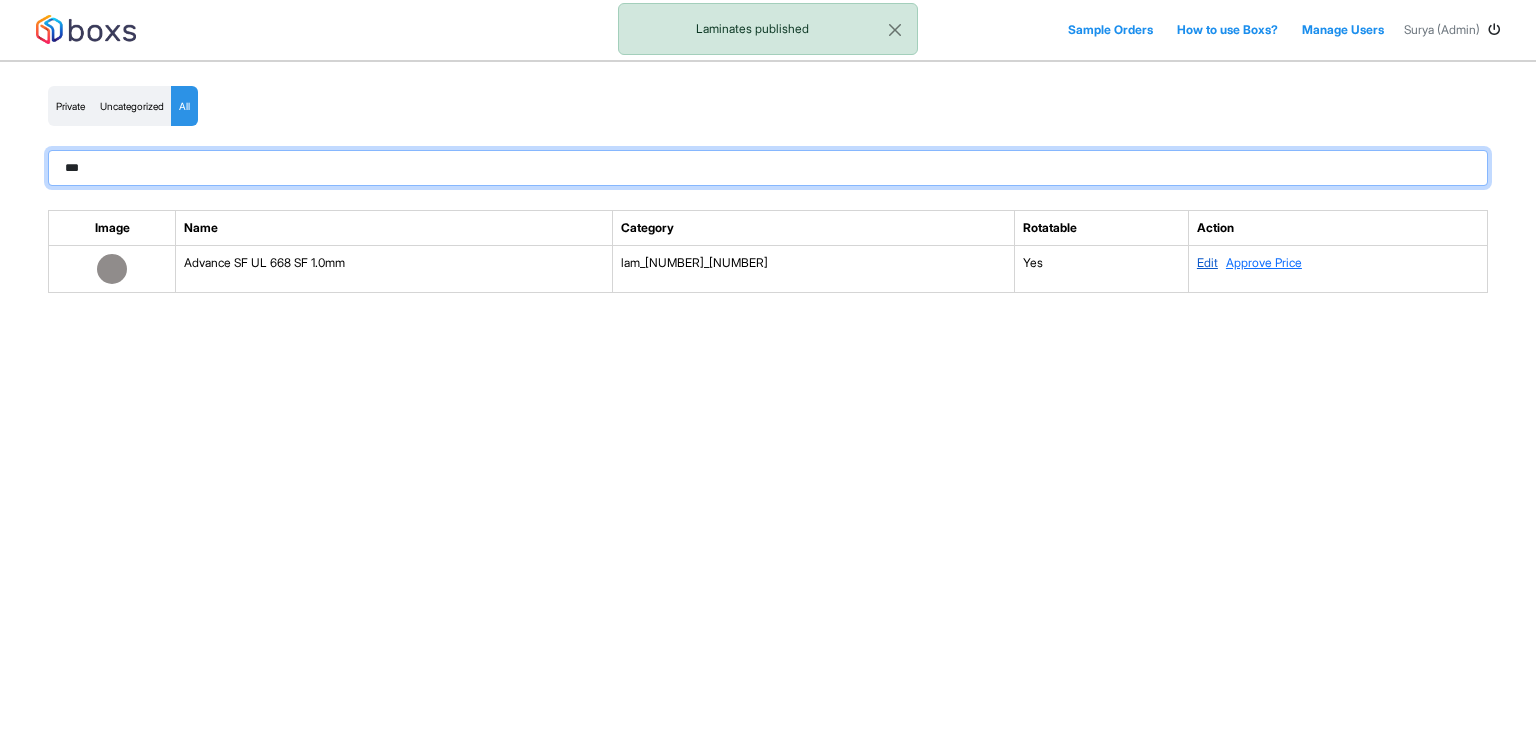 type on "***" 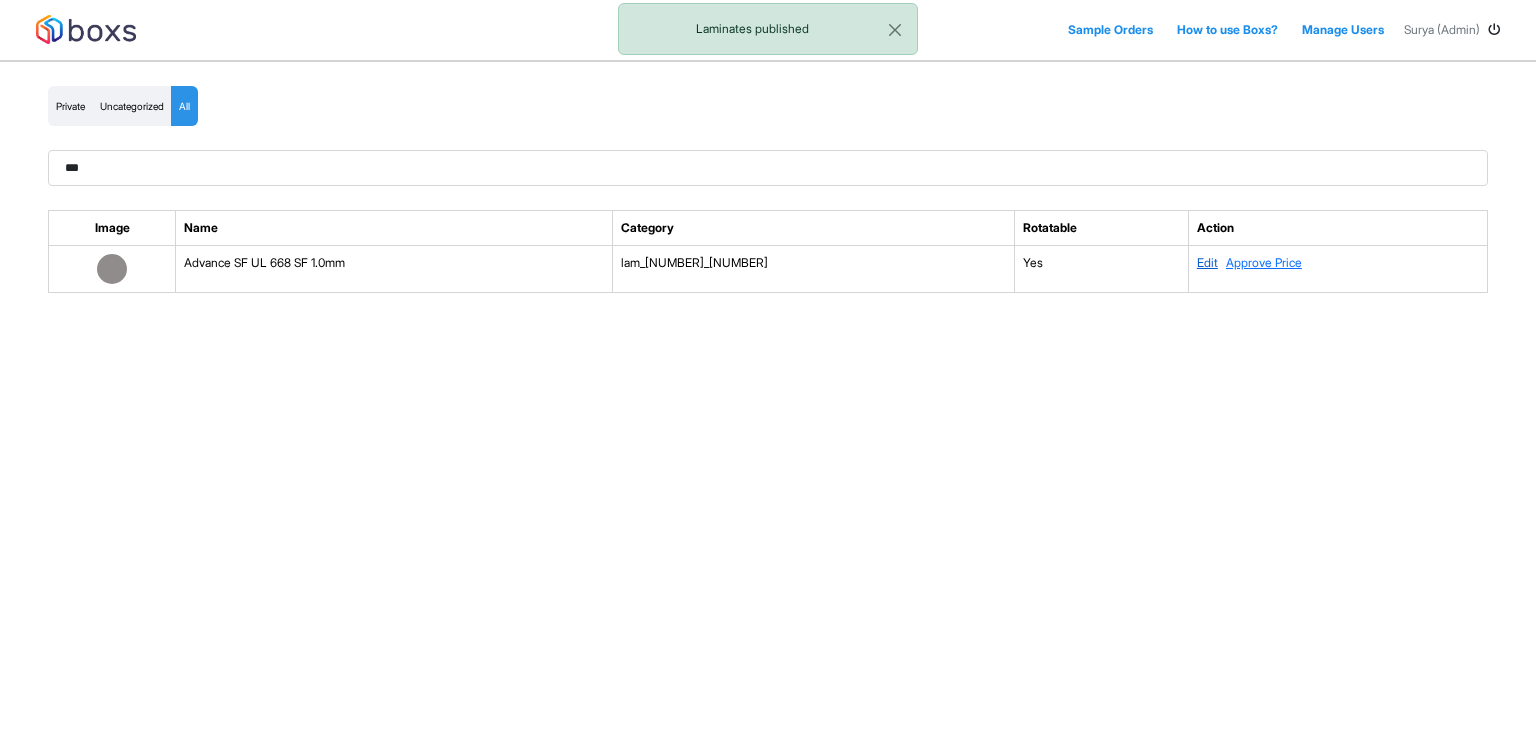 click on "Edit" at bounding box center (1207, 262) 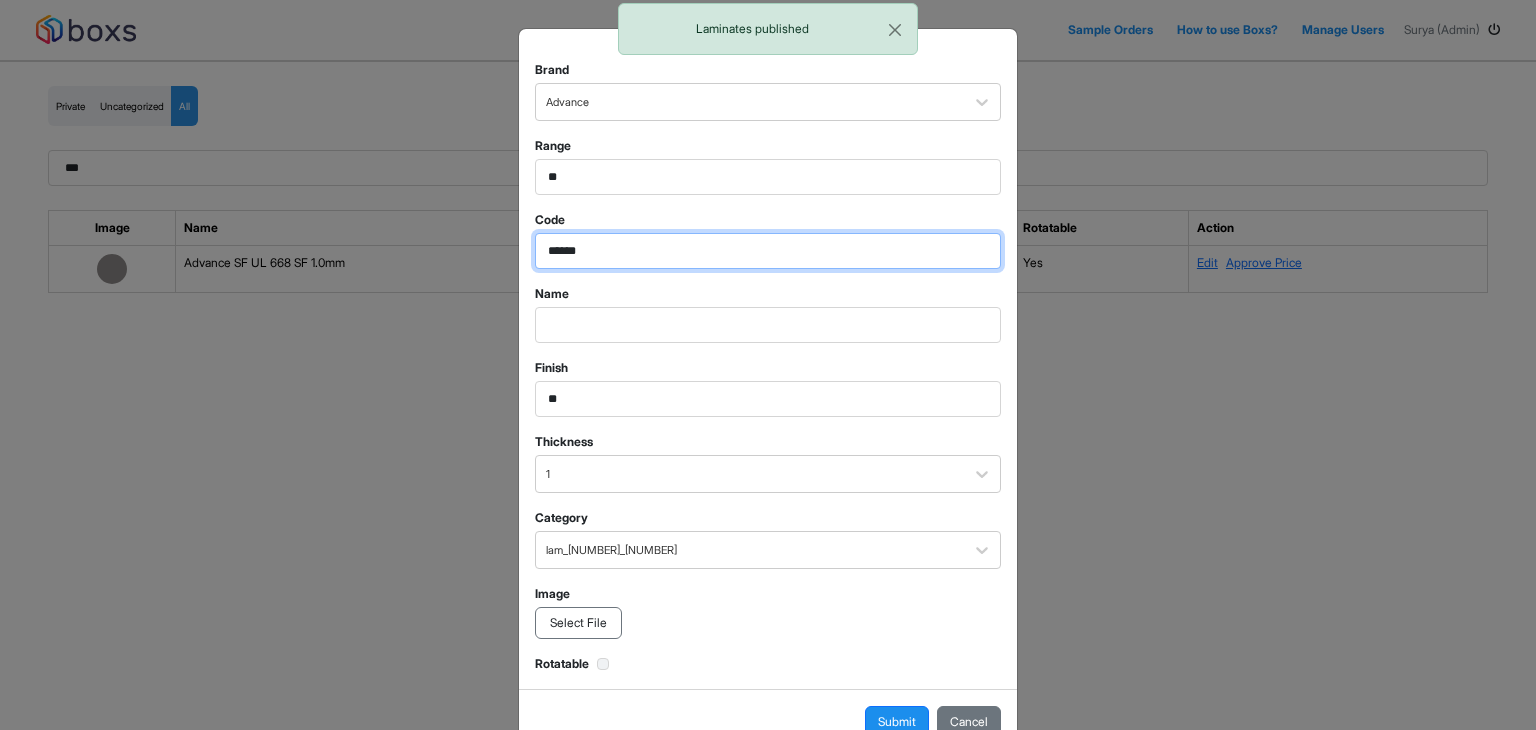 click on "******" at bounding box center [768, 177] 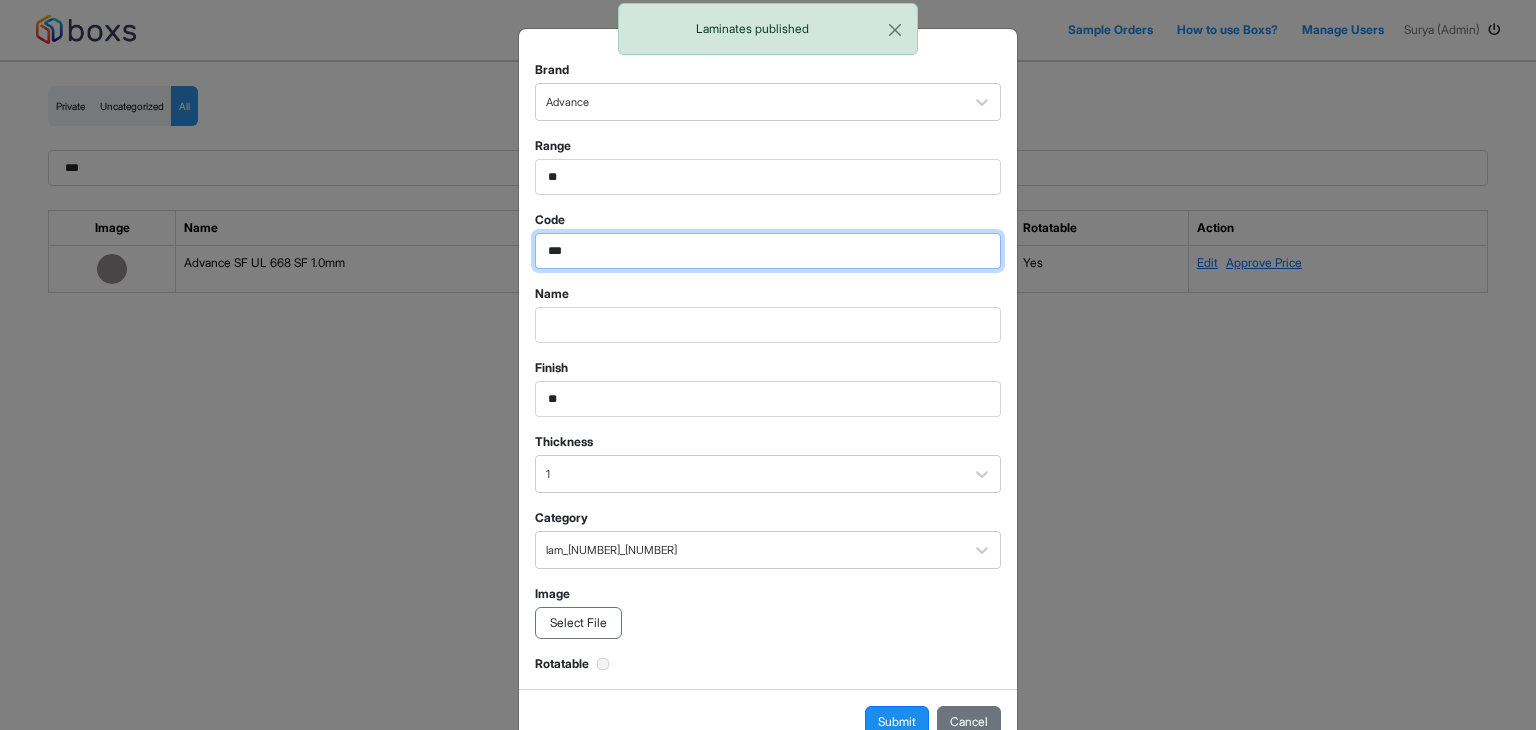 type on "***" 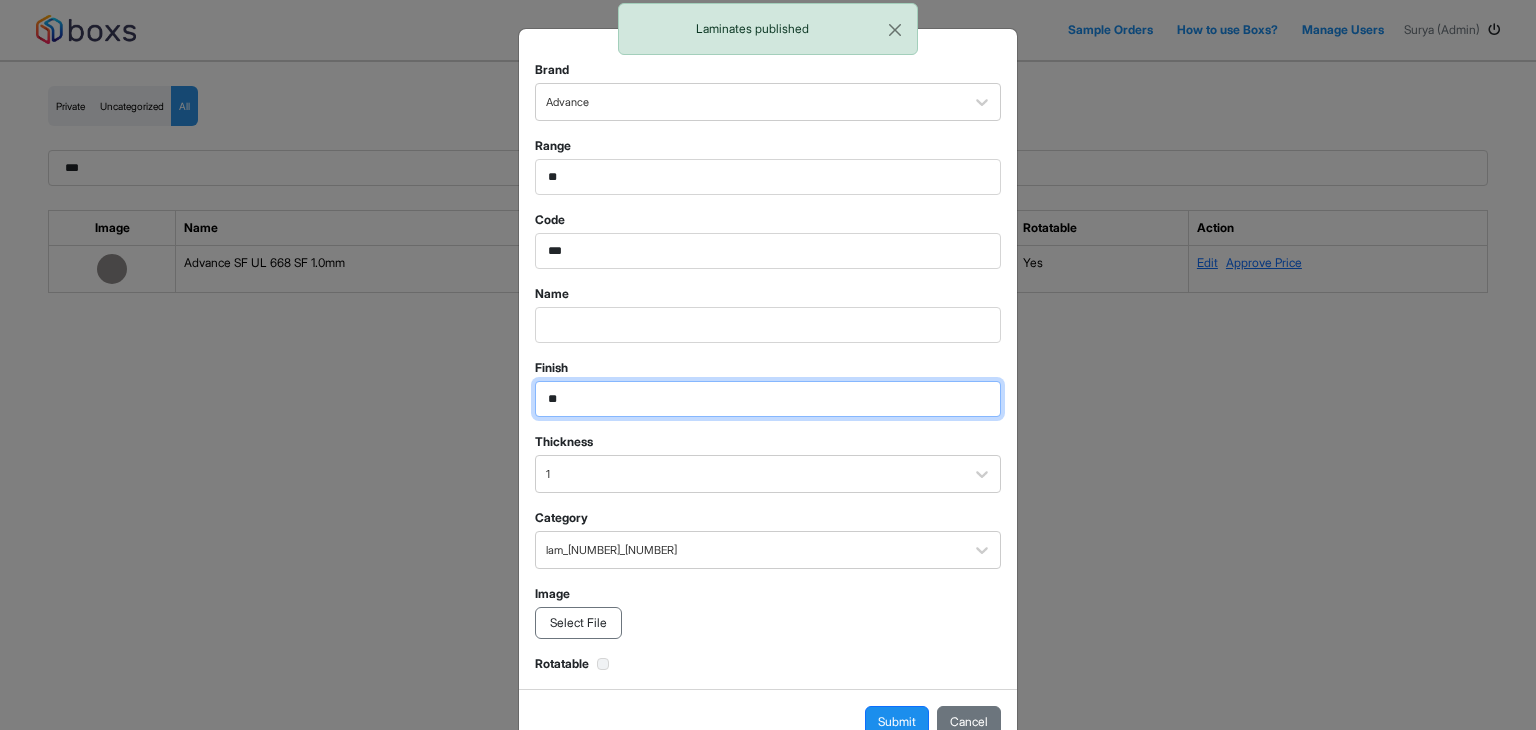 click on "**" at bounding box center (768, 177) 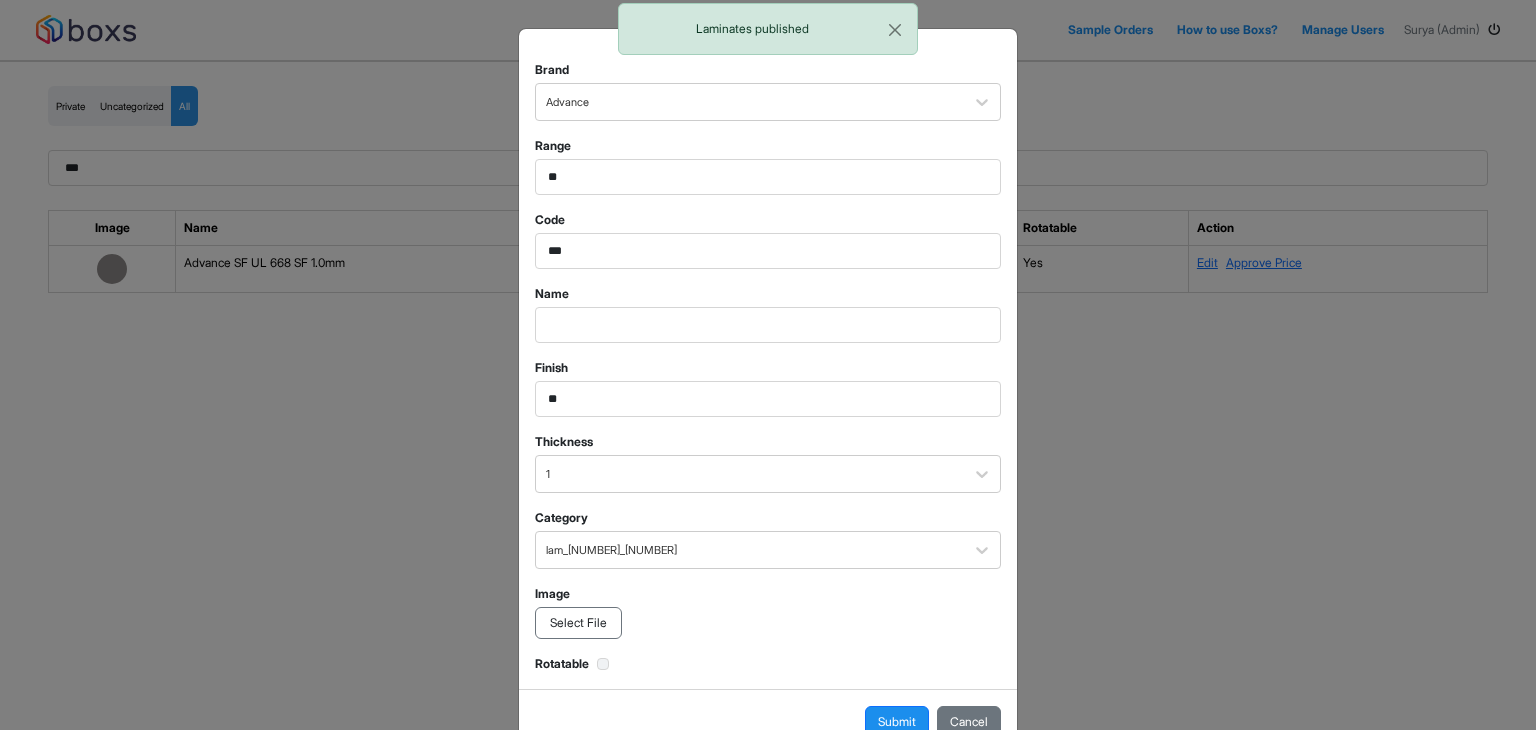 click on "Range **" at bounding box center (768, 166) 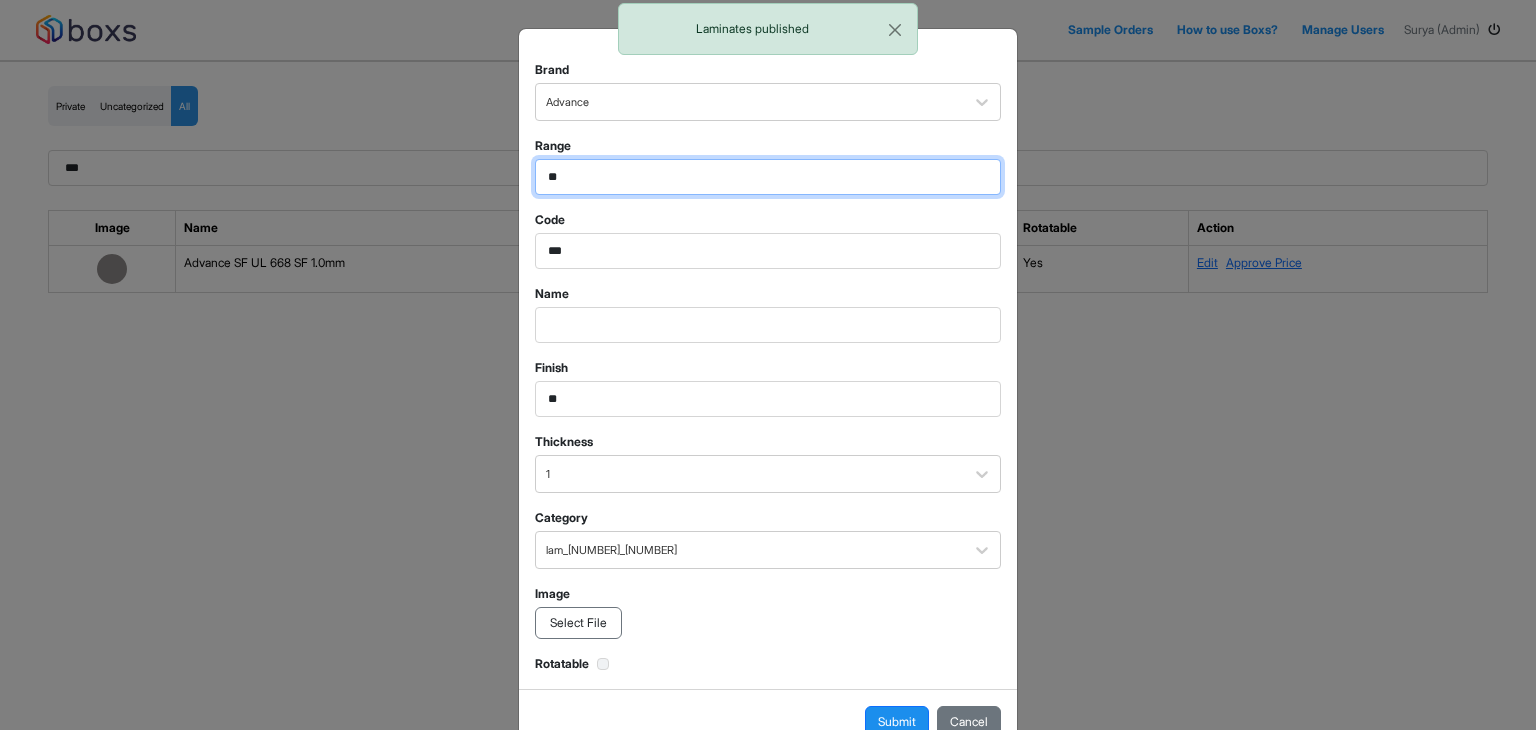 click on "**" at bounding box center [768, 177] 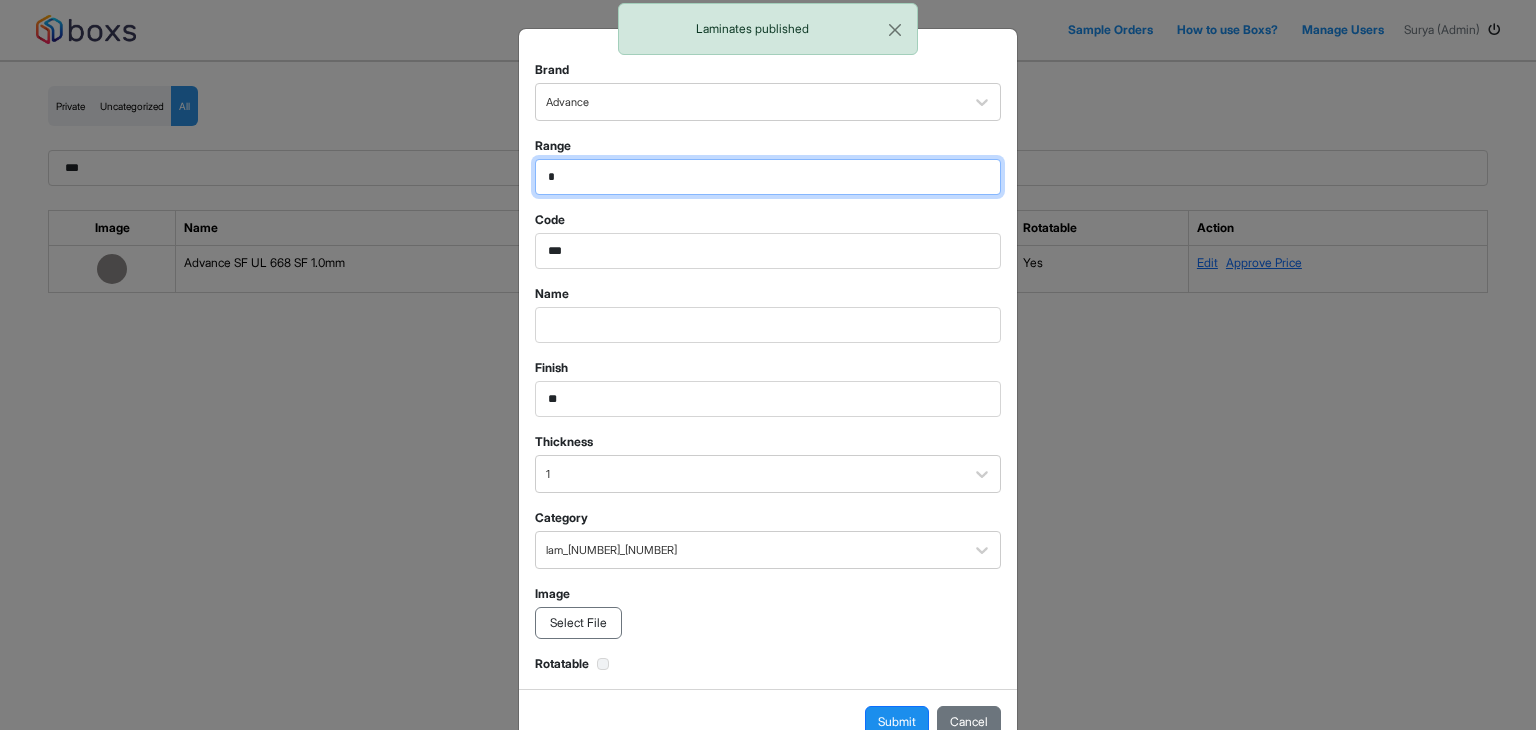 type on "*" 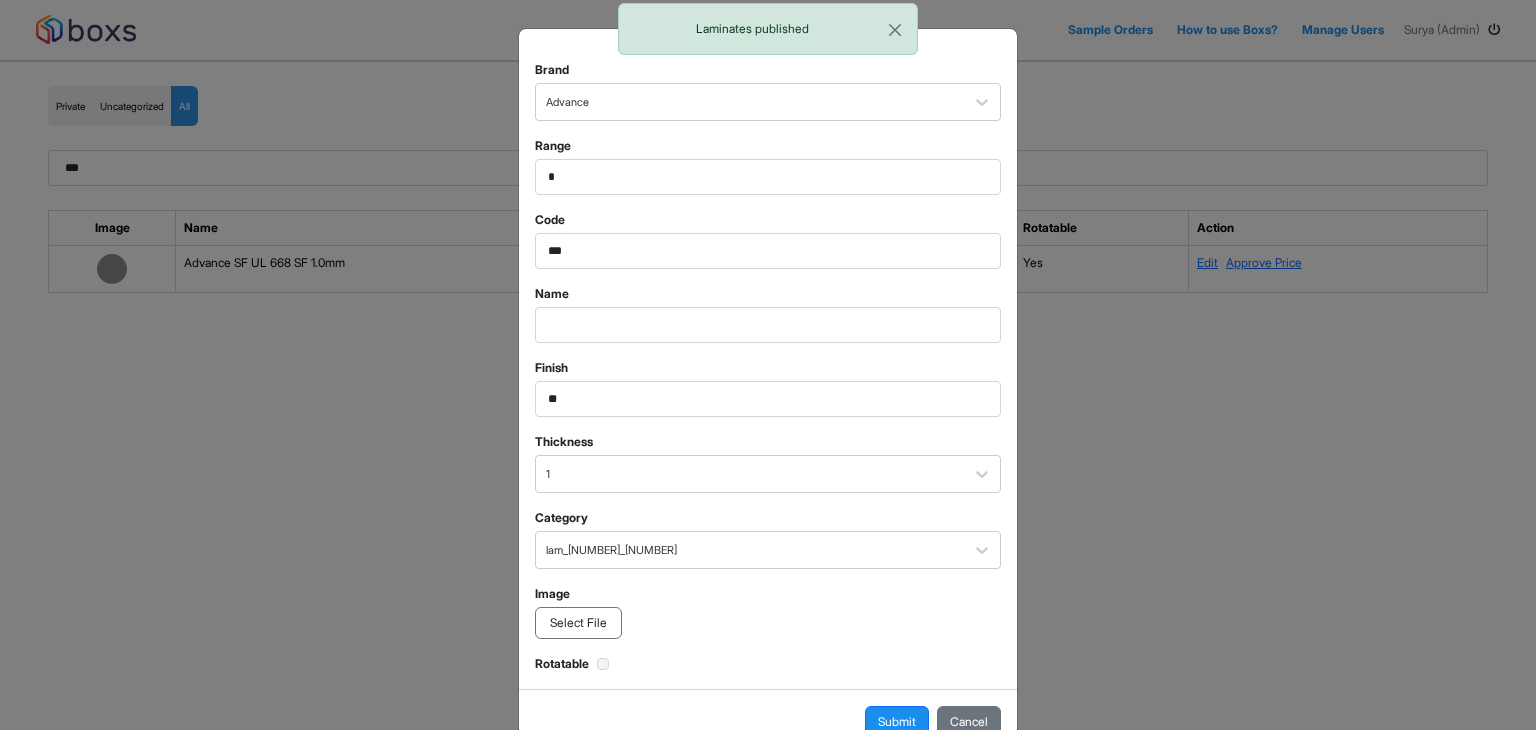 click on "Range *" at bounding box center (768, 166) 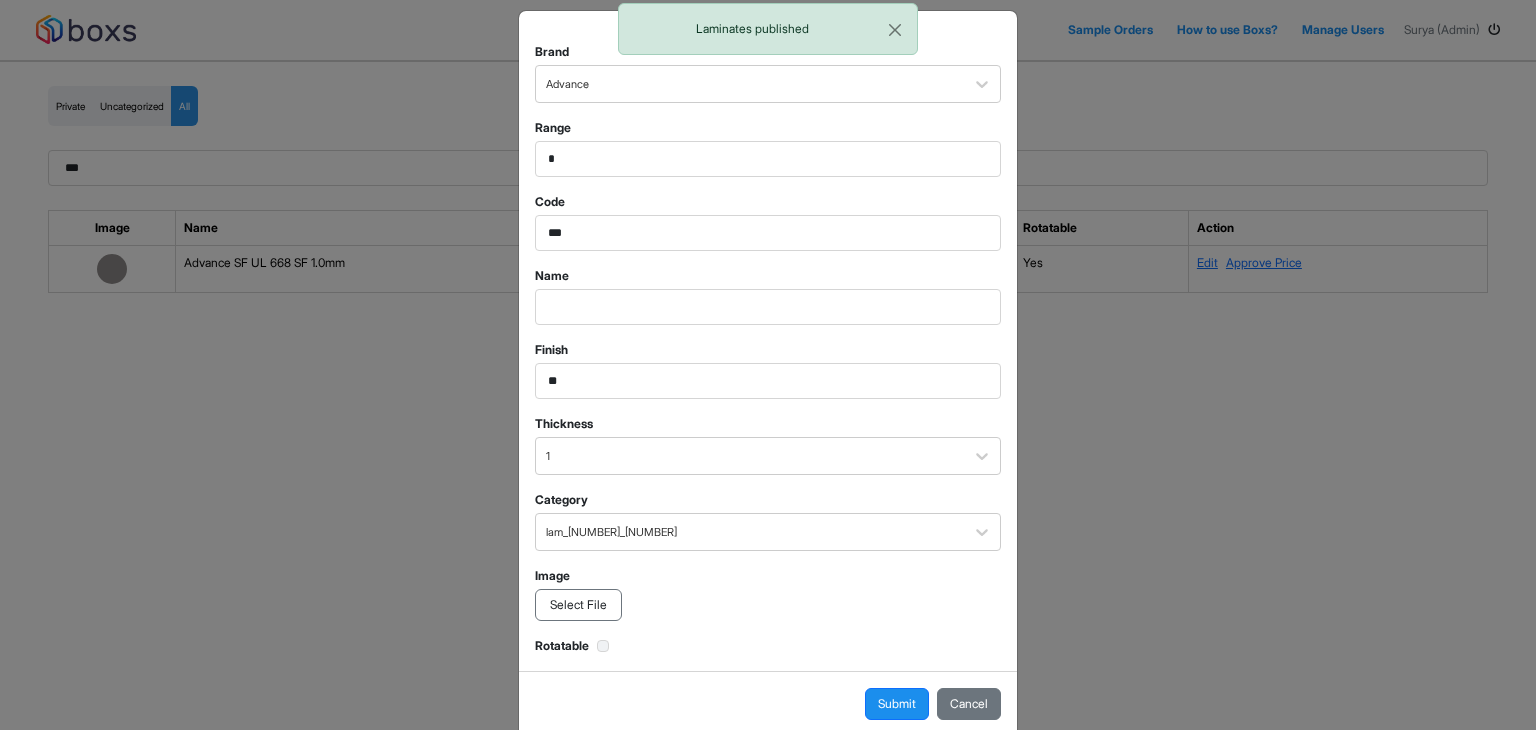 scroll, scrollTop: 50, scrollLeft: 0, axis: vertical 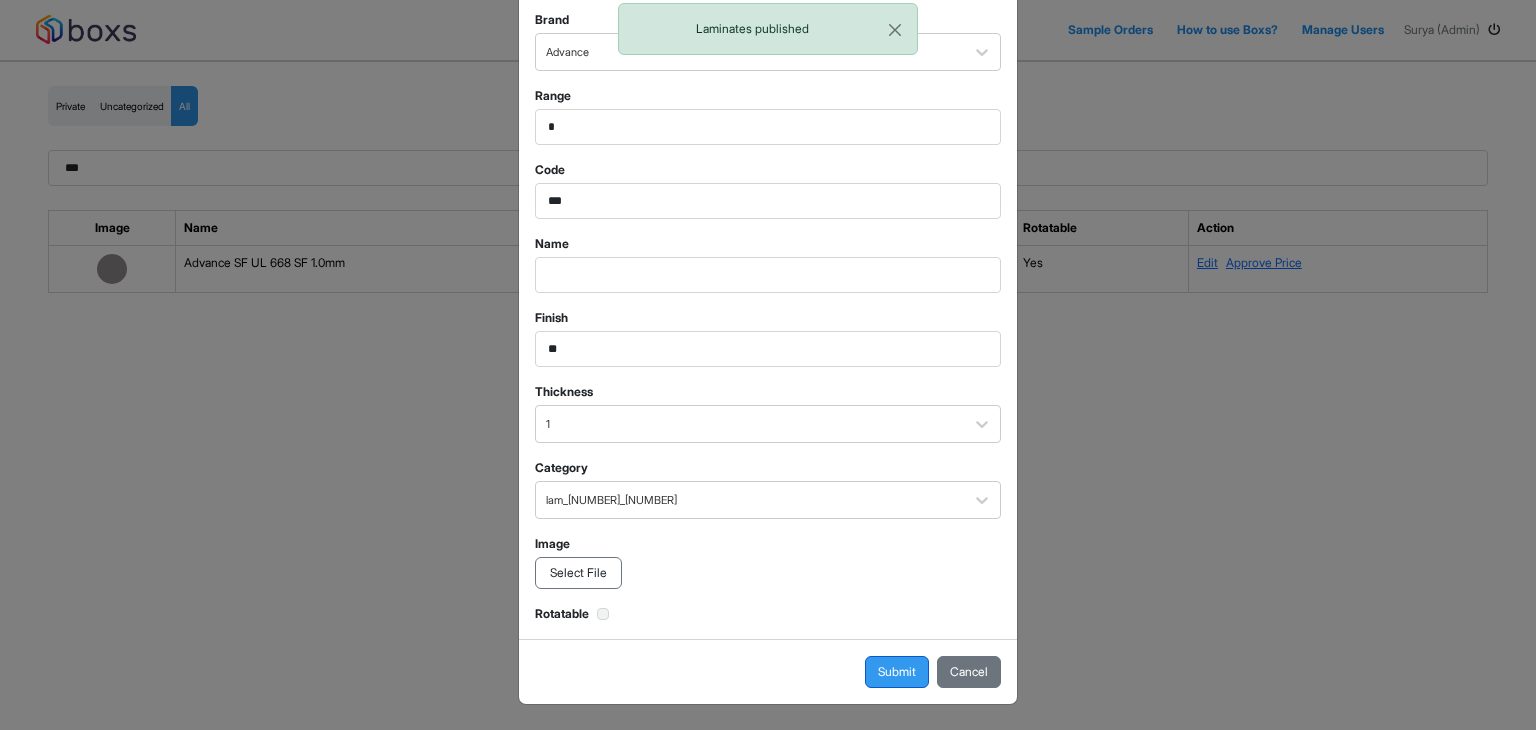 click on "Submit" at bounding box center (897, 672) 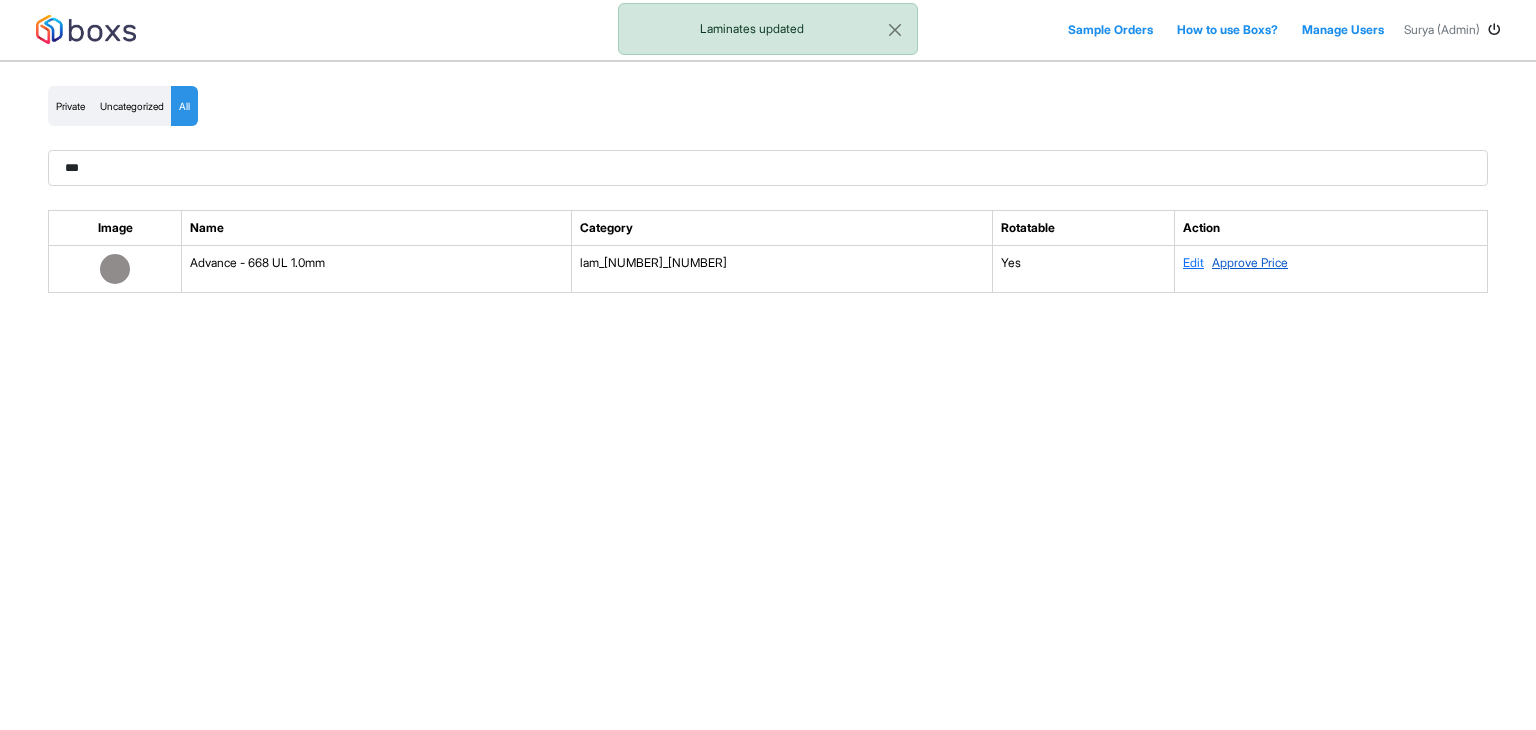 click on "Approve Price" at bounding box center (1250, 262) 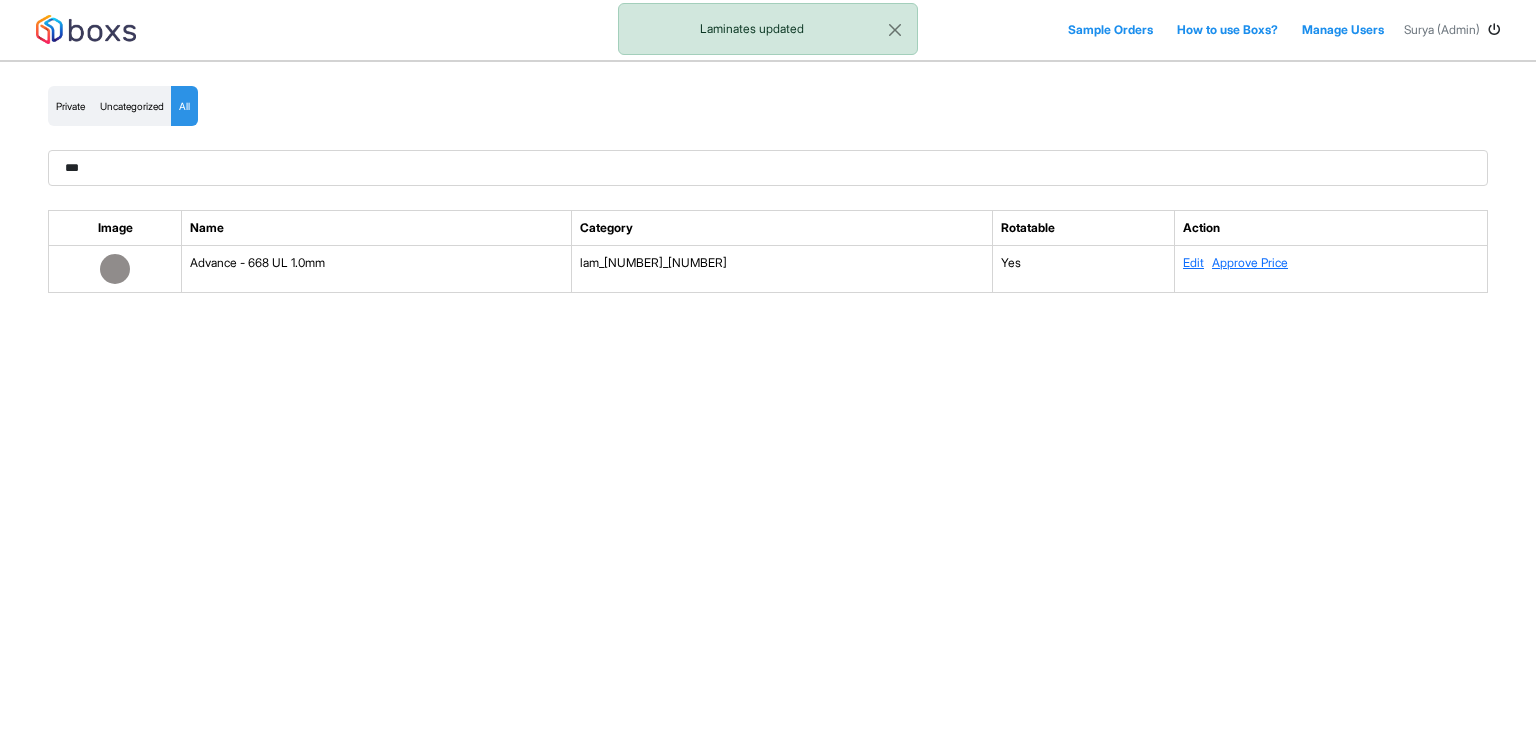 click on "Private Uncategorized All *** Image Name Category Rotatable Action Advance - 668 UL 1.0mm lam_1500_1750 Yes Edit Approve Price" at bounding box center (768, 197) 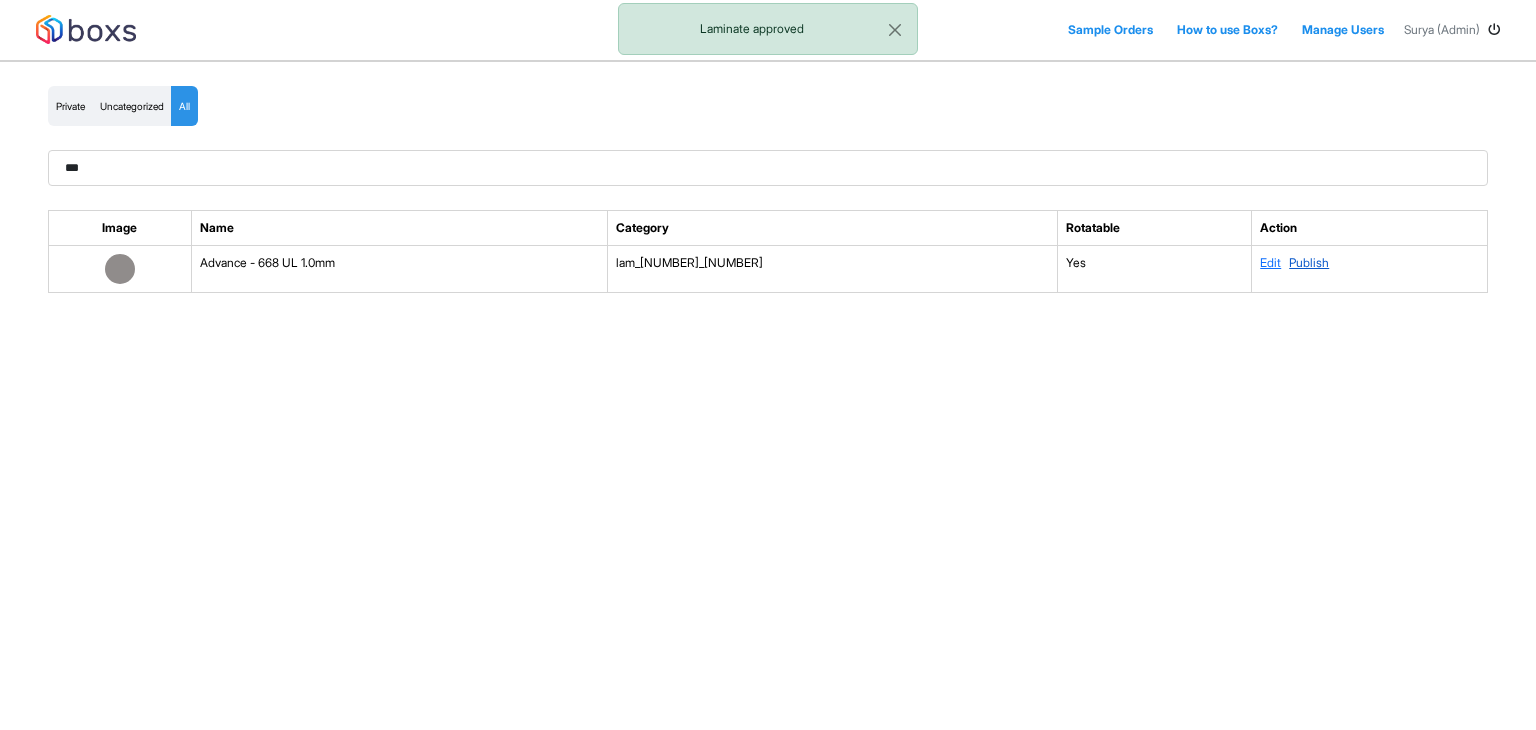click on "Publish" at bounding box center (1309, 262) 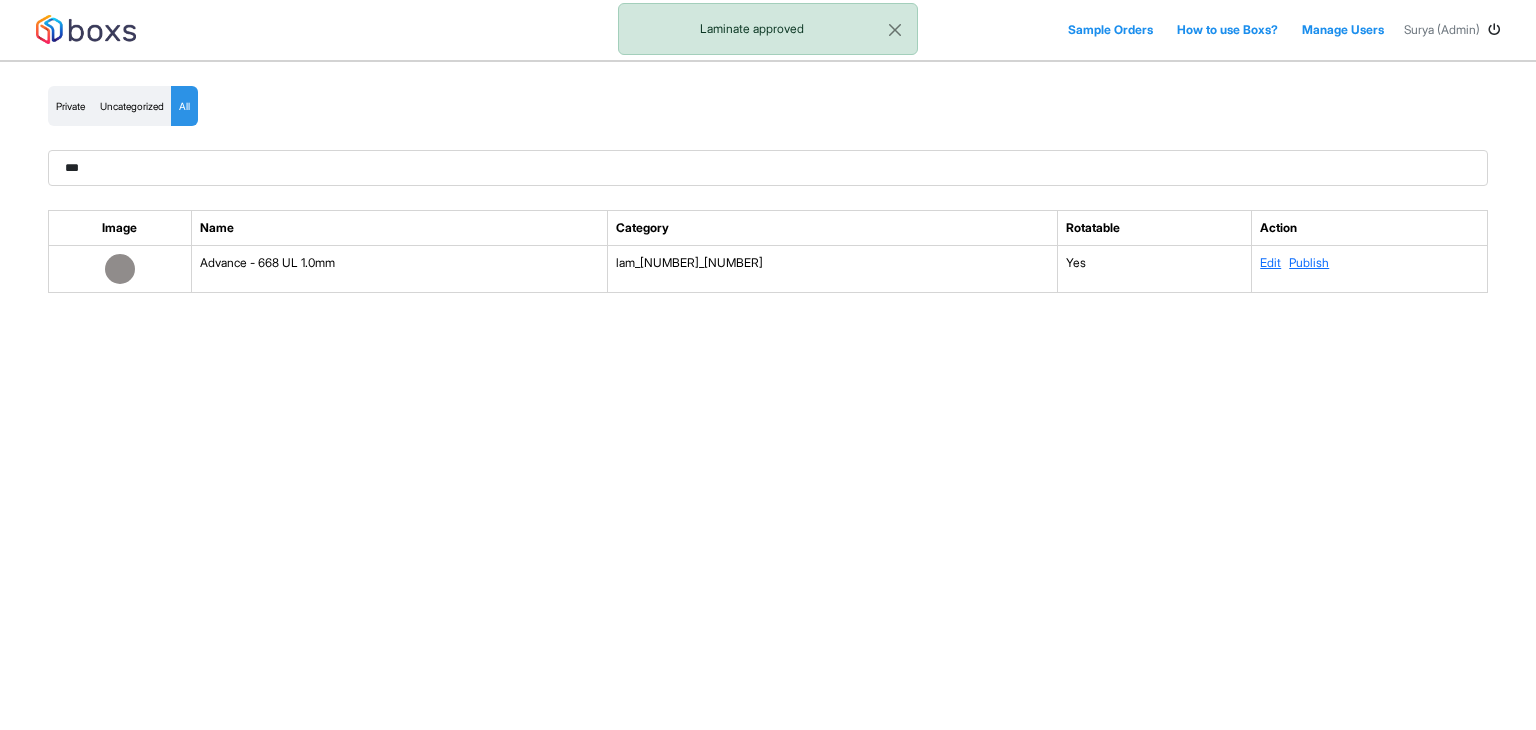 click on "Private Uncategorized All *** Image Name Category Rotatable Action Advance - 668 UL 1.0mm lam_1500_1750 Yes Edit Publish" at bounding box center [768, 197] 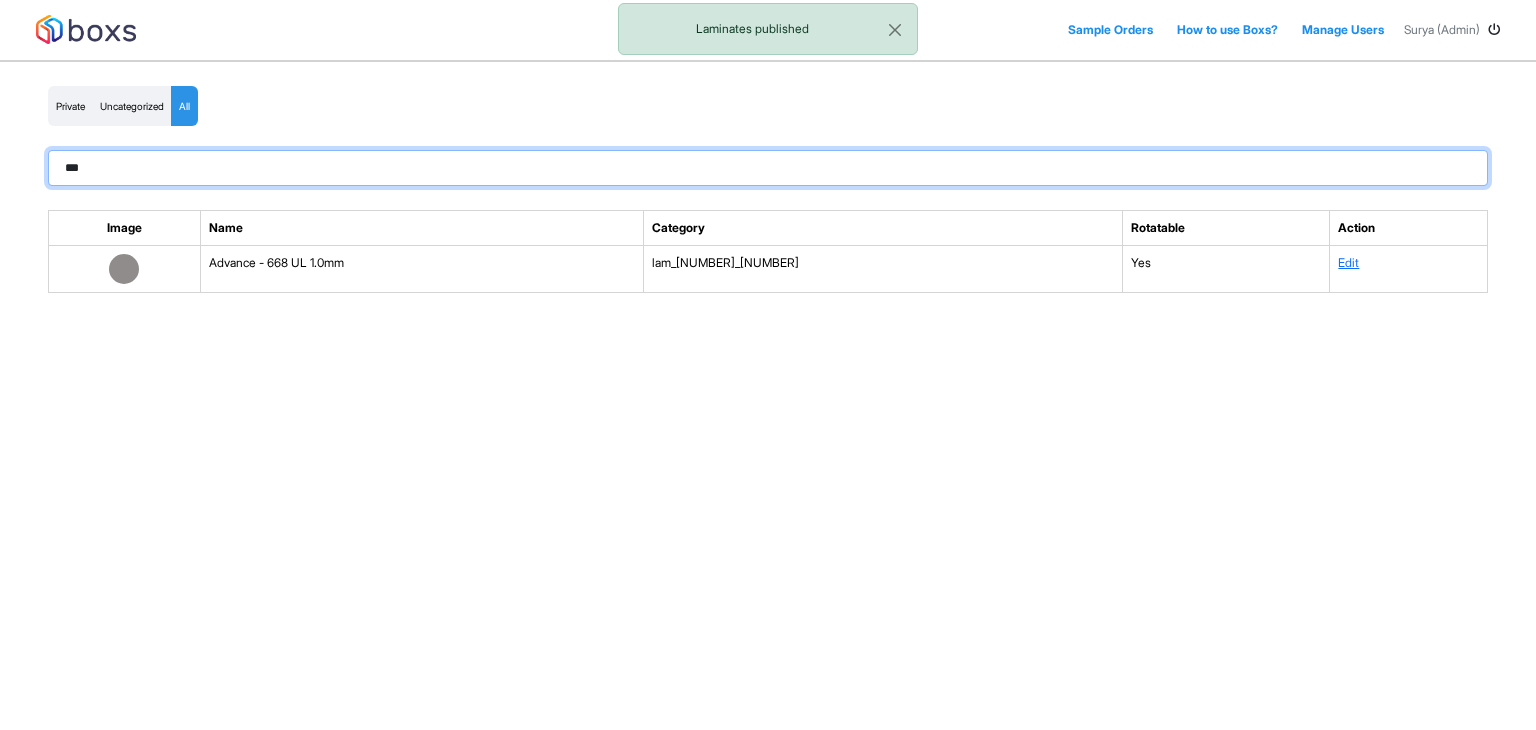 click on "***" at bounding box center (768, 168) 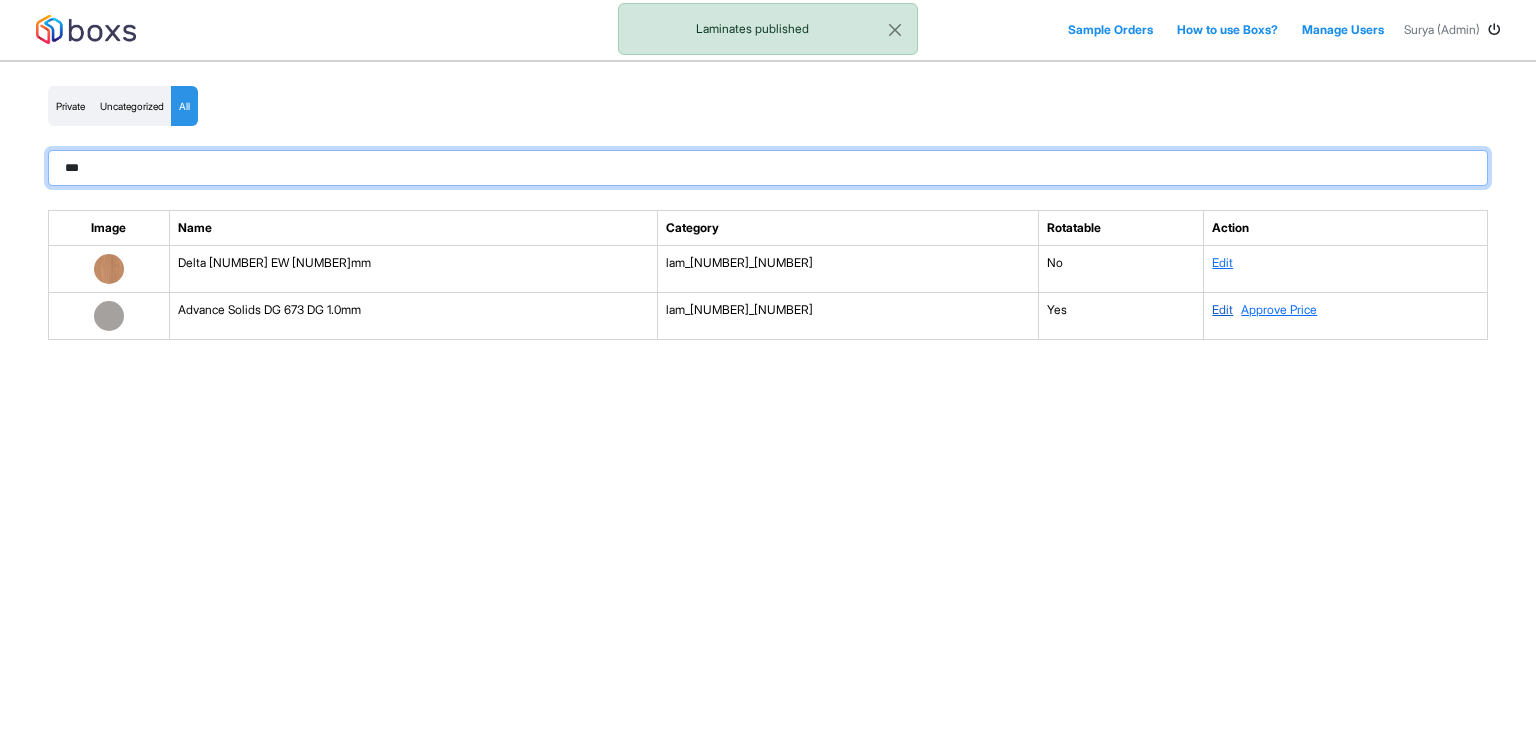 type on "***" 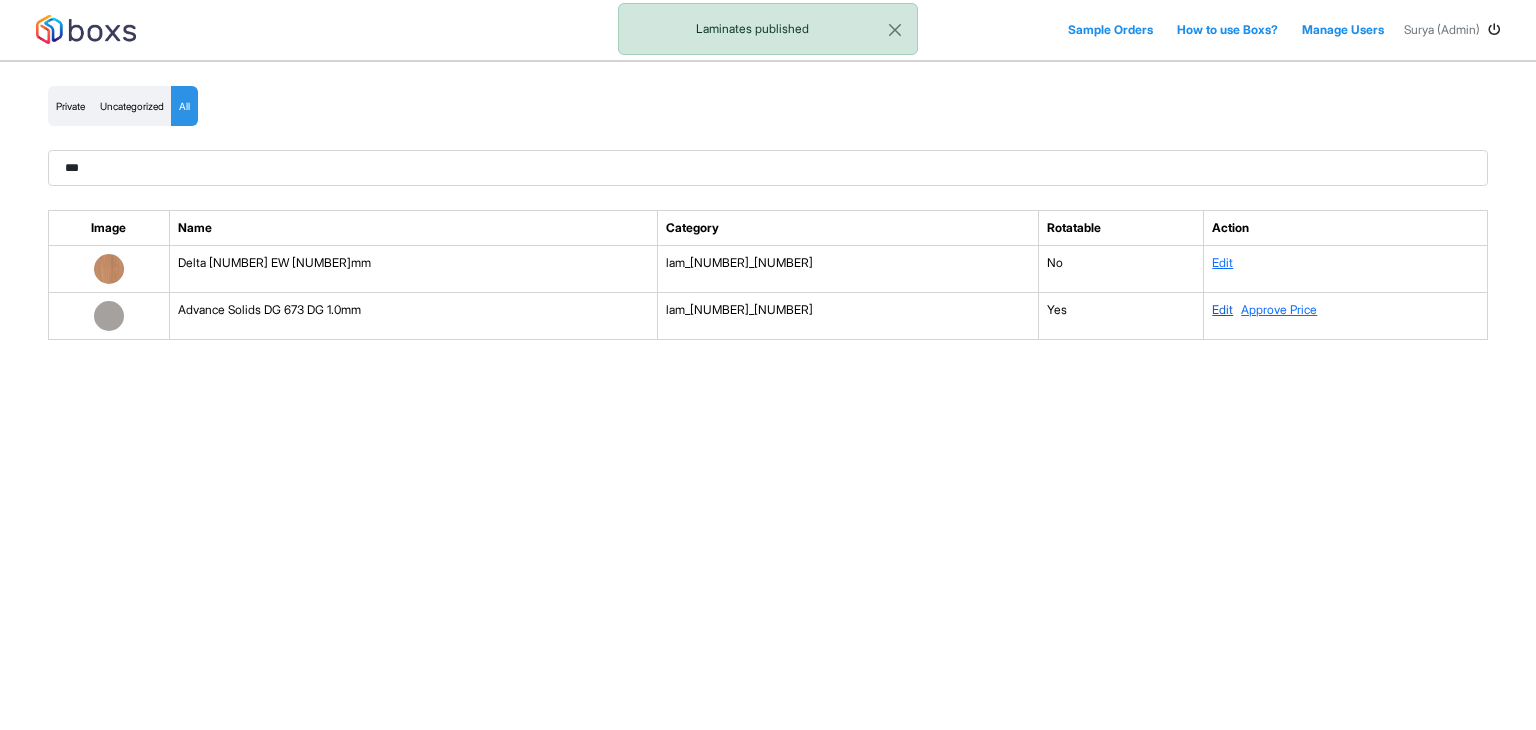 click on "Edit" at bounding box center (1222, 309) 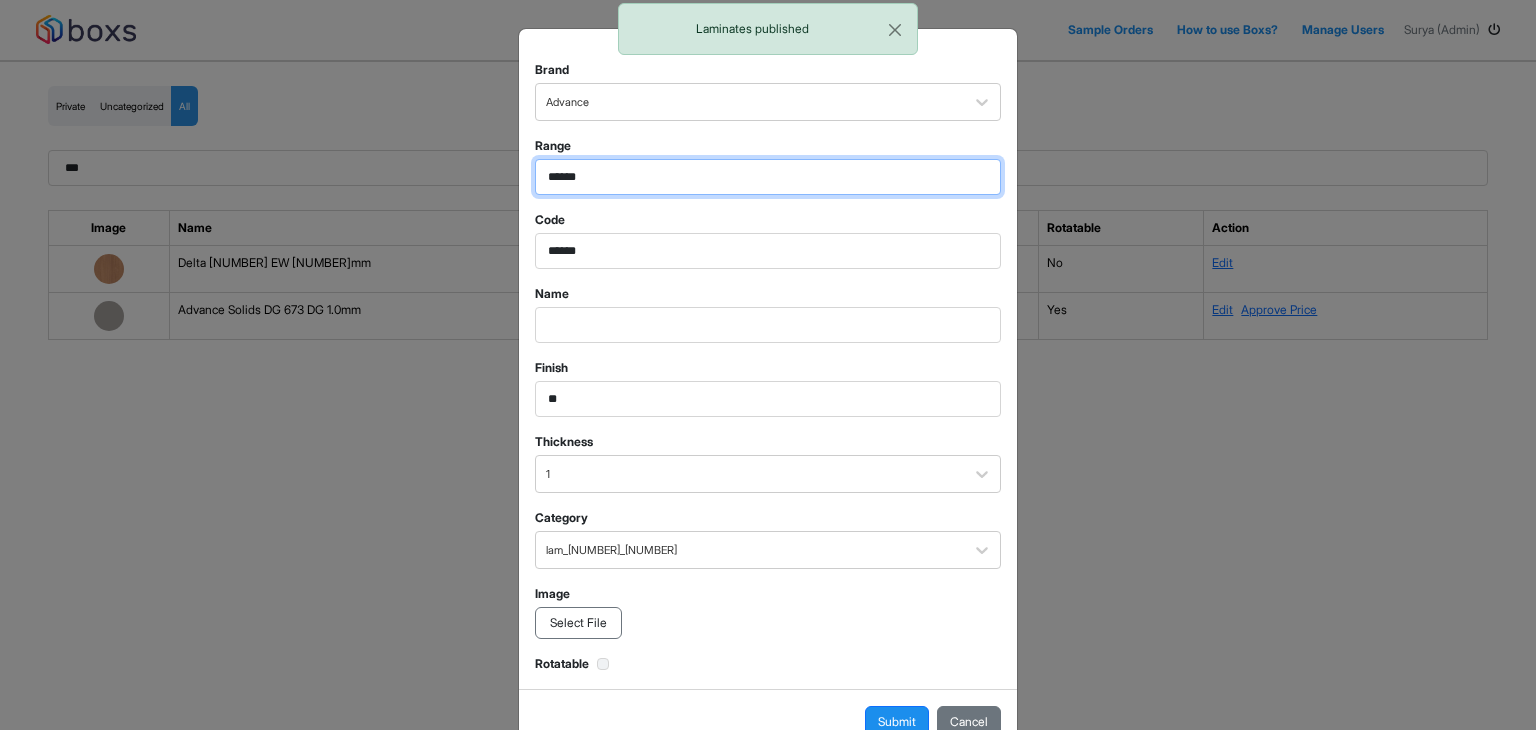 click on "******" at bounding box center (768, 177) 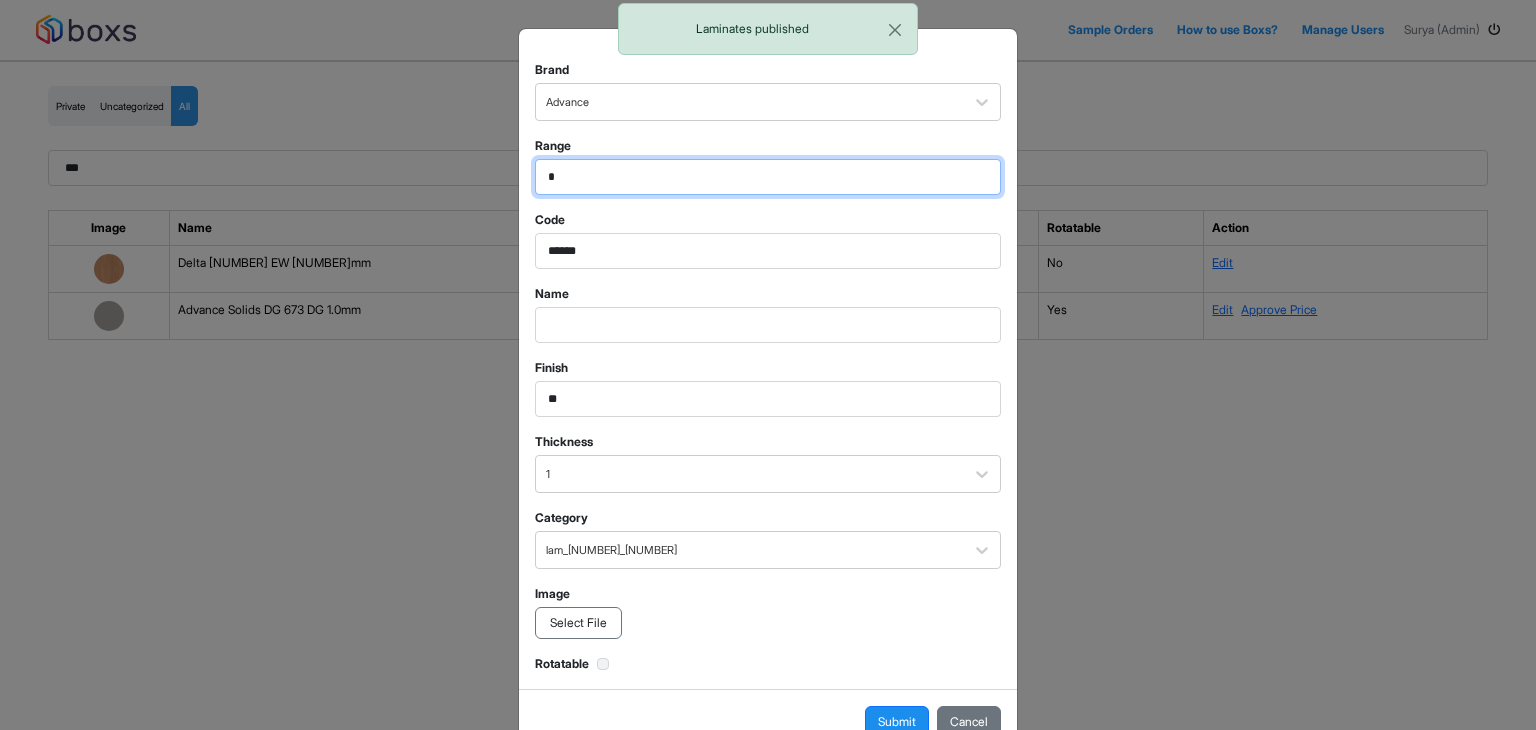 type on "*" 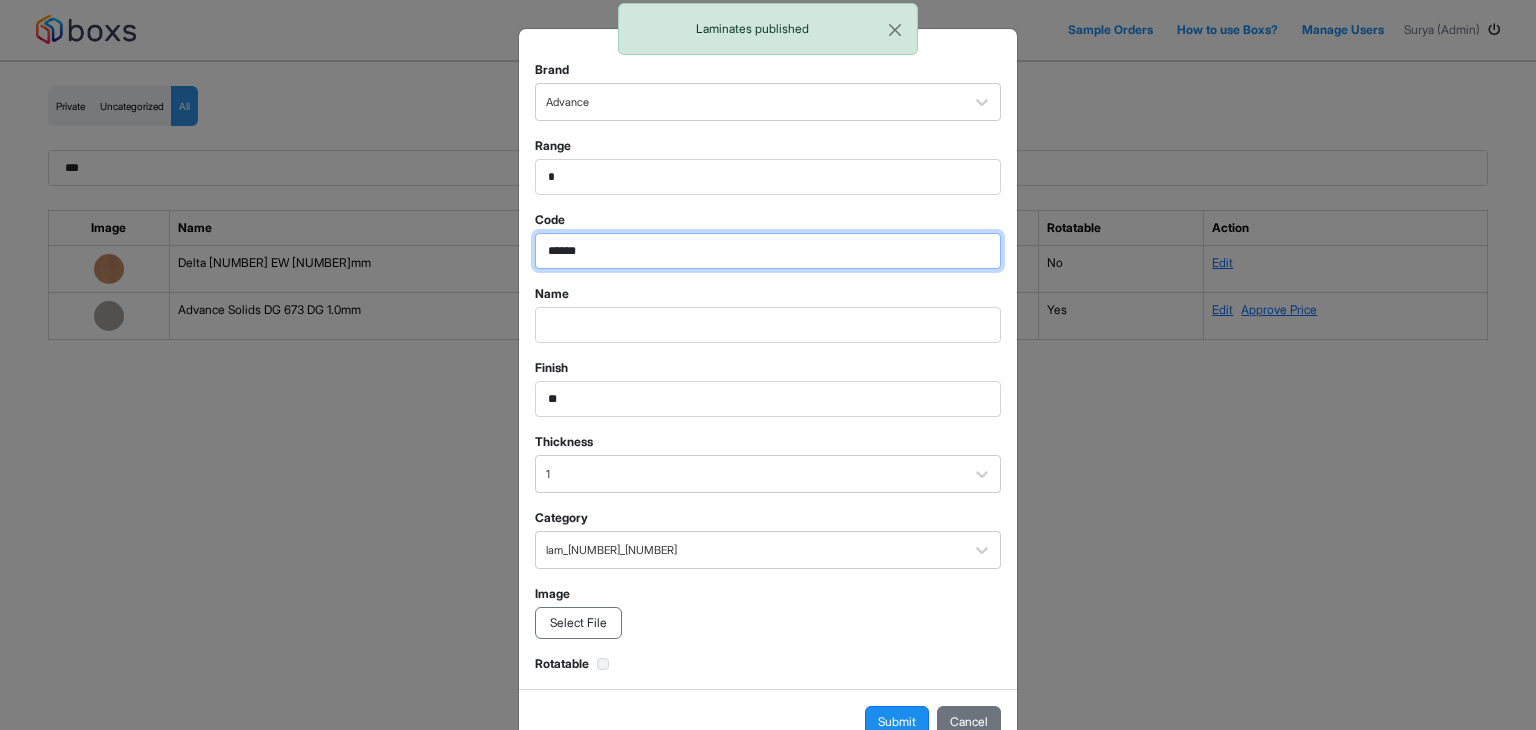 click on "******" at bounding box center [768, 177] 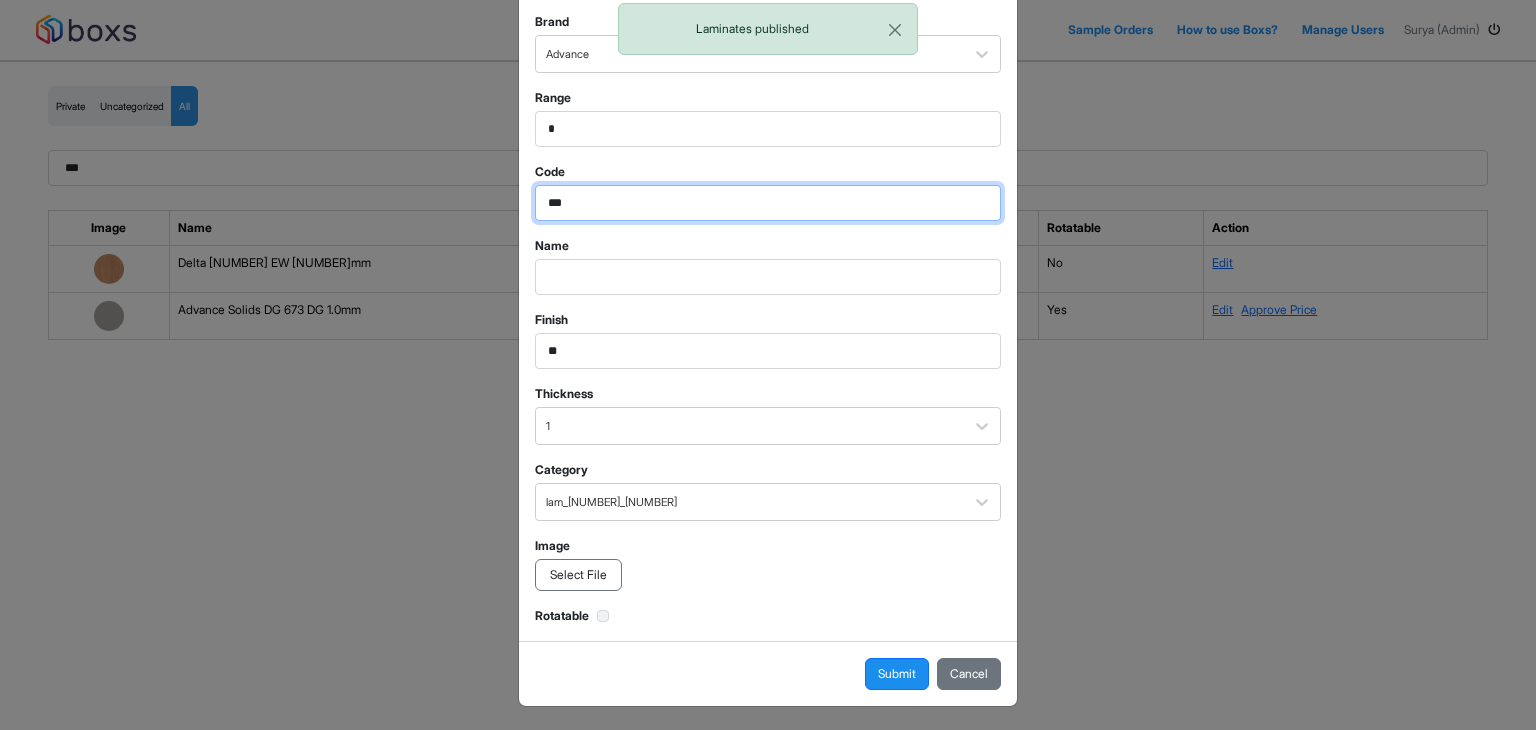 scroll, scrollTop: 50, scrollLeft: 0, axis: vertical 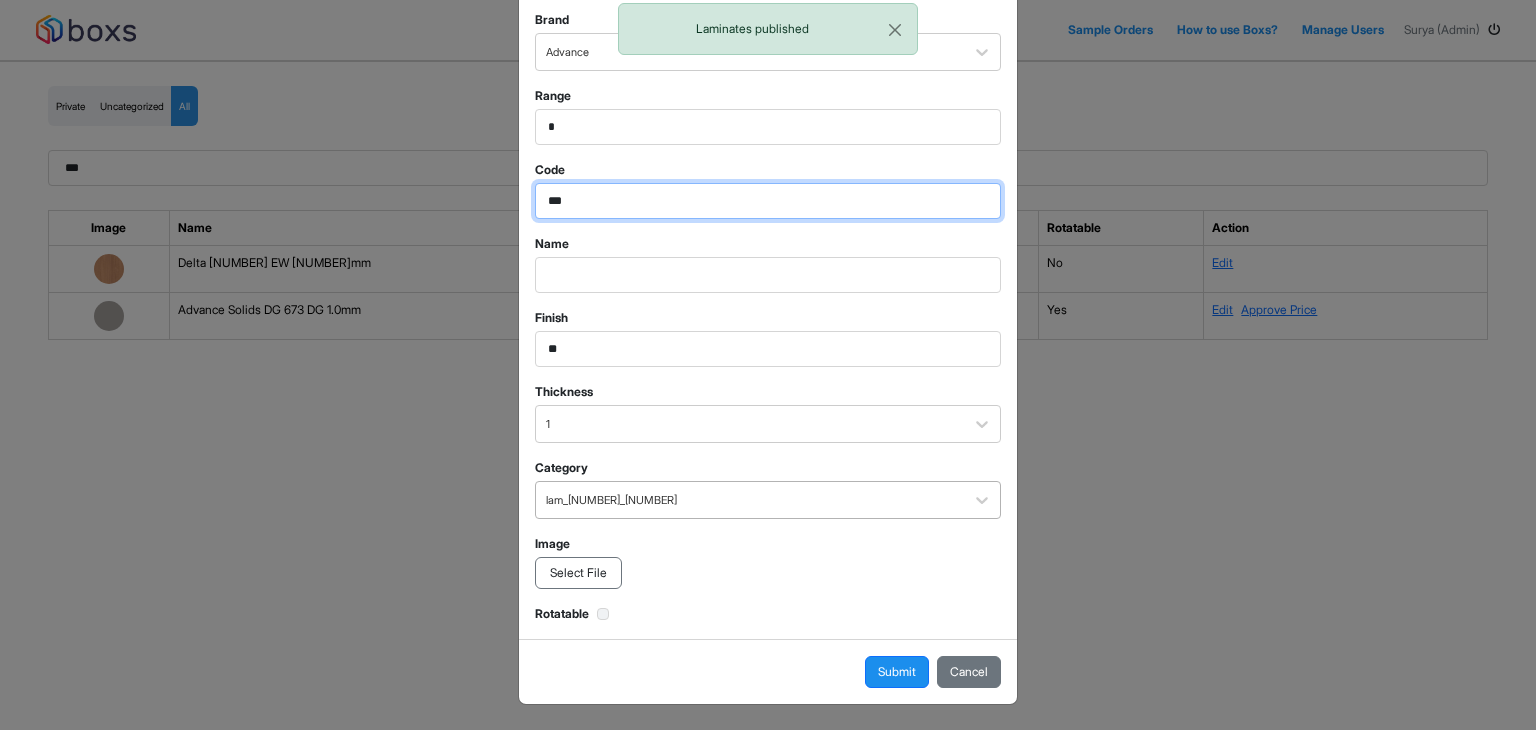type on "***" 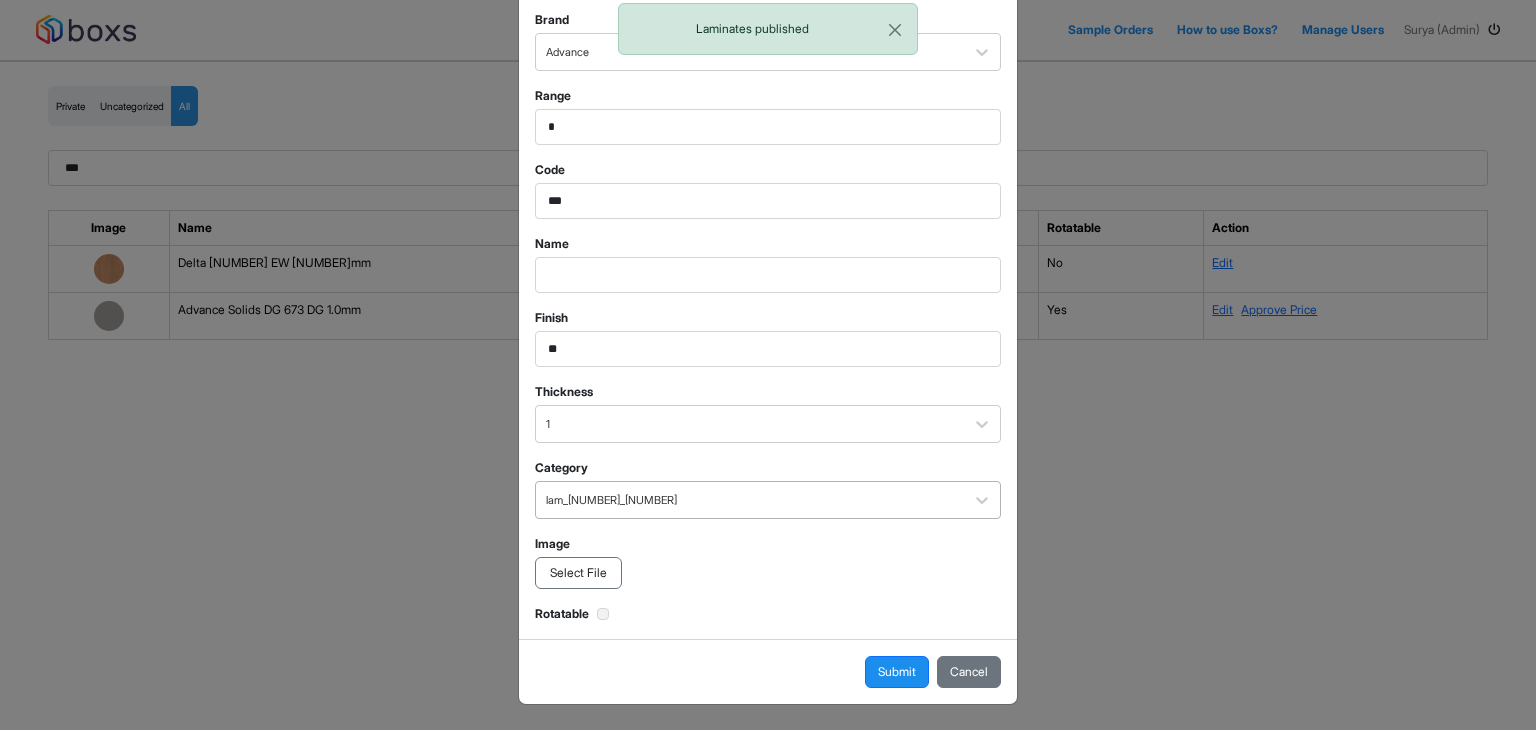 scroll, scrollTop: 50, scrollLeft: 0, axis: vertical 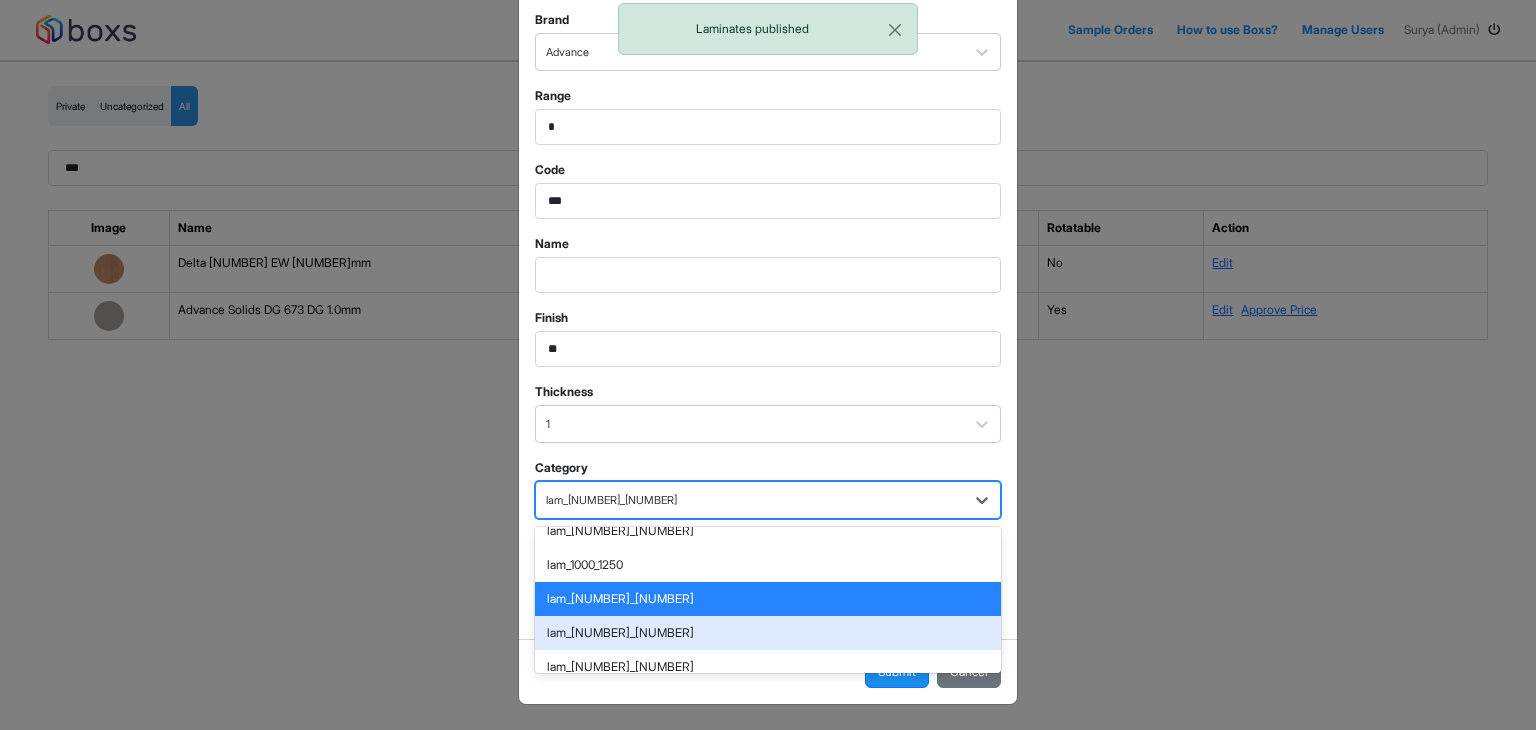 click on "lam_1500_1750" at bounding box center (768, 633) 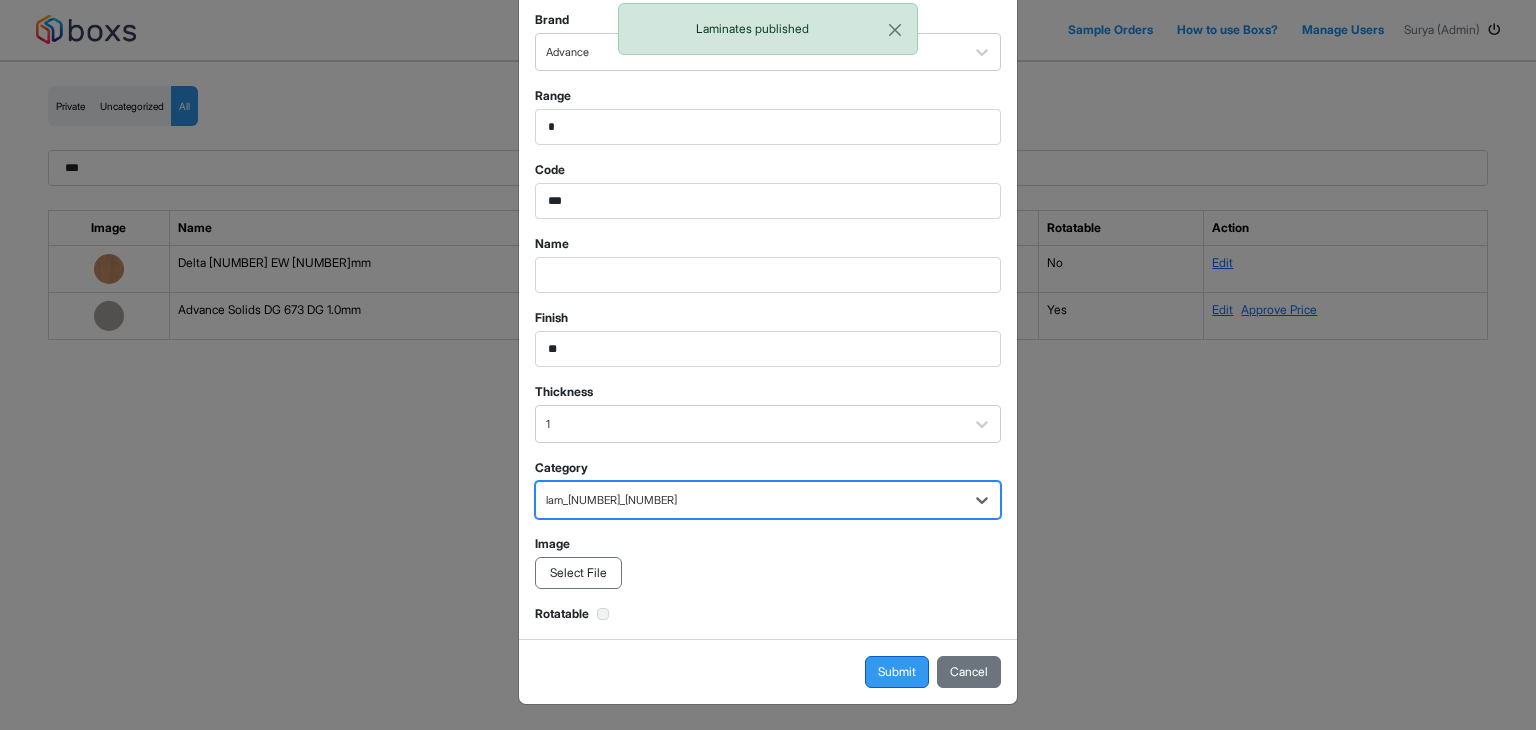 click on "Submit" at bounding box center (897, 672) 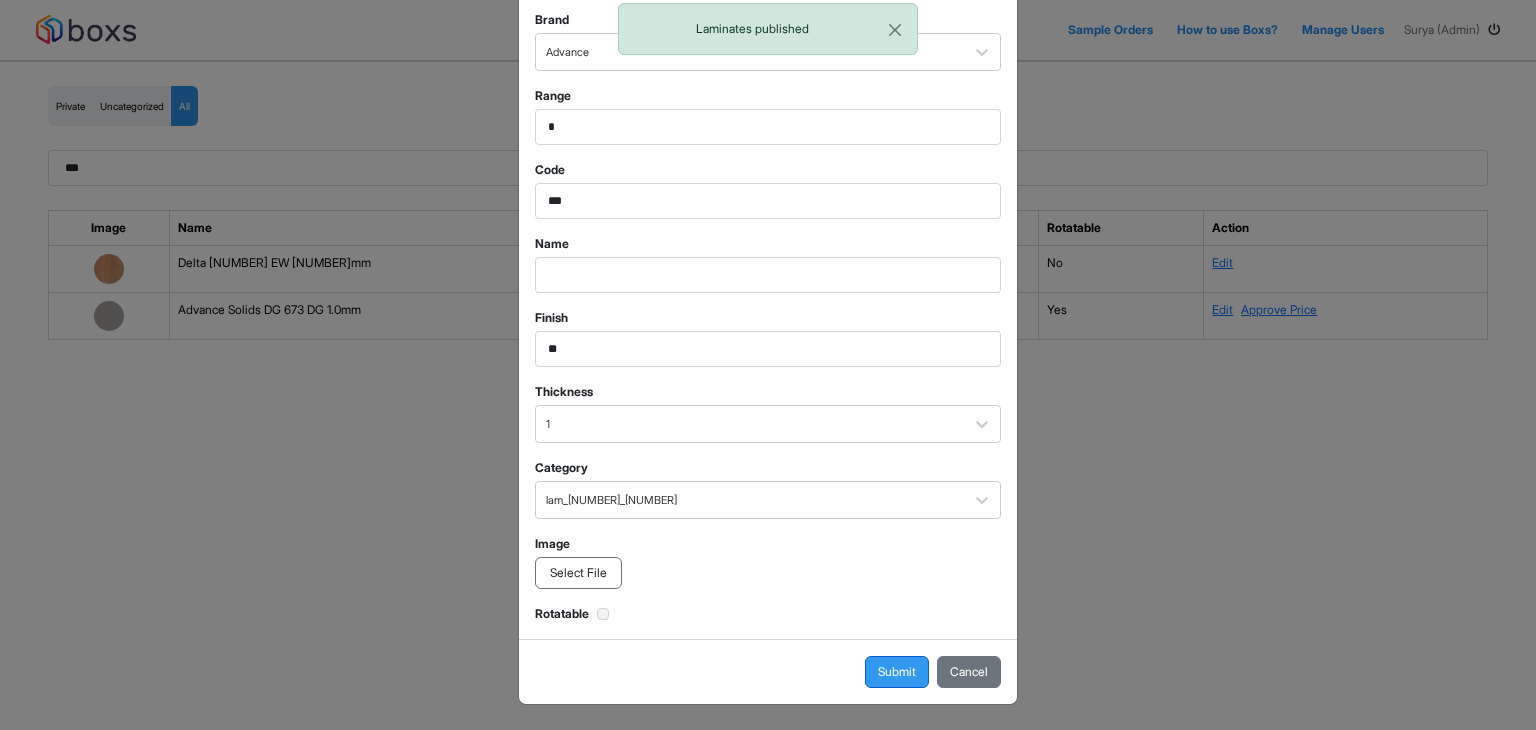 click on "Submit" at bounding box center (897, 672) 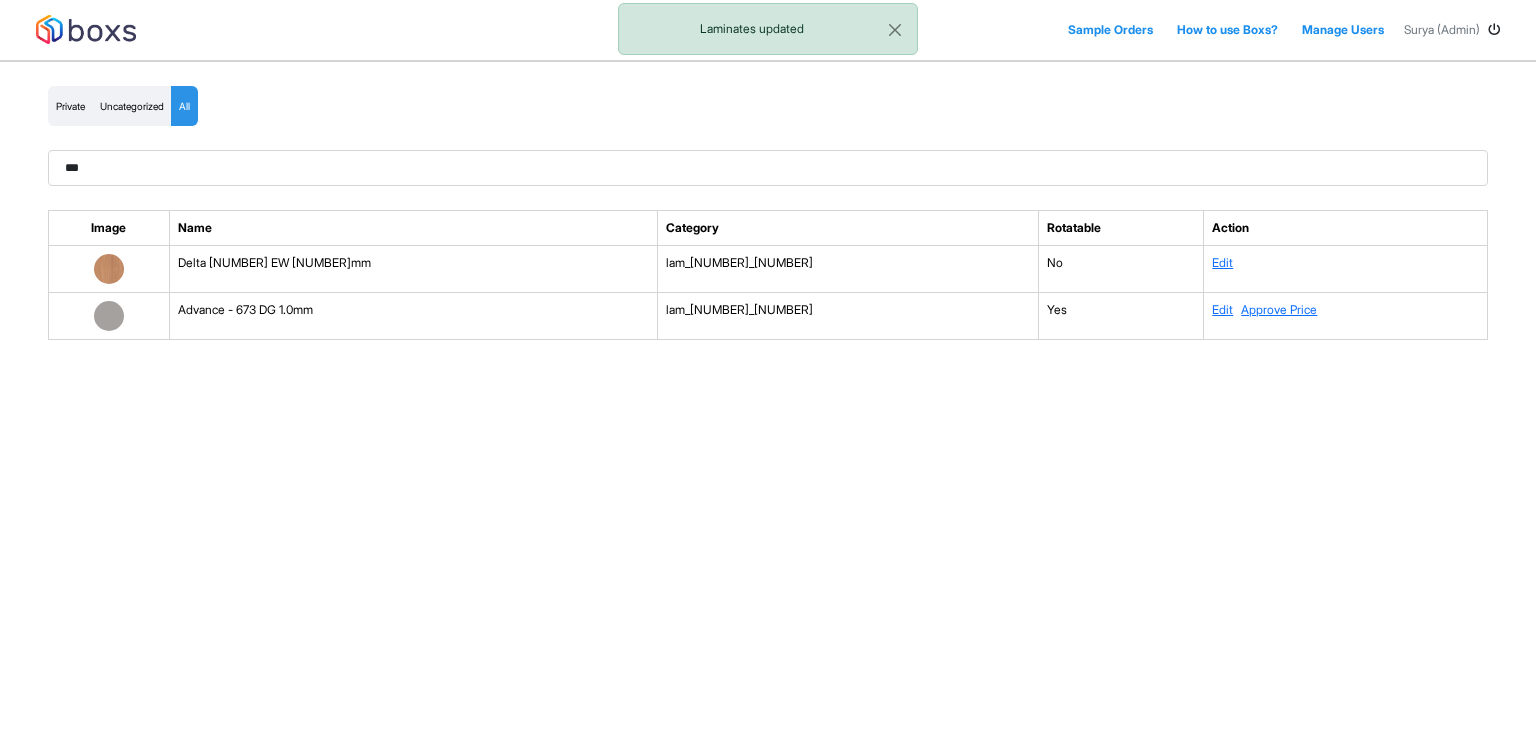 click on "Edit Approve Price" at bounding box center (1346, 316) 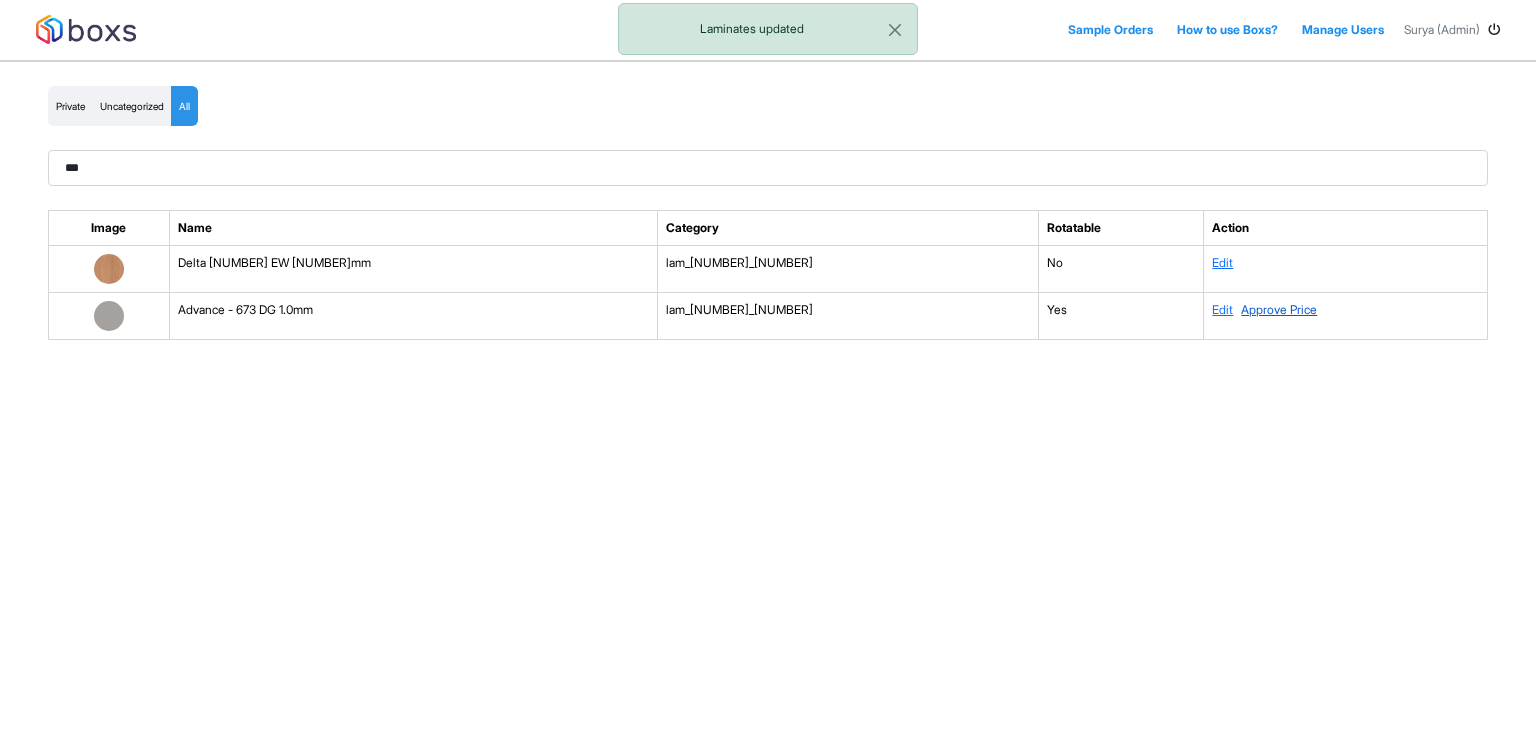 click on "Approve Price" at bounding box center [1279, 309] 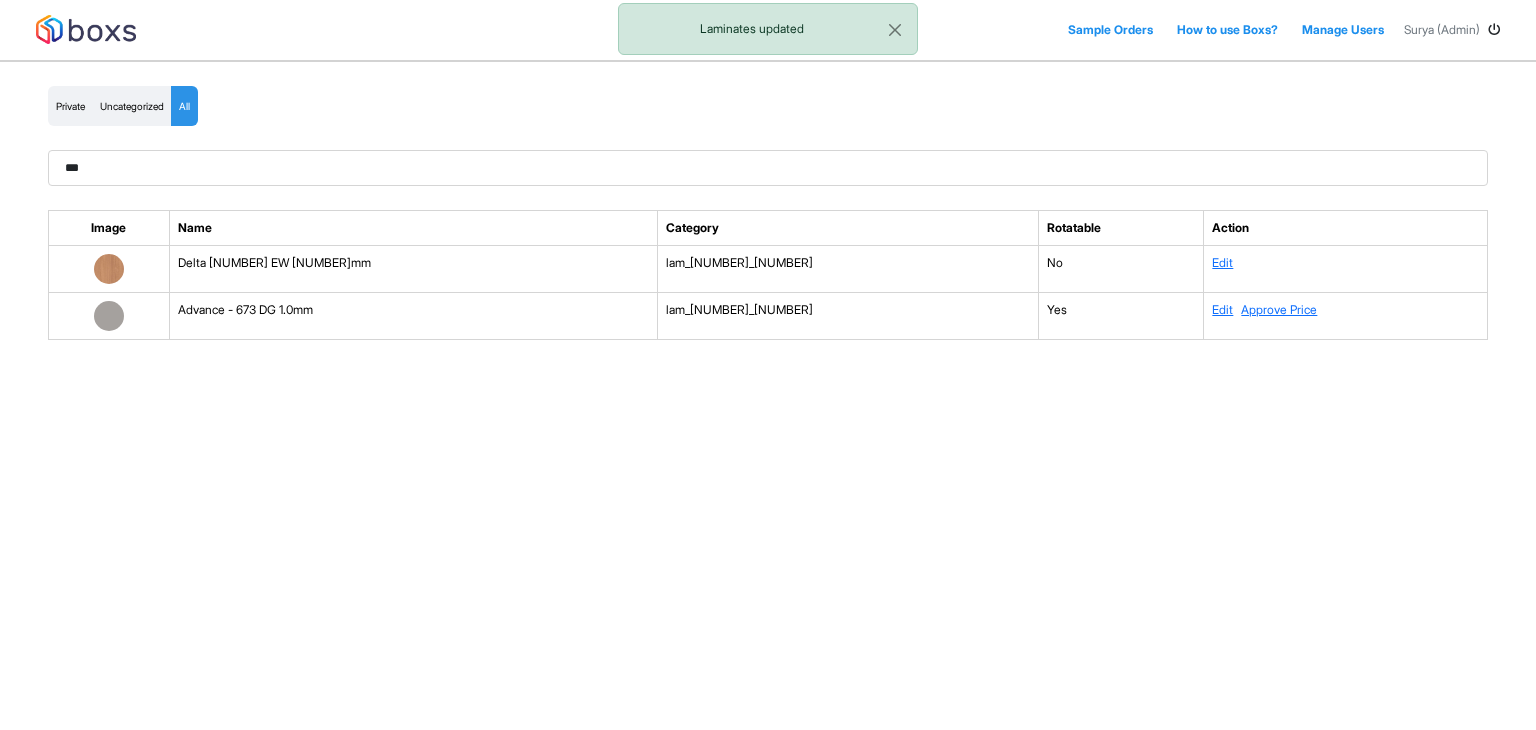 click on "Private Uncategorized All *** Image Name Category Rotatable Action Delta 673 EW 1.0mm lam_2000_2500 No Edit Advance - 673 DG 1.0mm lam_1500_1750 Yes Edit Approve Price" at bounding box center (768, 221) 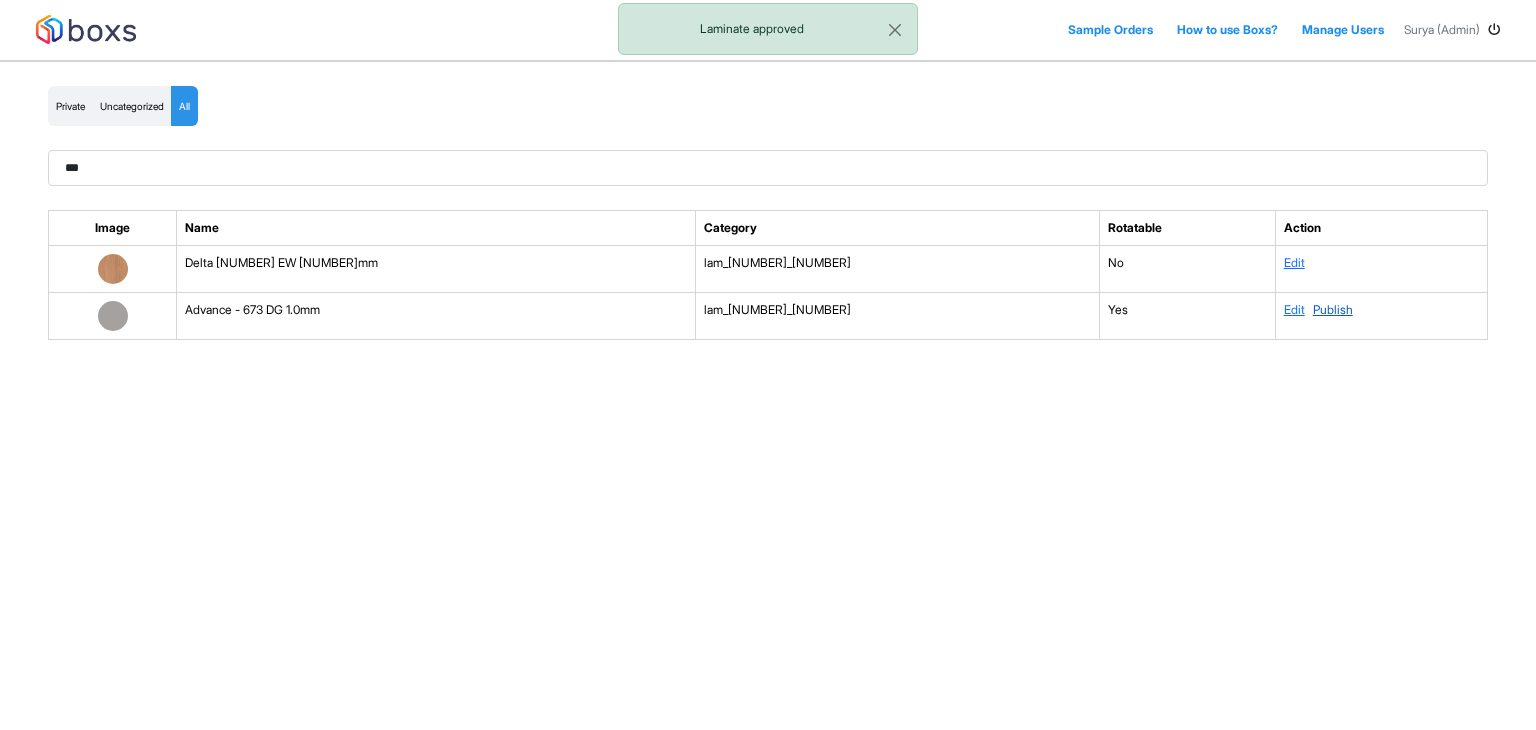 click on "Publish" at bounding box center [1333, 309] 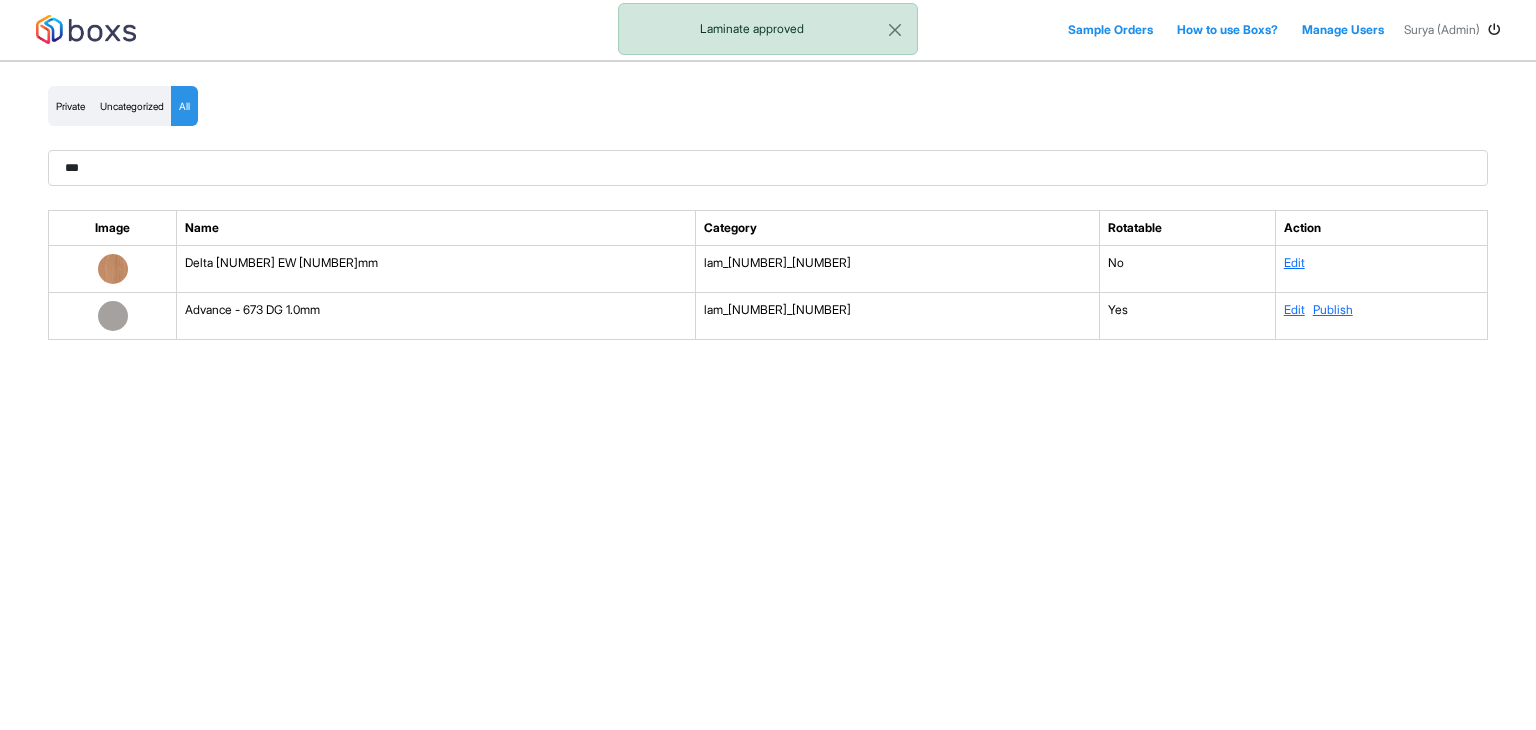click on "Private Uncategorized All *** Image Name Category Rotatable Action Delta 673 EW 1.0mm lam_2000_2500 No Edit Advance - 673 DG 1.0mm lam_1500_1750 Yes Edit Publish" at bounding box center (768, 221) 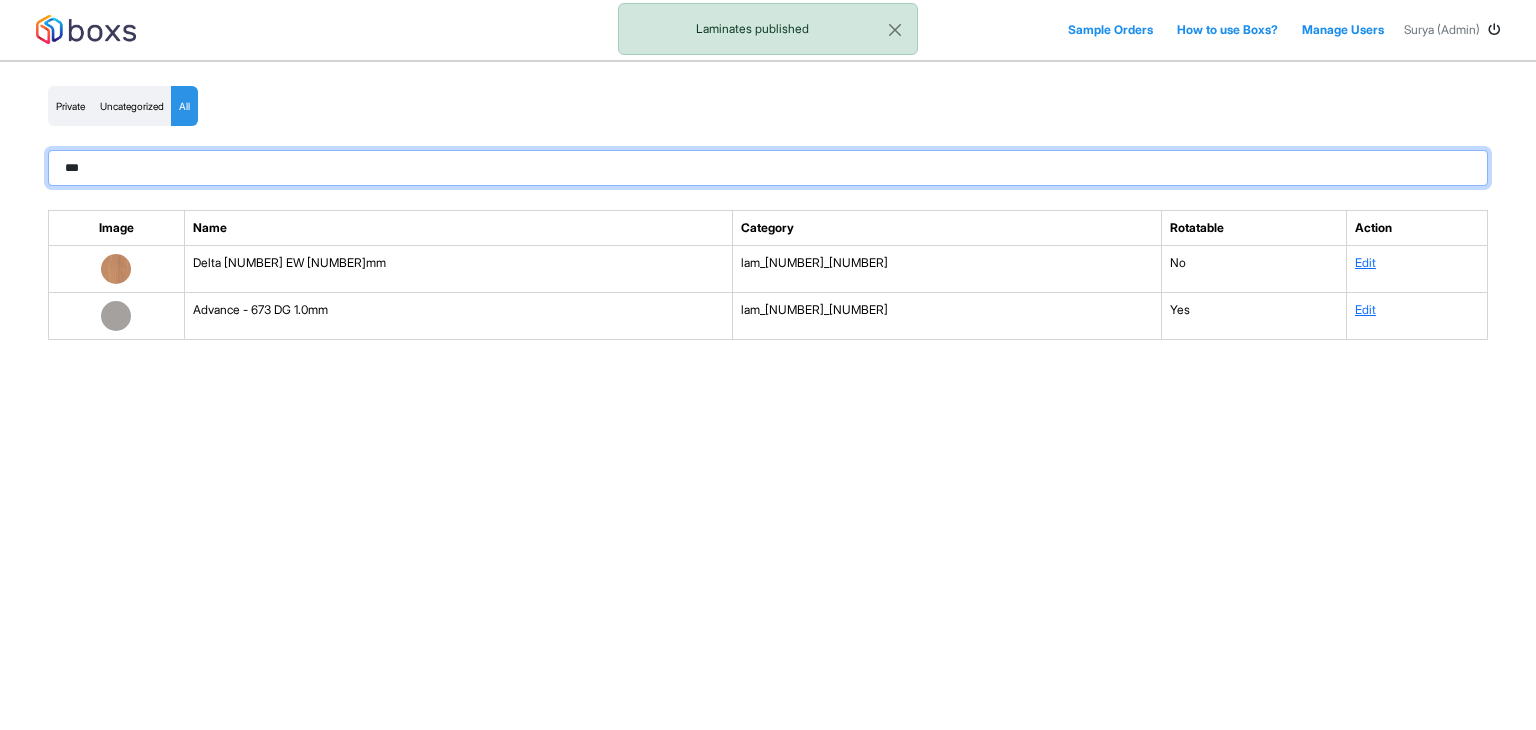 click on "***" at bounding box center (768, 168) 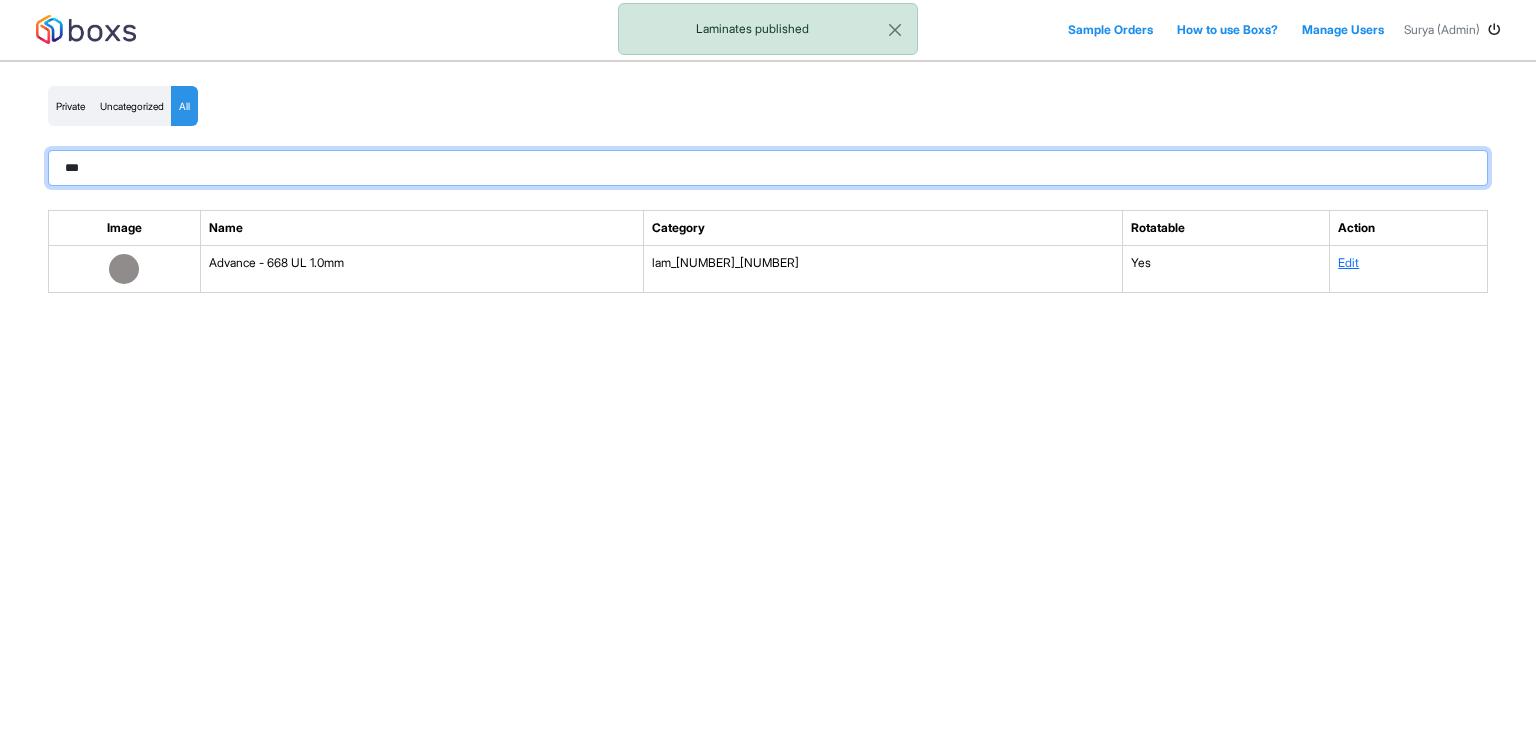 type on "***" 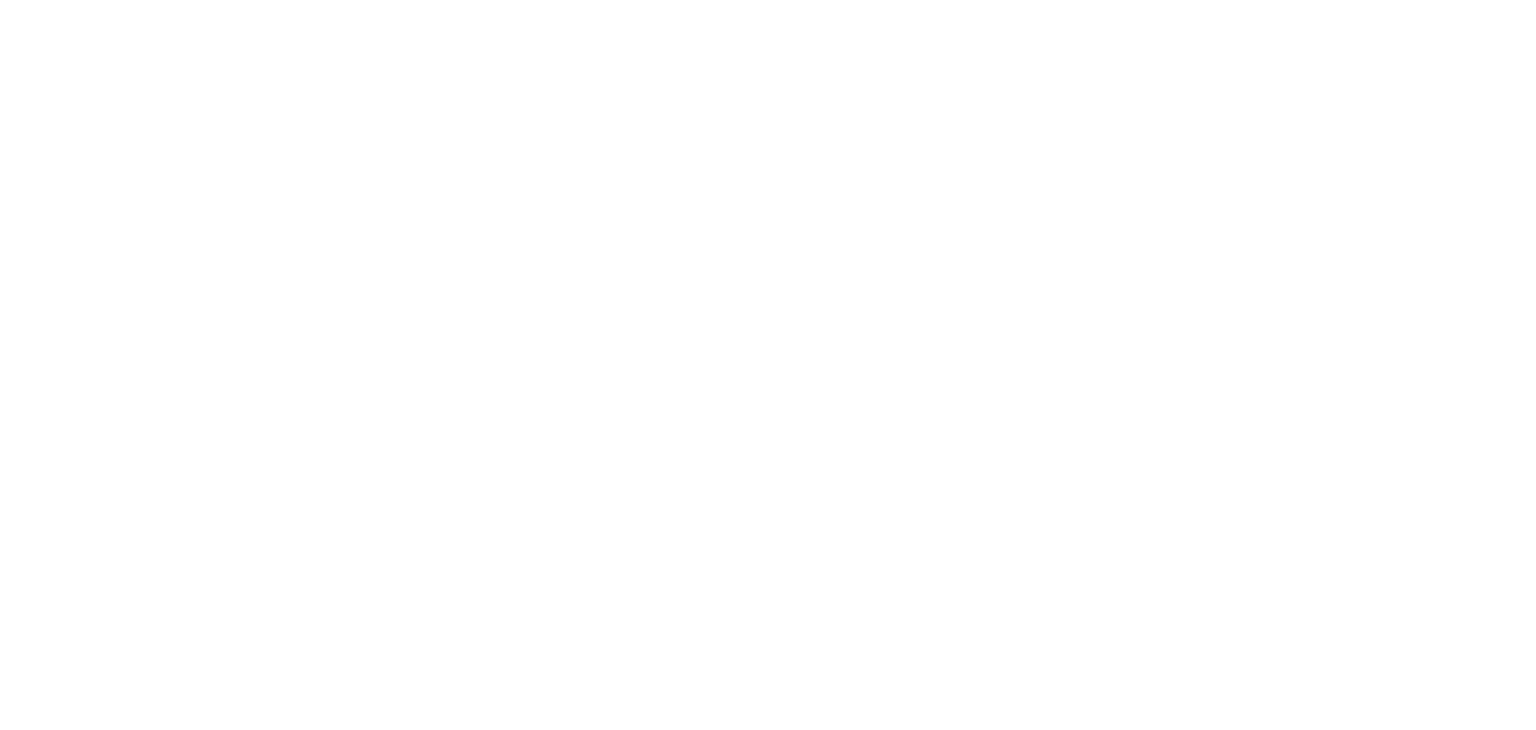 scroll, scrollTop: 0, scrollLeft: 0, axis: both 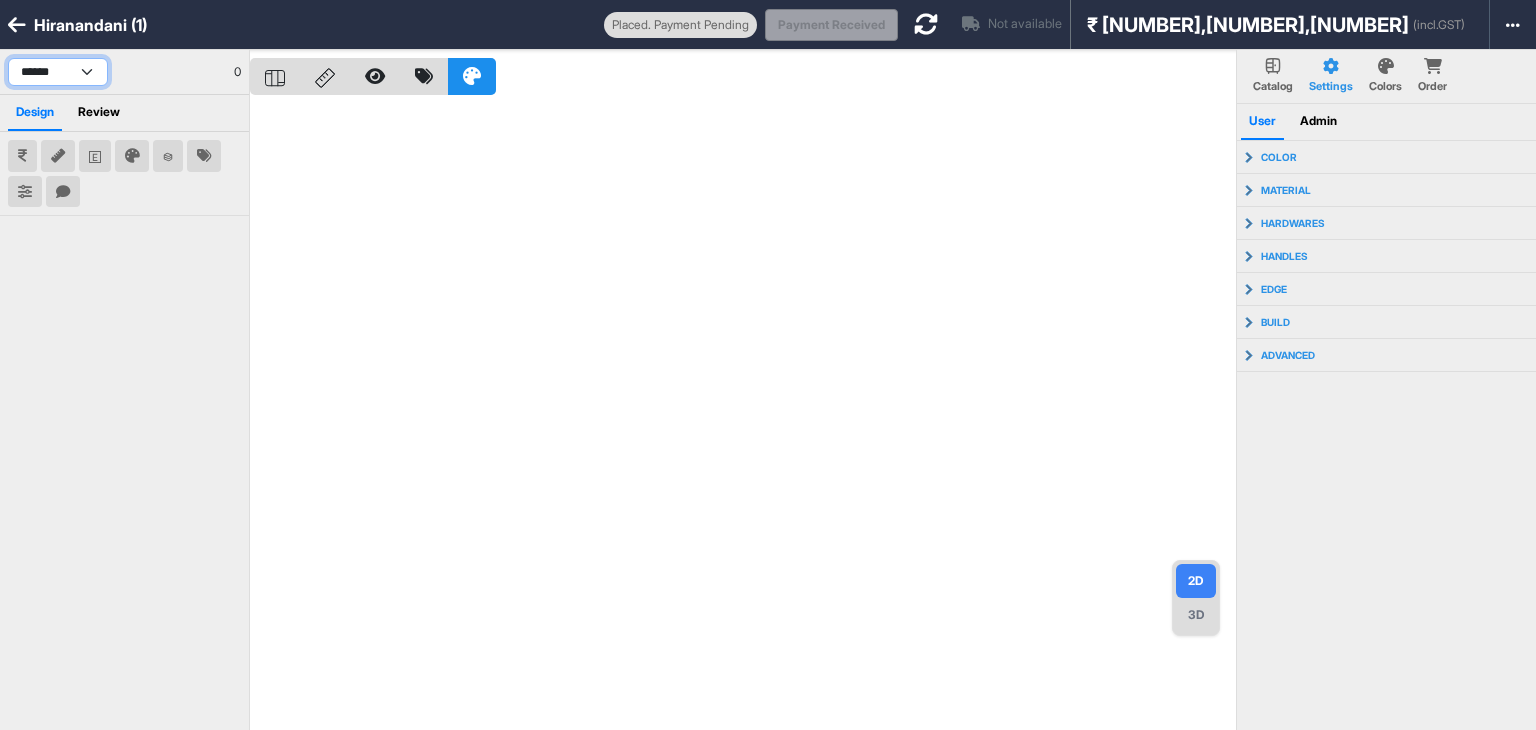 click on "[MASKED] [MASKED] [MASKED] [MASKED] [MASKED] [MASKED] [MASKED] [MASKED]" at bounding box center [58, 72] 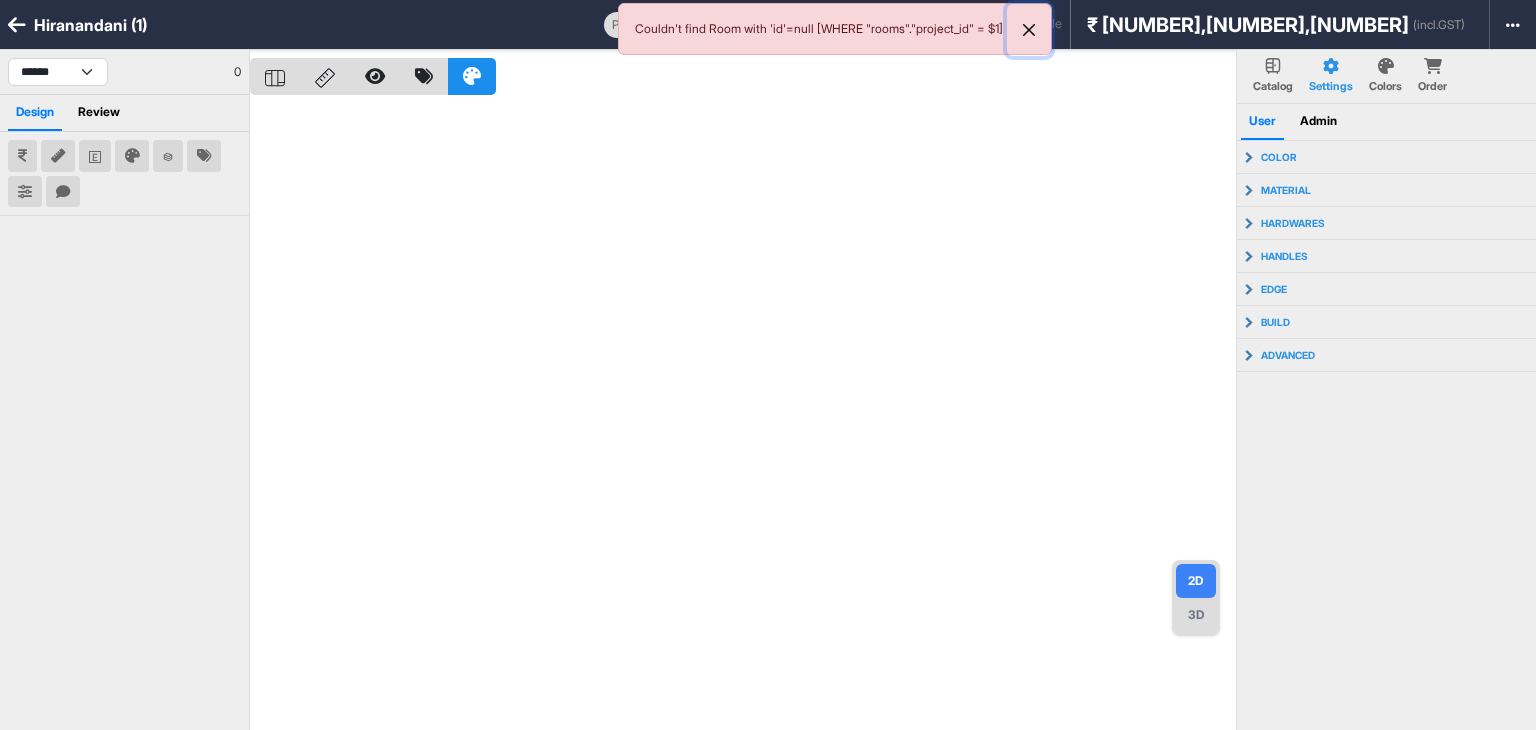 click at bounding box center (1029, 30) 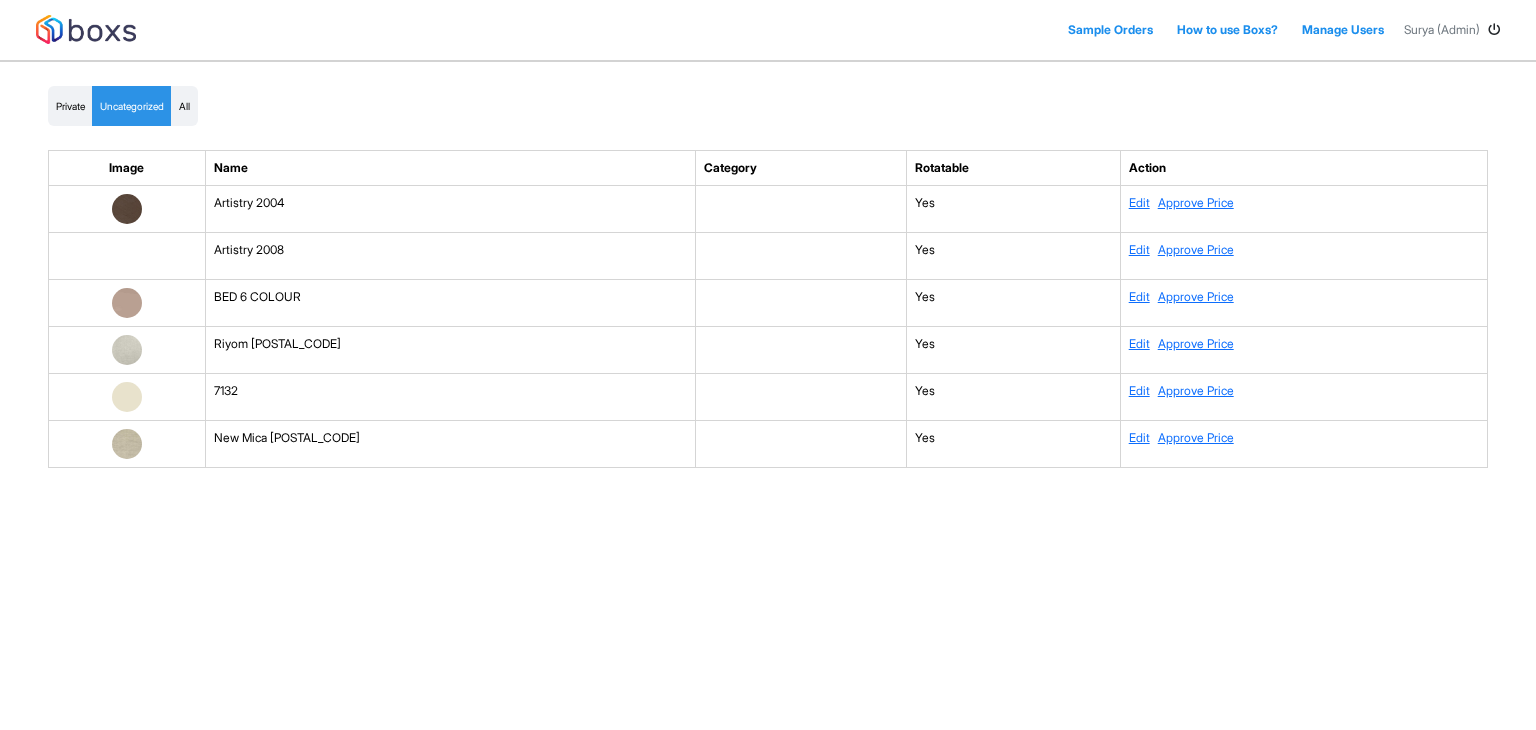 scroll, scrollTop: 0, scrollLeft: 0, axis: both 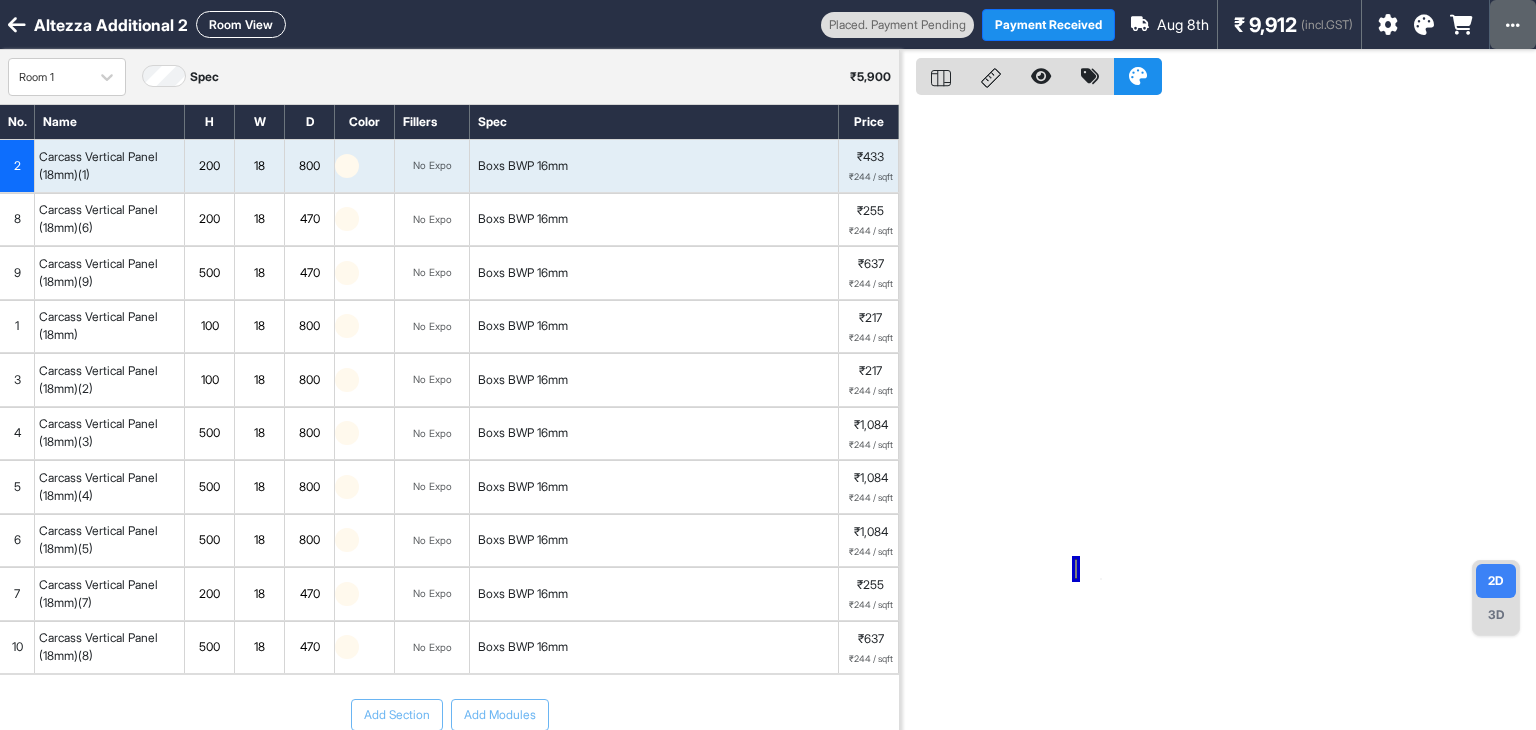 click at bounding box center (1513, 25) 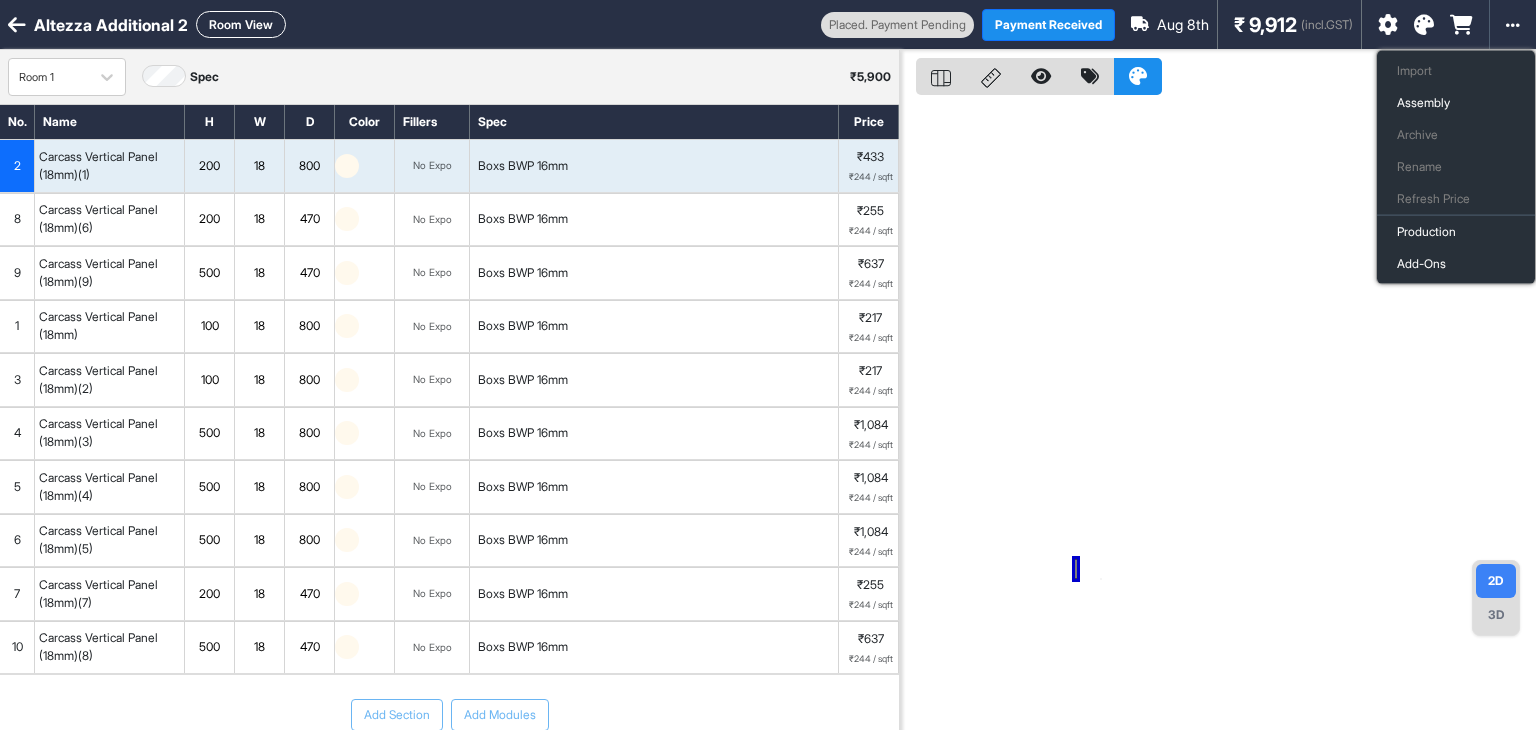 click at bounding box center [1218, 415] 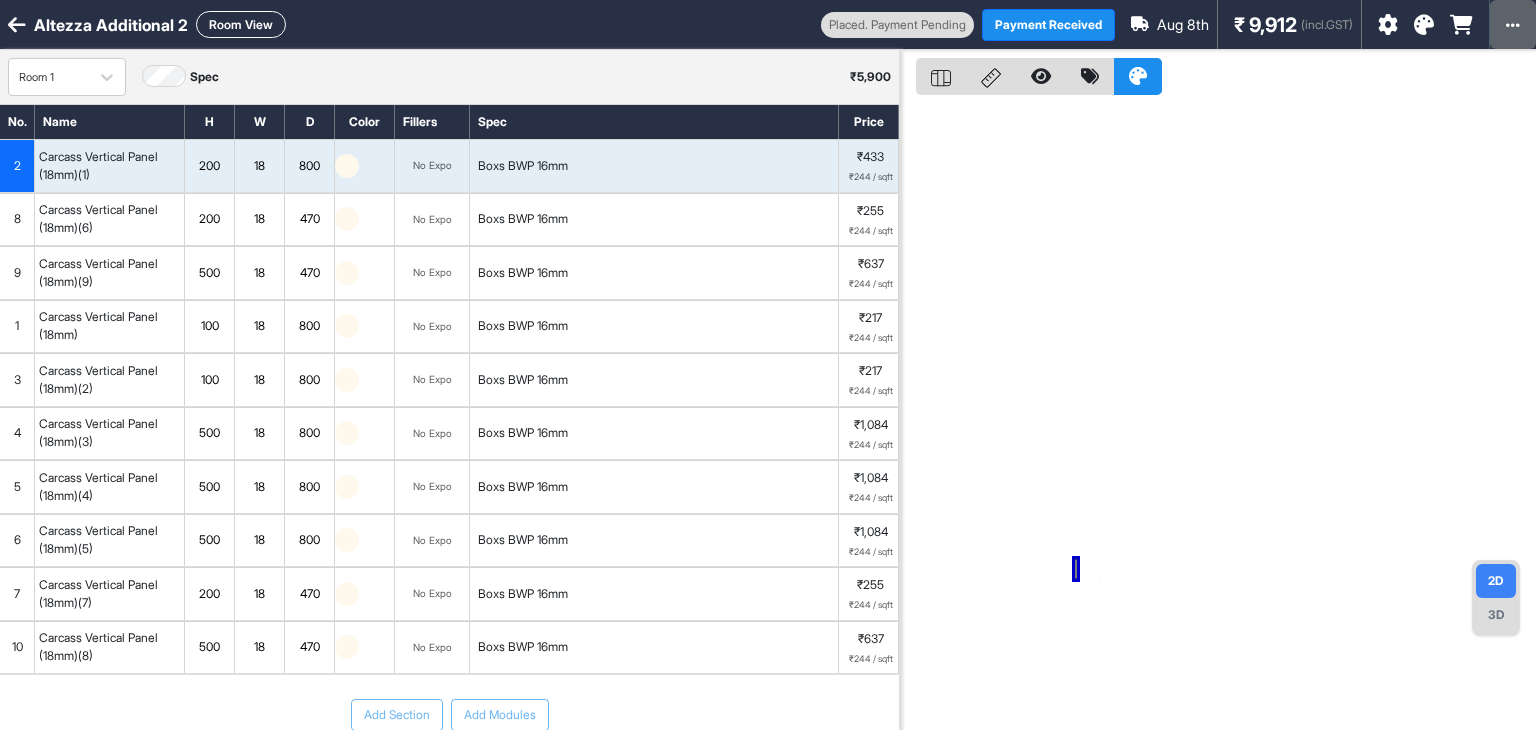 click at bounding box center (1513, 25) 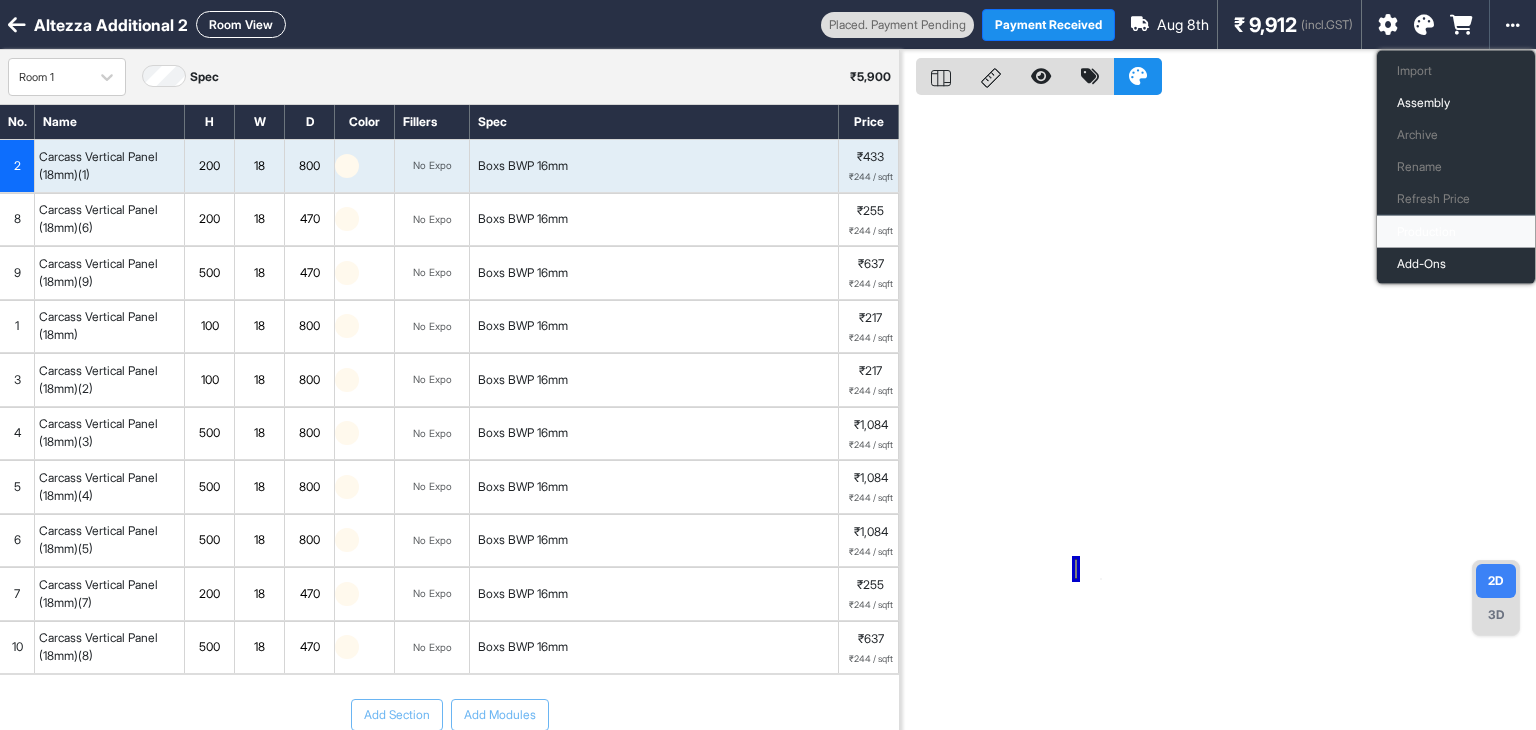 click on "Production" at bounding box center (1456, 232) 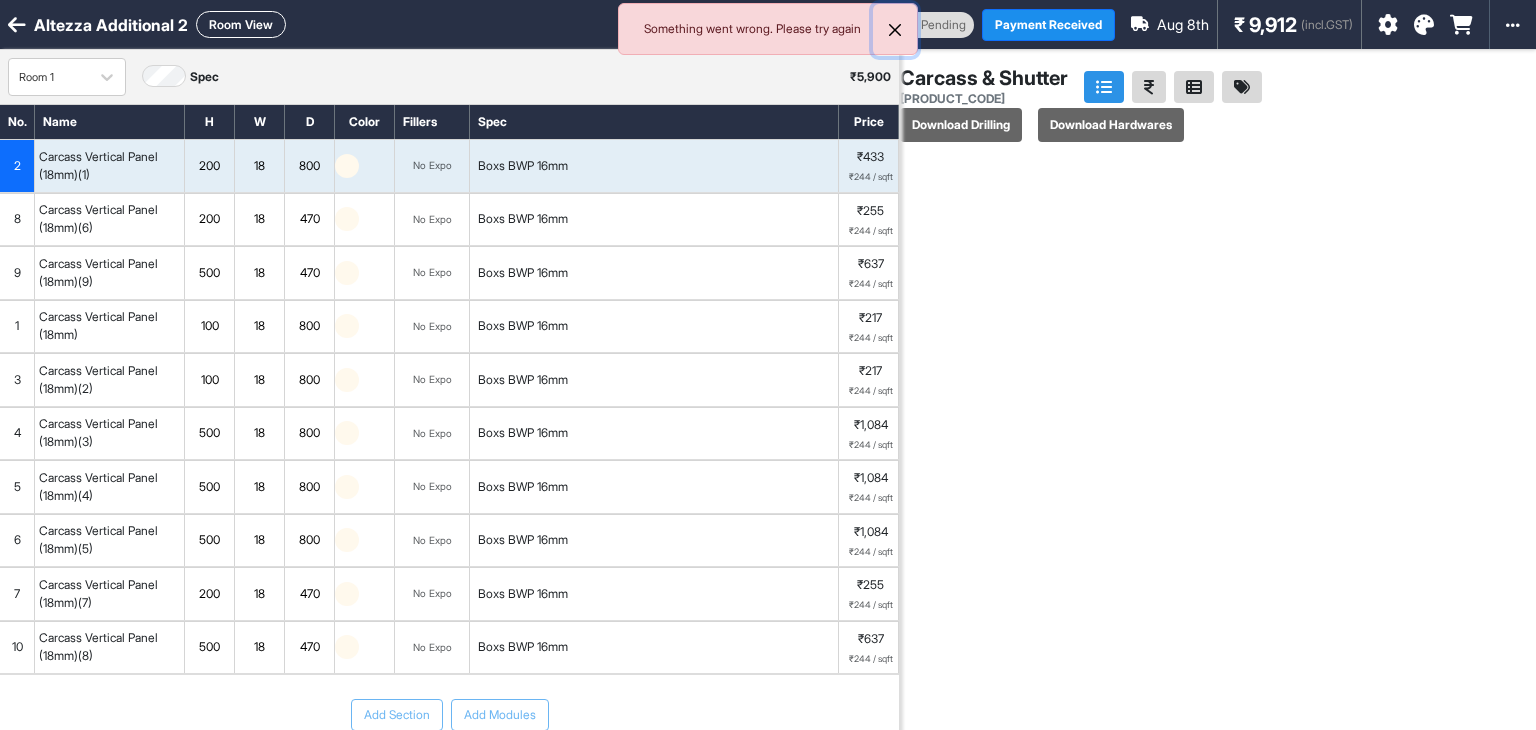 click at bounding box center (895, 30) 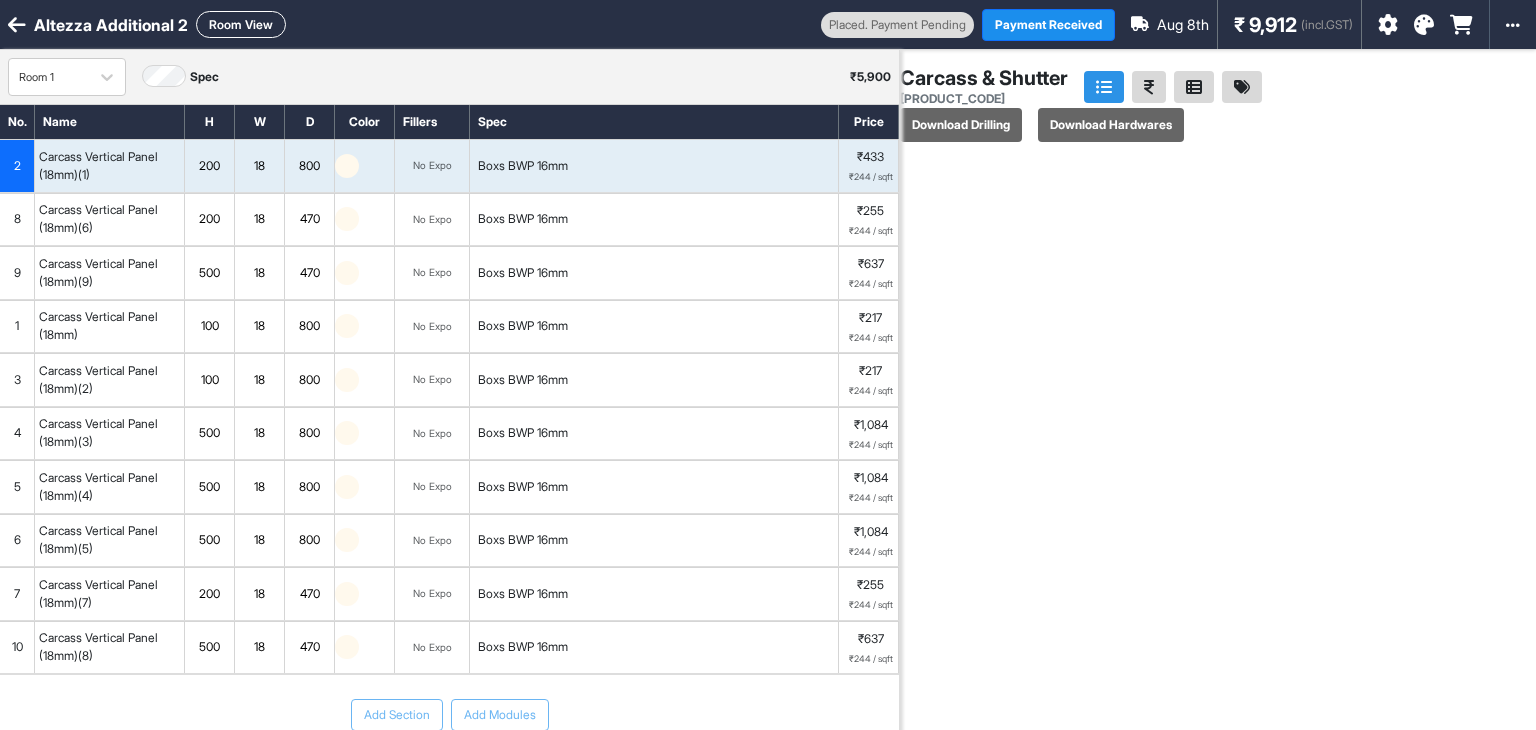 click at bounding box center [1206, 416] 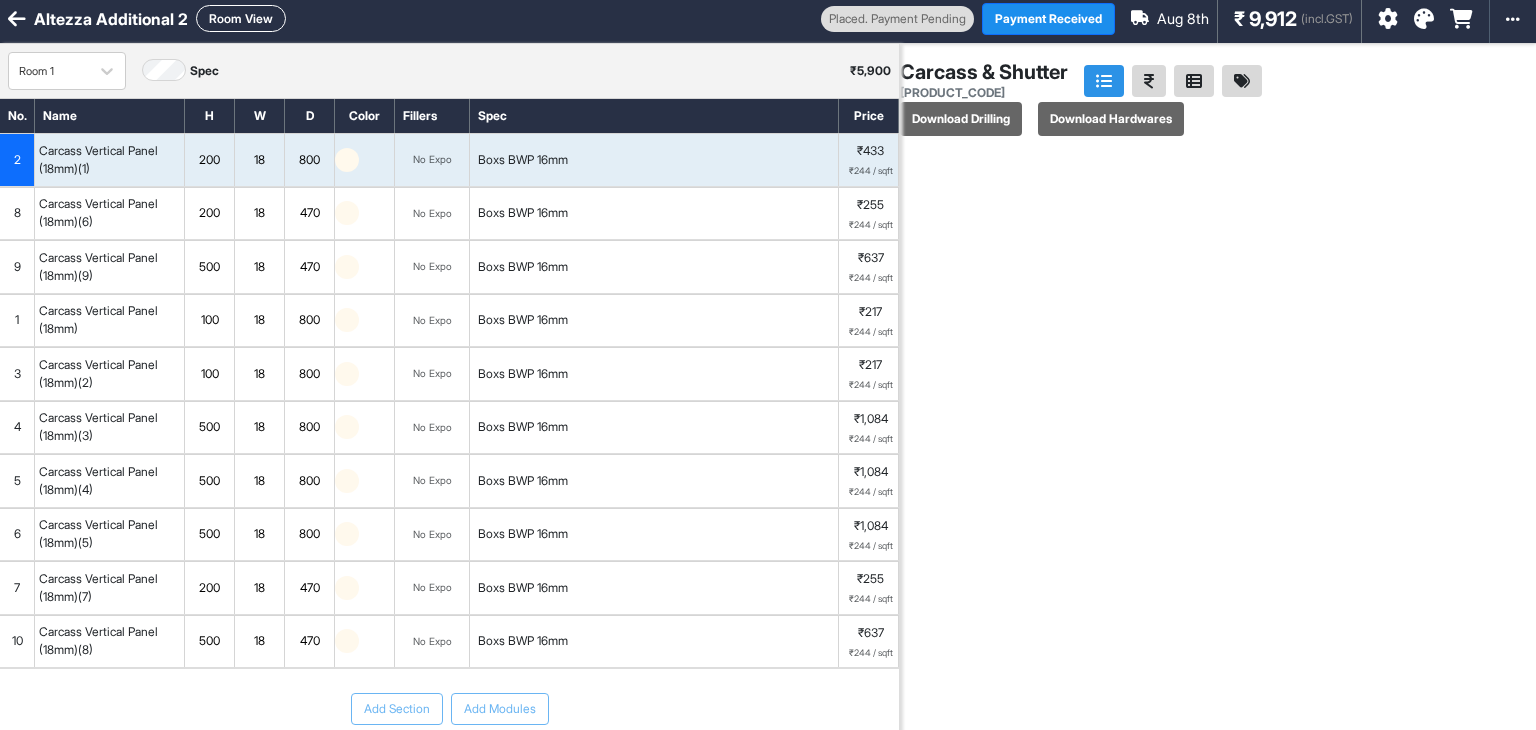 scroll, scrollTop: 0, scrollLeft: 0, axis: both 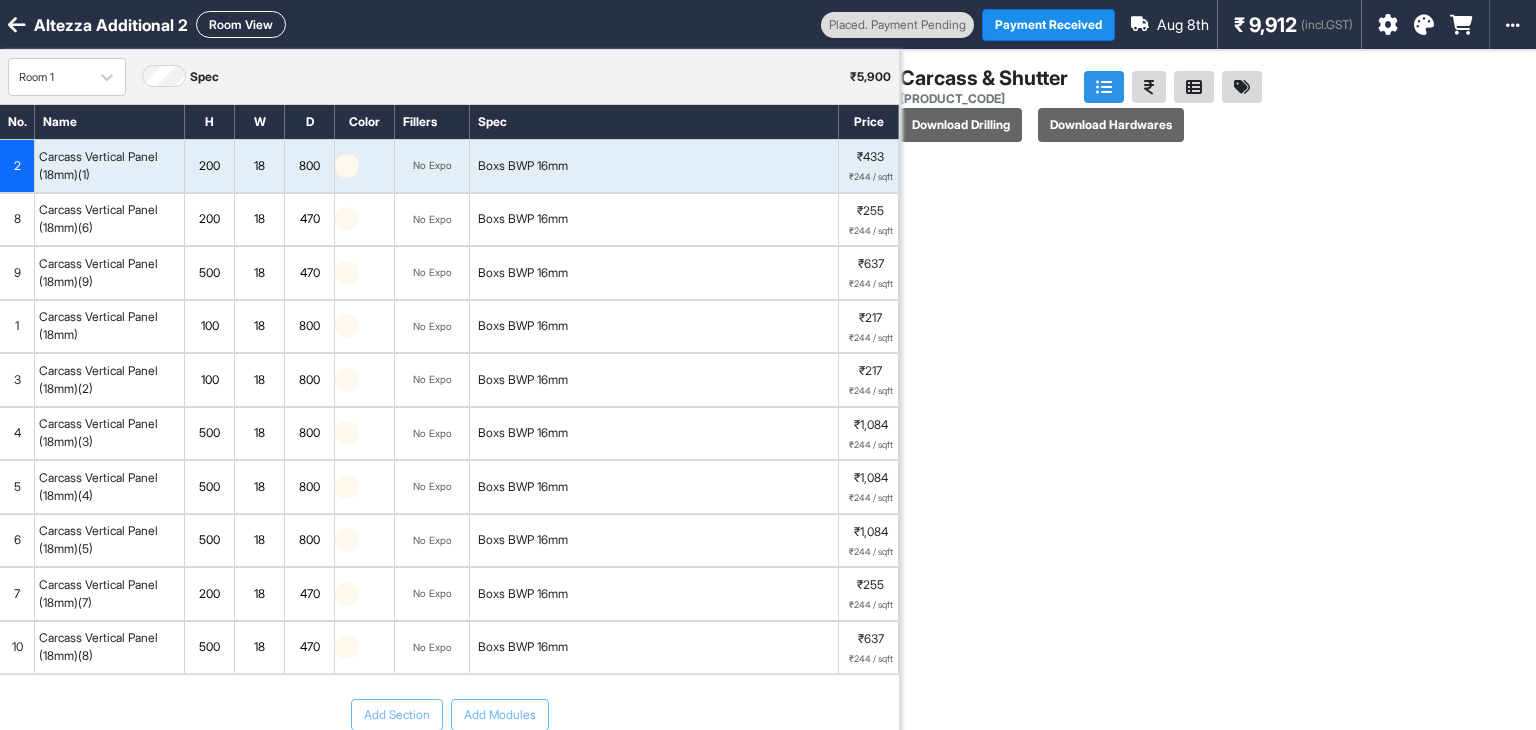 click at bounding box center (1206, 416) 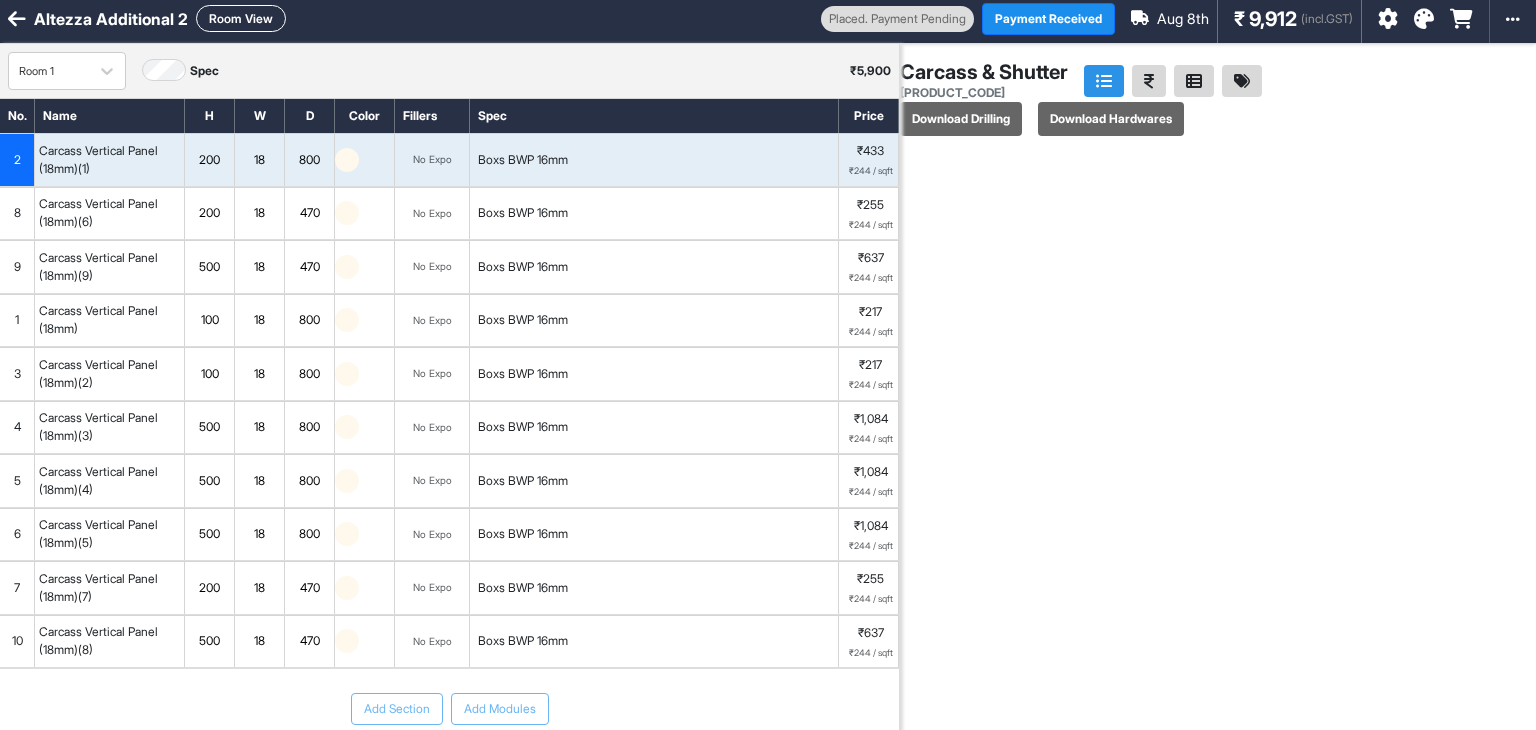 scroll, scrollTop: 0, scrollLeft: 0, axis: both 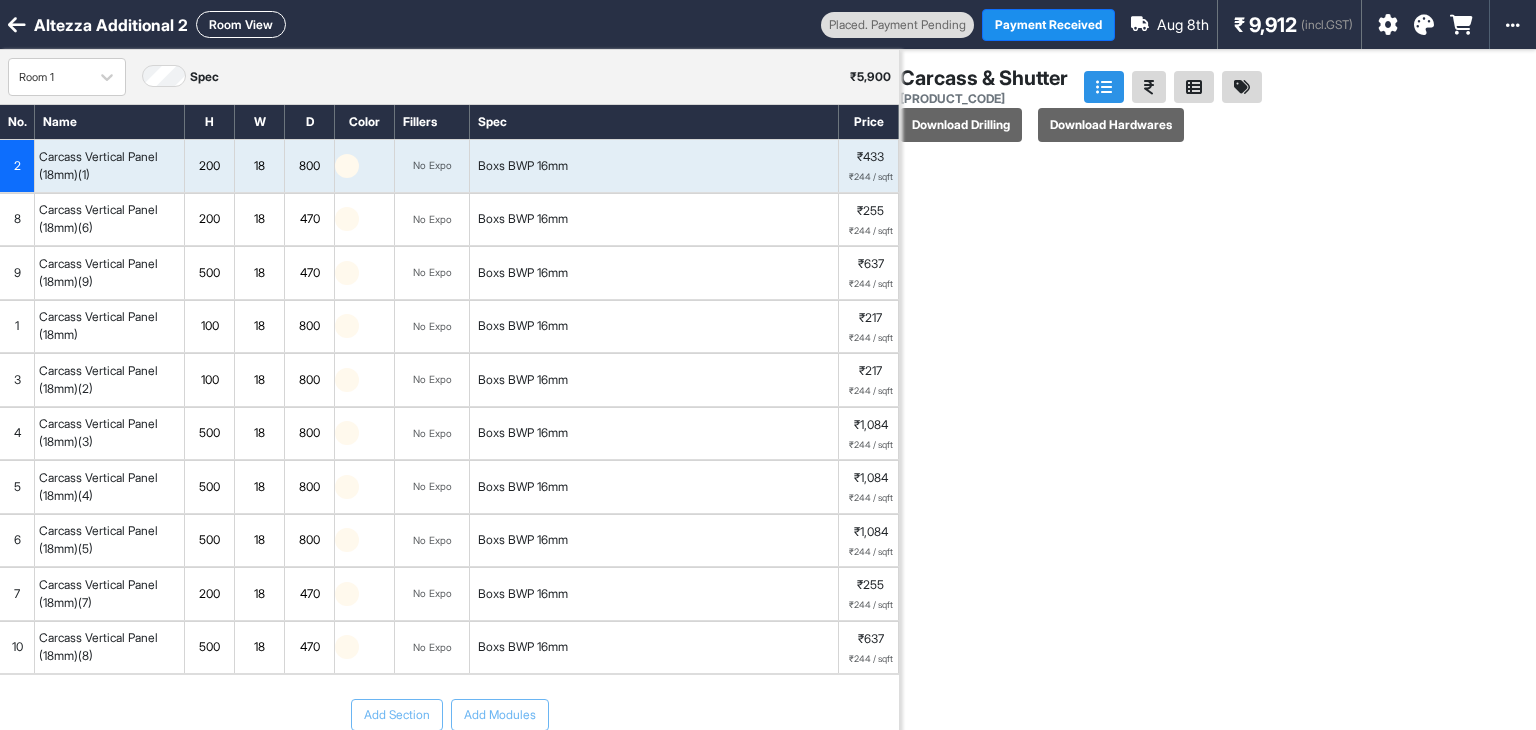 click on "Room 1 Spec ₹ 5,900" at bounding box center (449, 77) 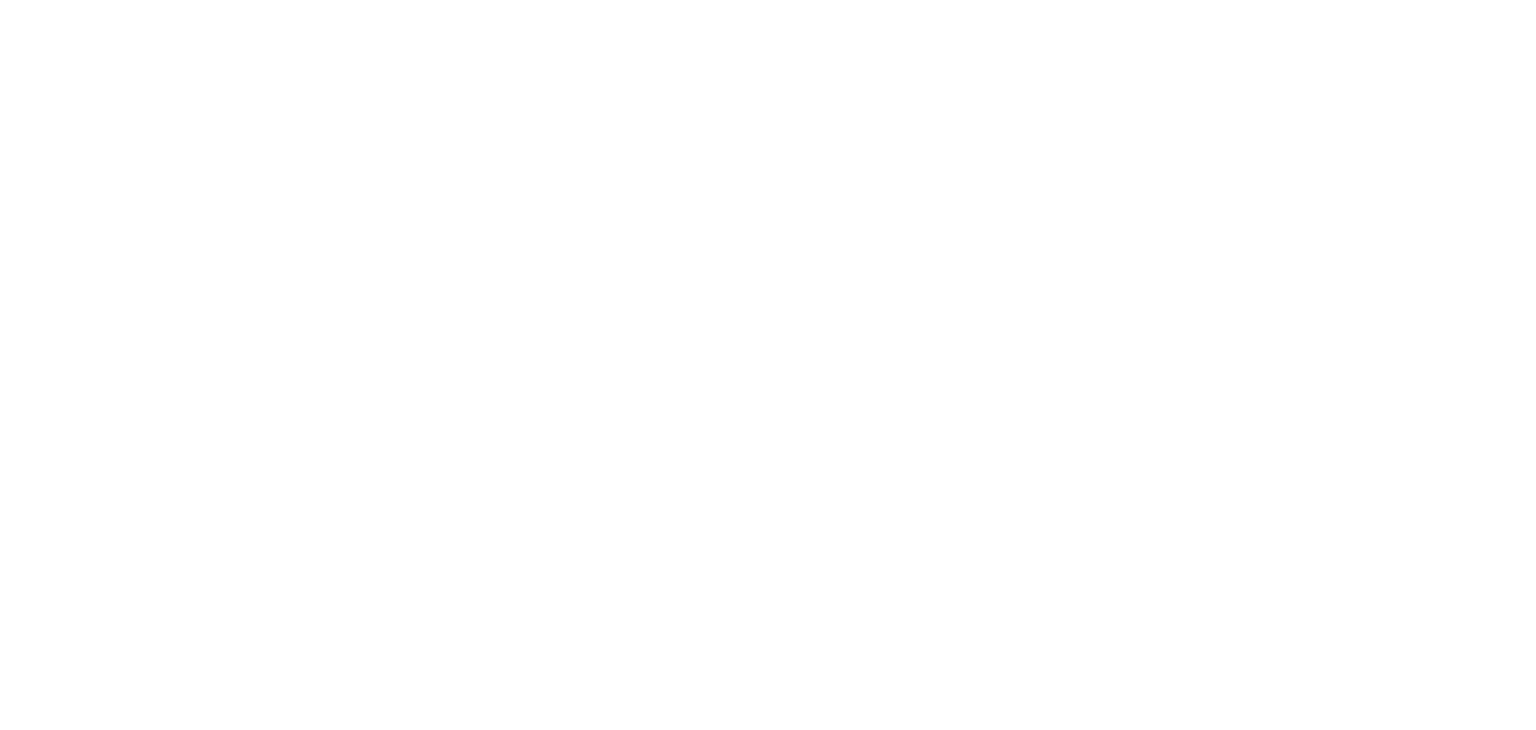 scroll, scrollTop: 0, scrollLeft: 0, axis: both 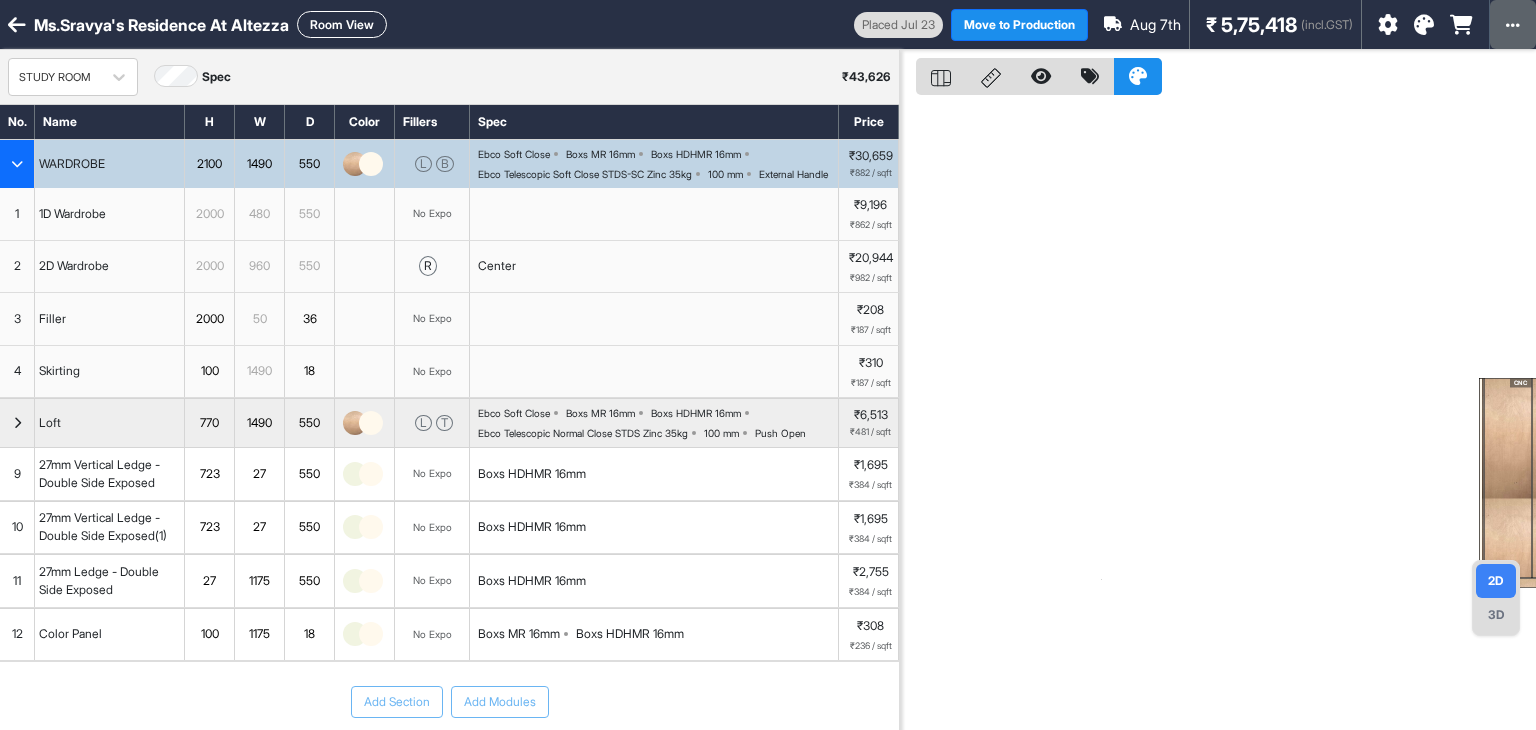 click at bounding box center (1513, 24) 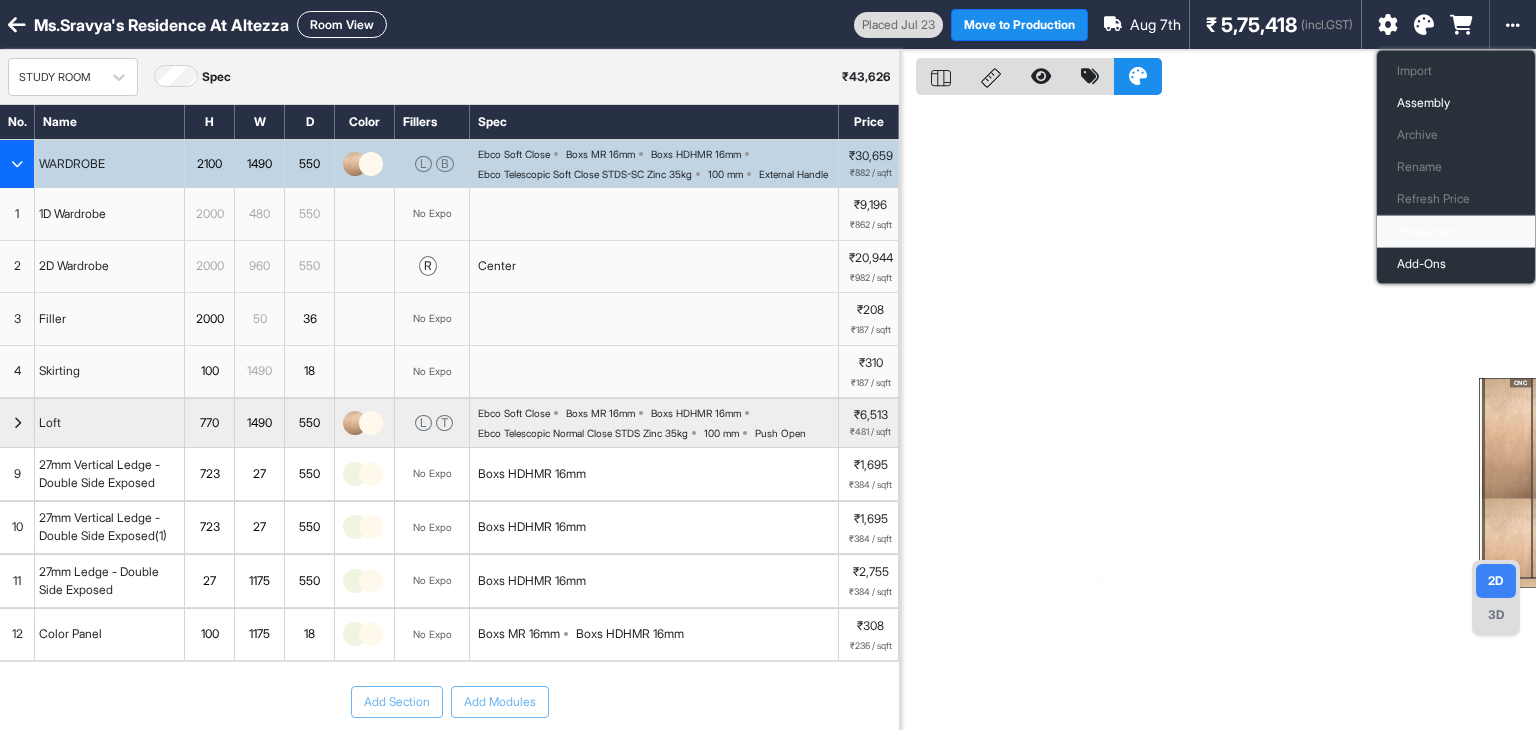 click on "Production" at bounding box center [1456, 232] 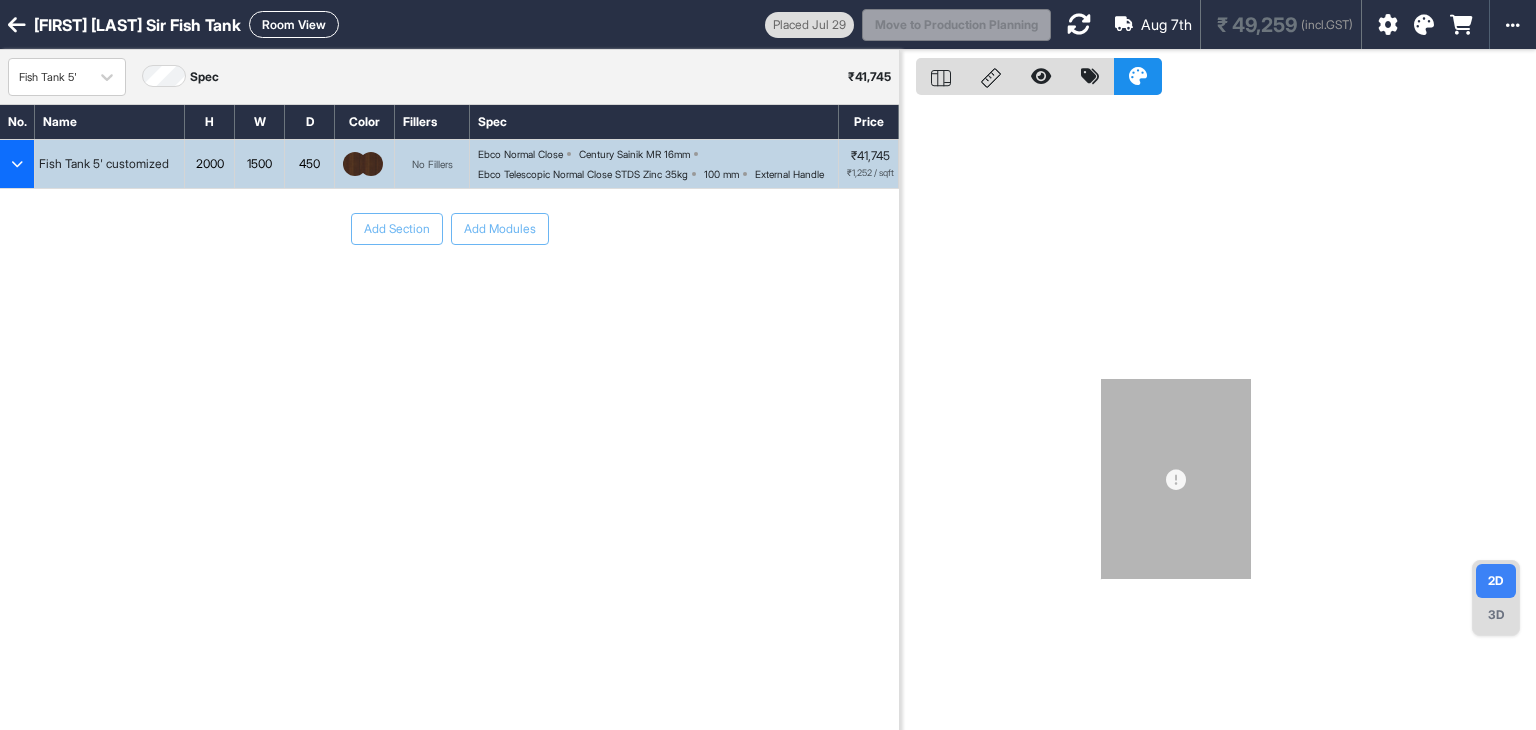 scroll, scrollTop: 0, scrollLeft: 0, axis: both 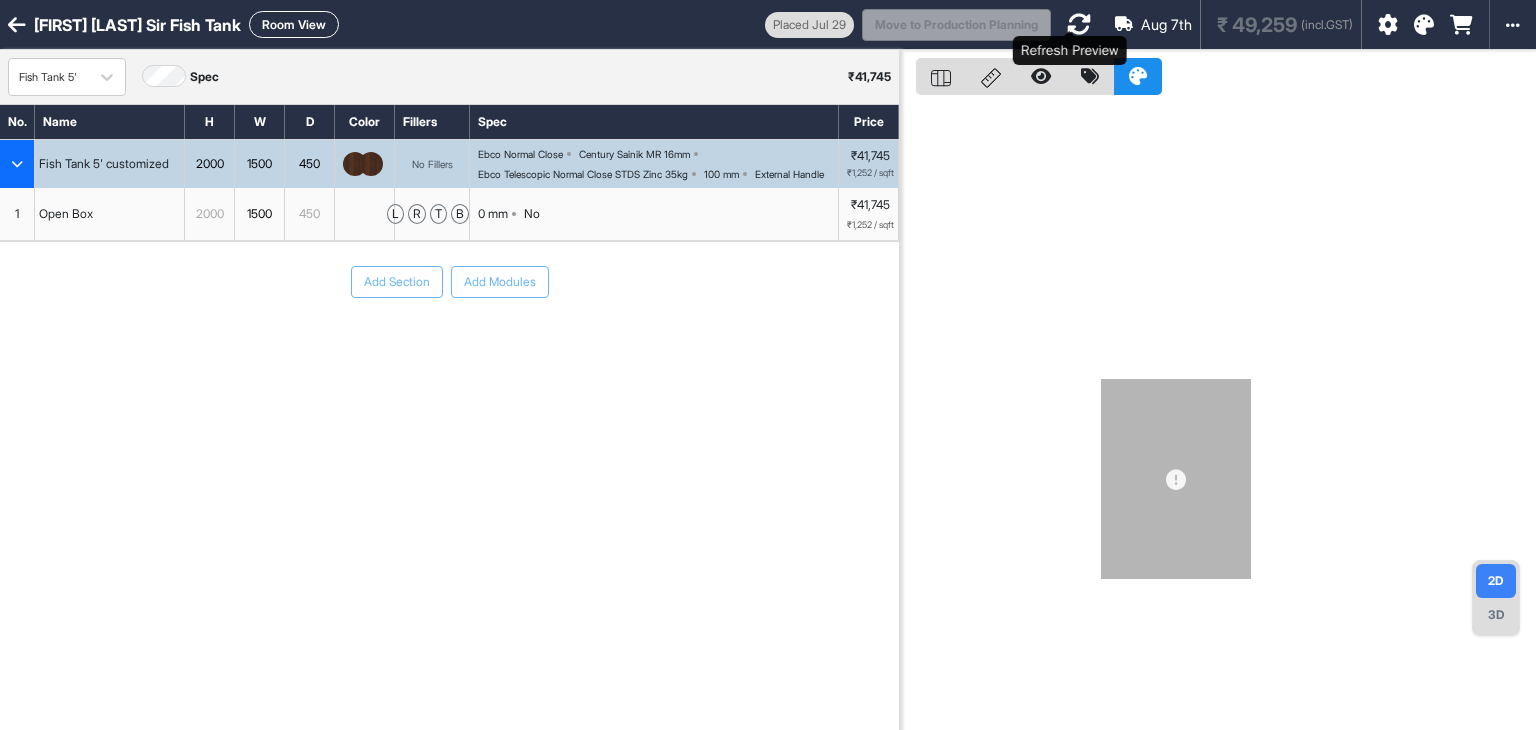 click at bounding box center (1079, 24) 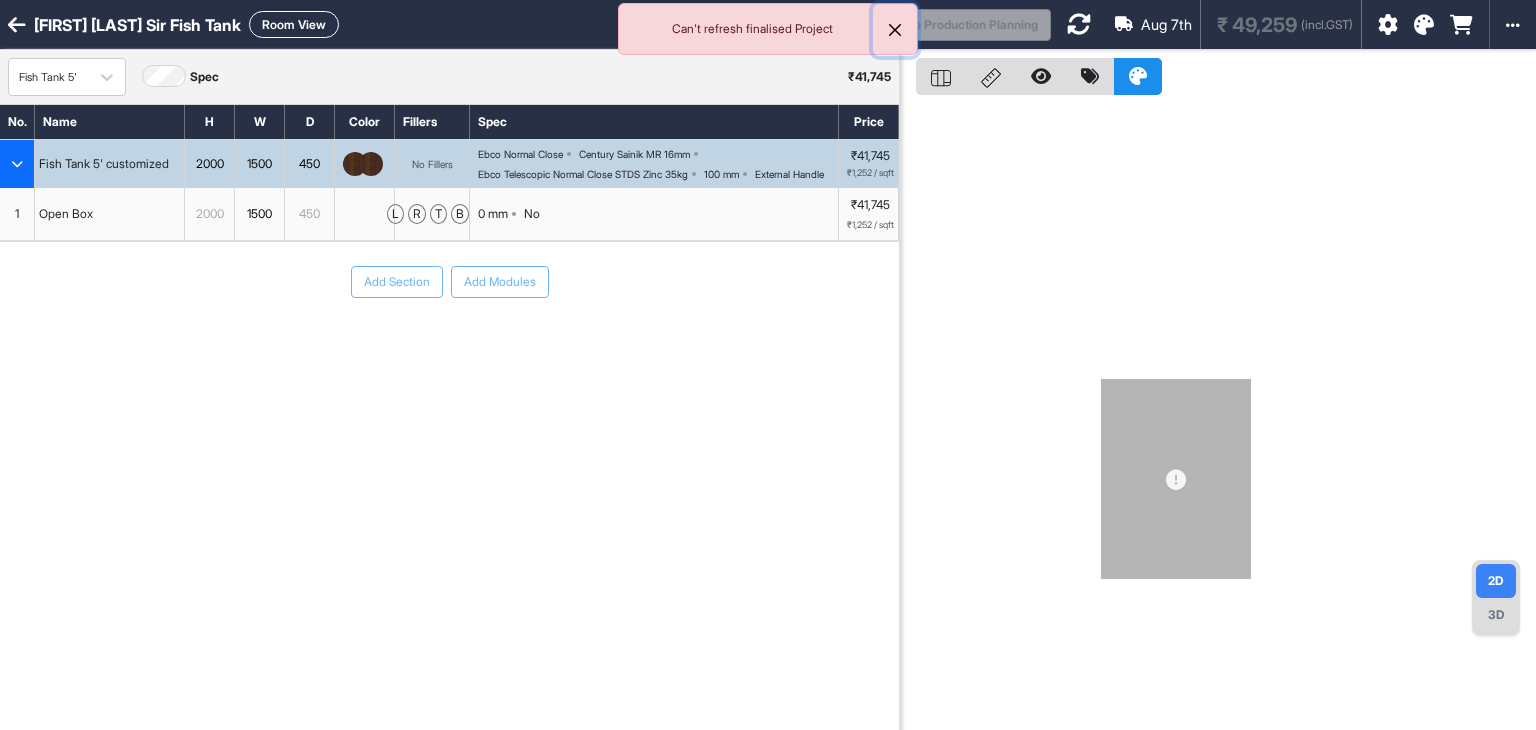 click at bounding box center [895, 30] 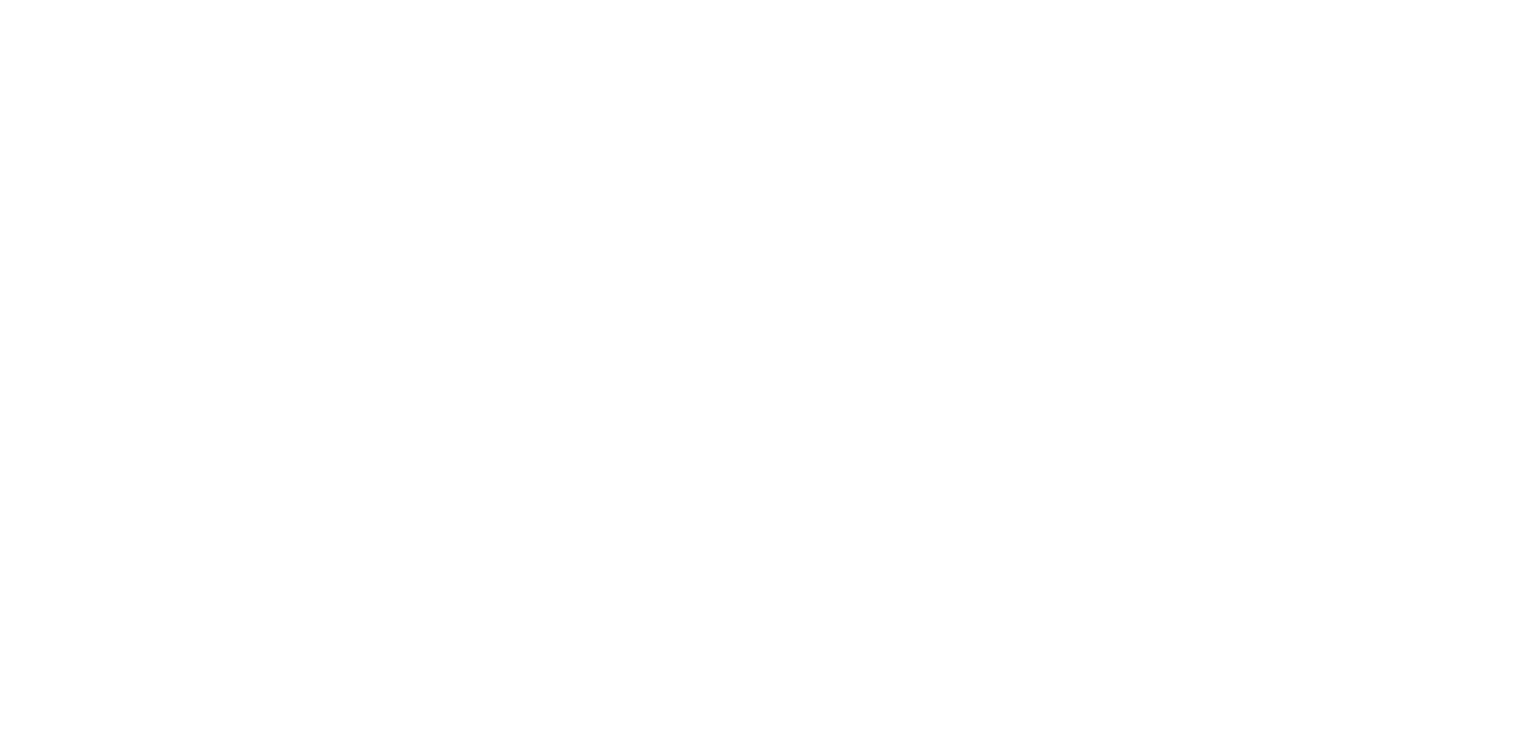 scroll, scrollTop: 0, scrollLeft: 0, axis: both 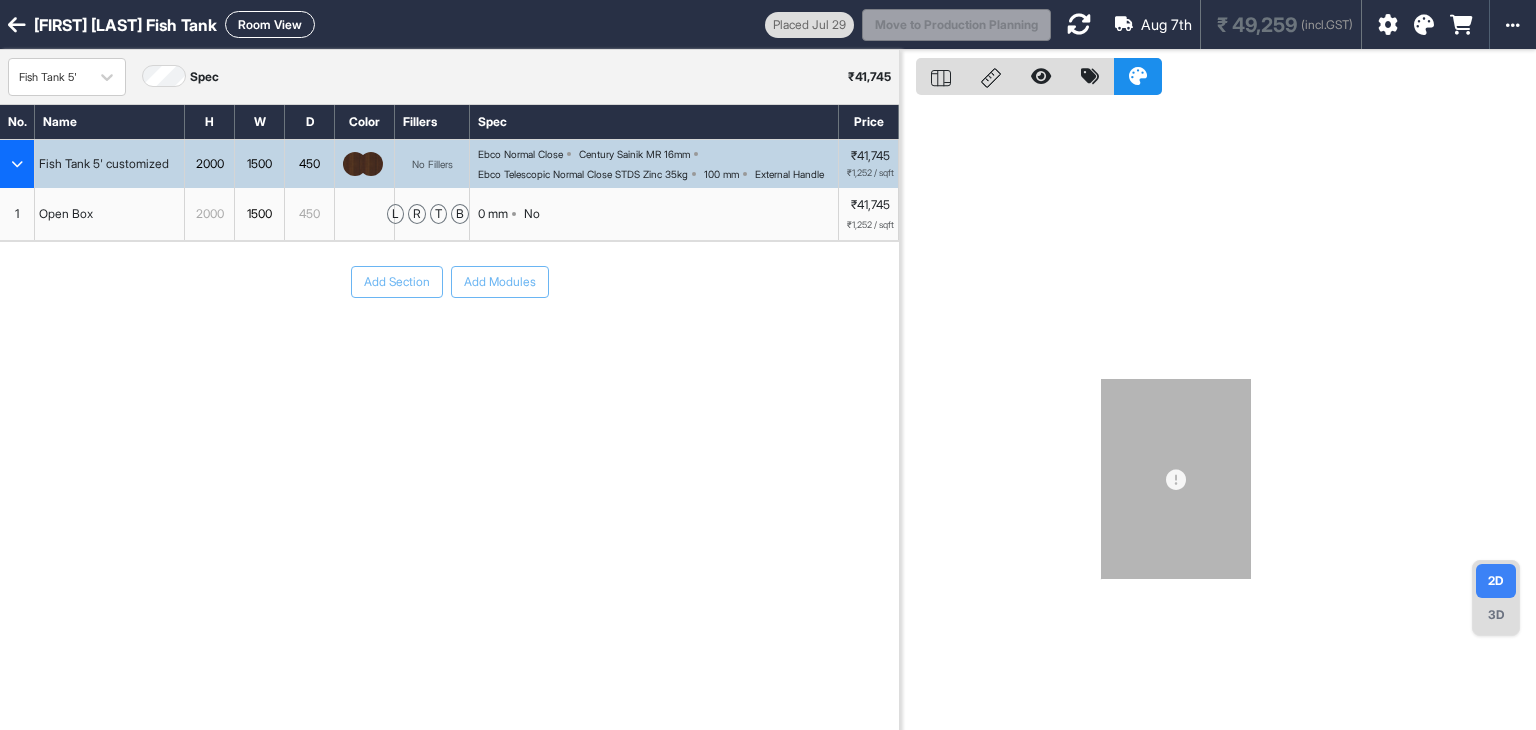 click at bounding box center (17, 164) 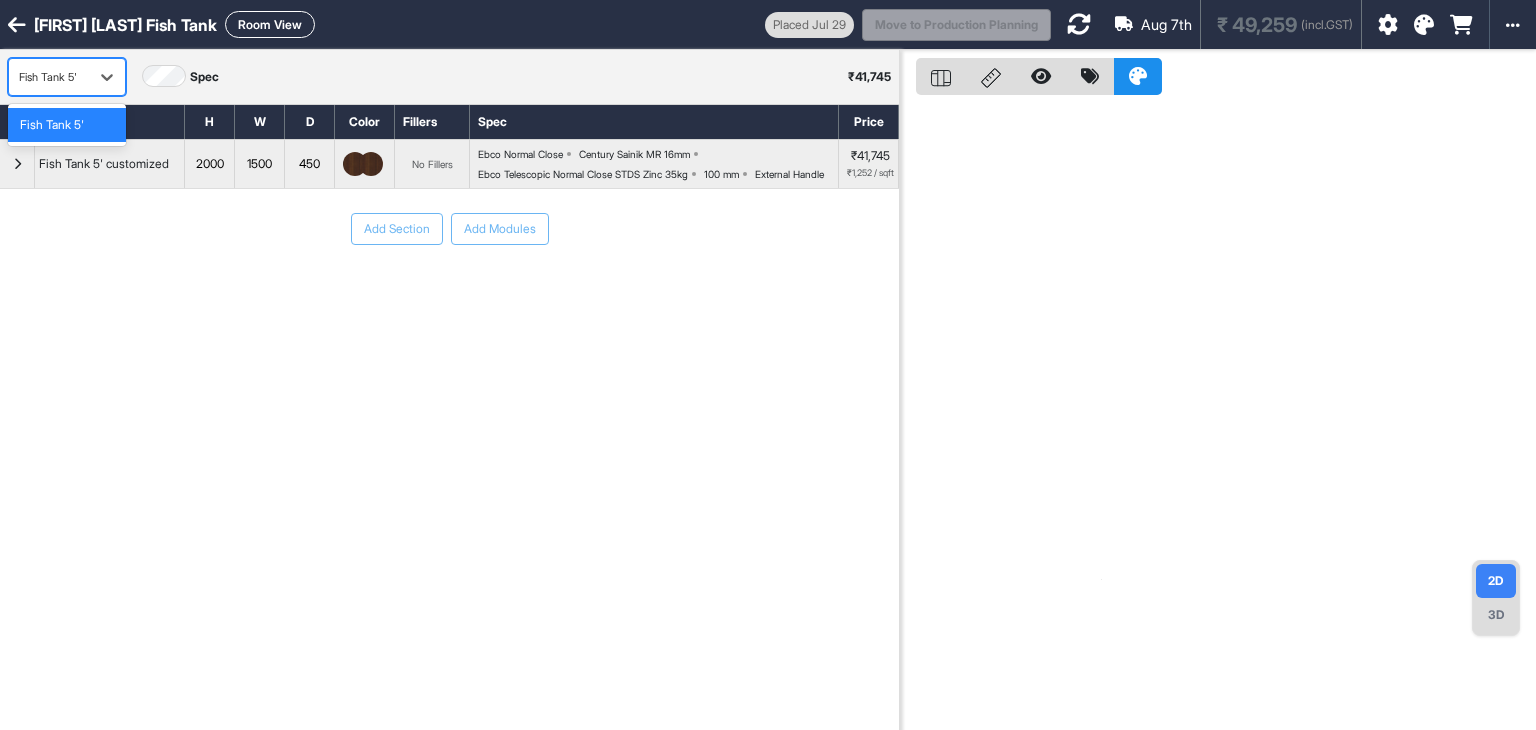 click on "Fish Tank 5'" at bounding box center (49, 77) 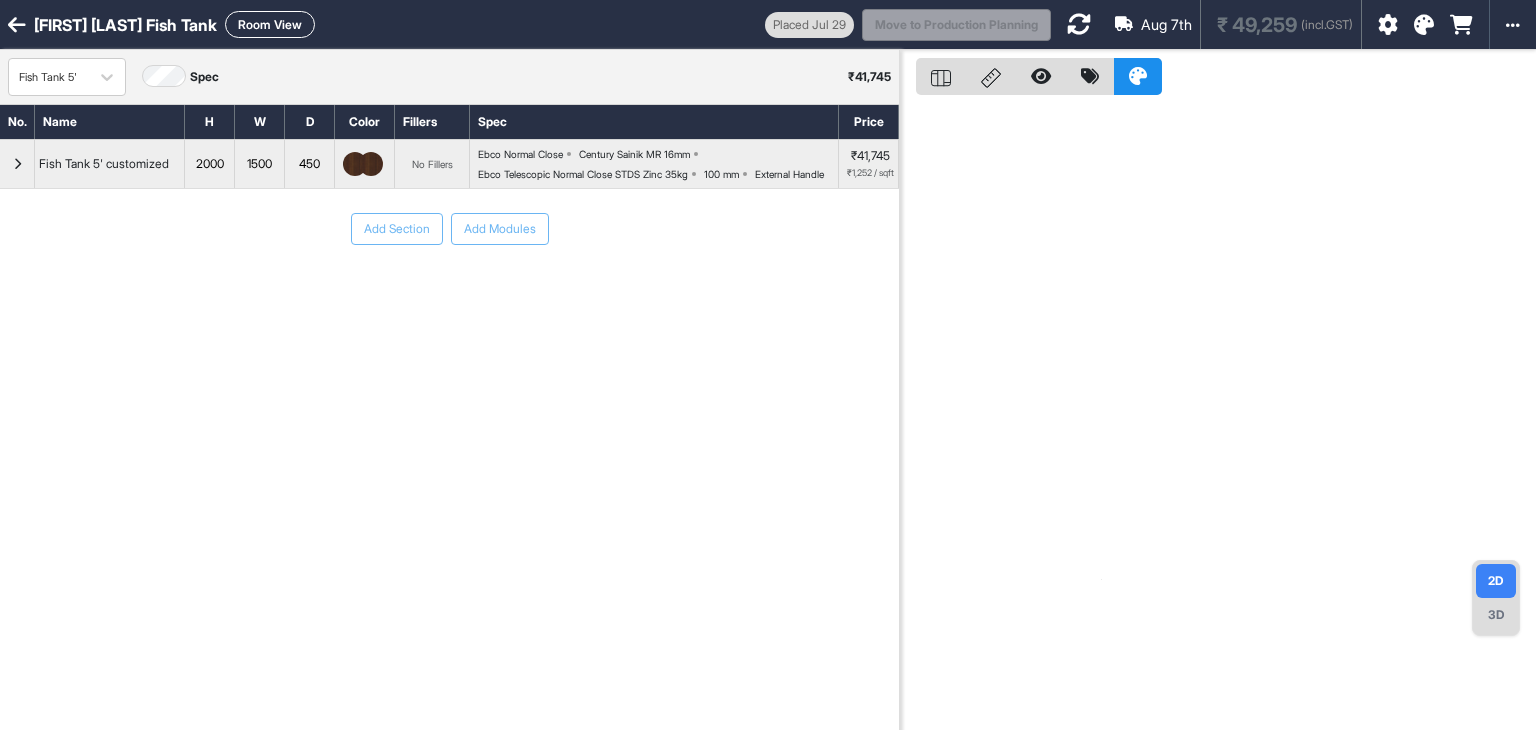 click on "No. Name H W D Color Fillers Spec Price Fish Tank 5' customized 2000 1500 450 No Fillers Ebco Normal Close Century Sainik MR 16mm Ebco Telescopic Normal Close STDS Zinc 35kg 100 mm External Handle ₹41,745 ₹1,252 / sqft
To pick up a draggable item, press the space bar.
While dragging, use the arrow keys to move the item.
Press space again to drop the item in its new position, or press escape to cancel.
Add Section Add Modules" at bounding box center [449, 396] 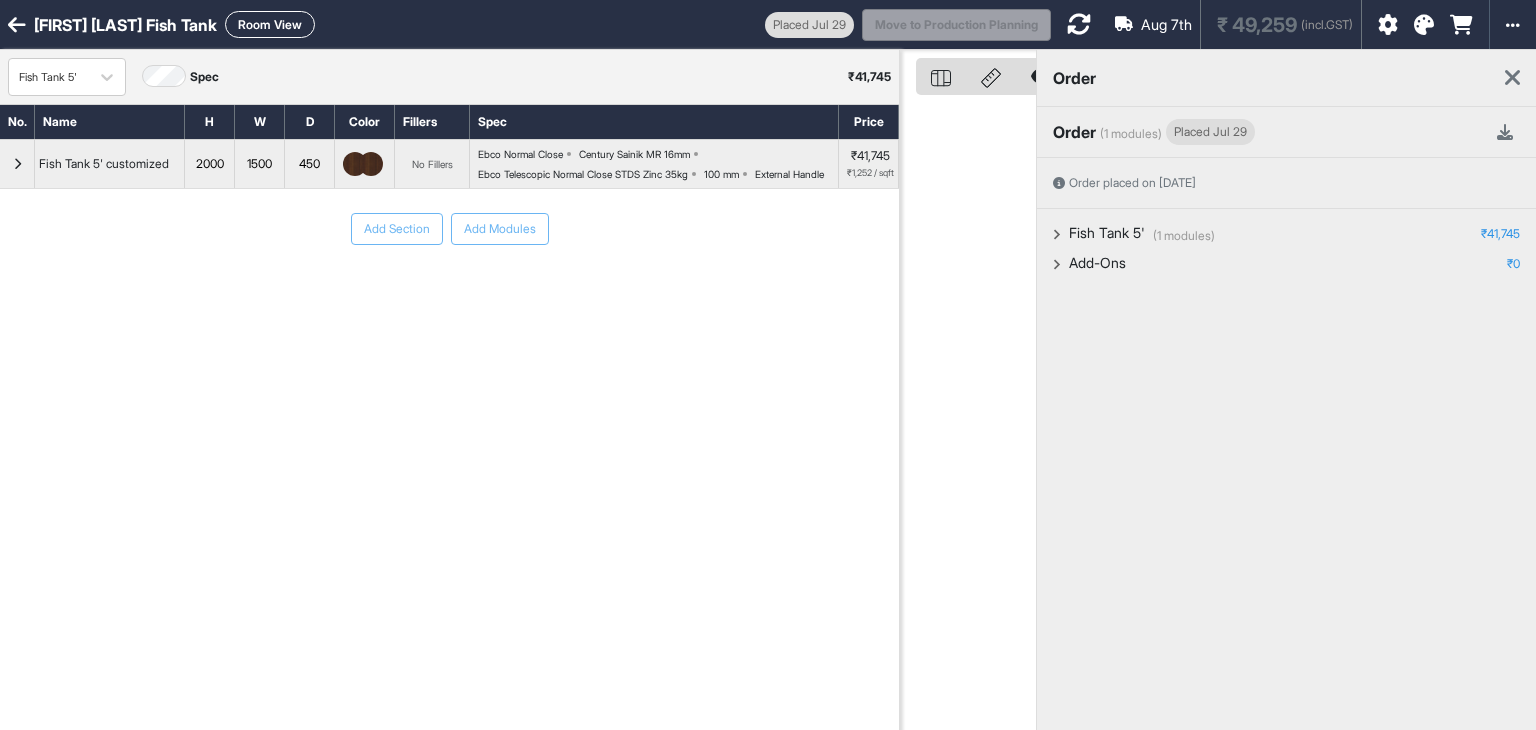 click at bounding box center [1512, 78] 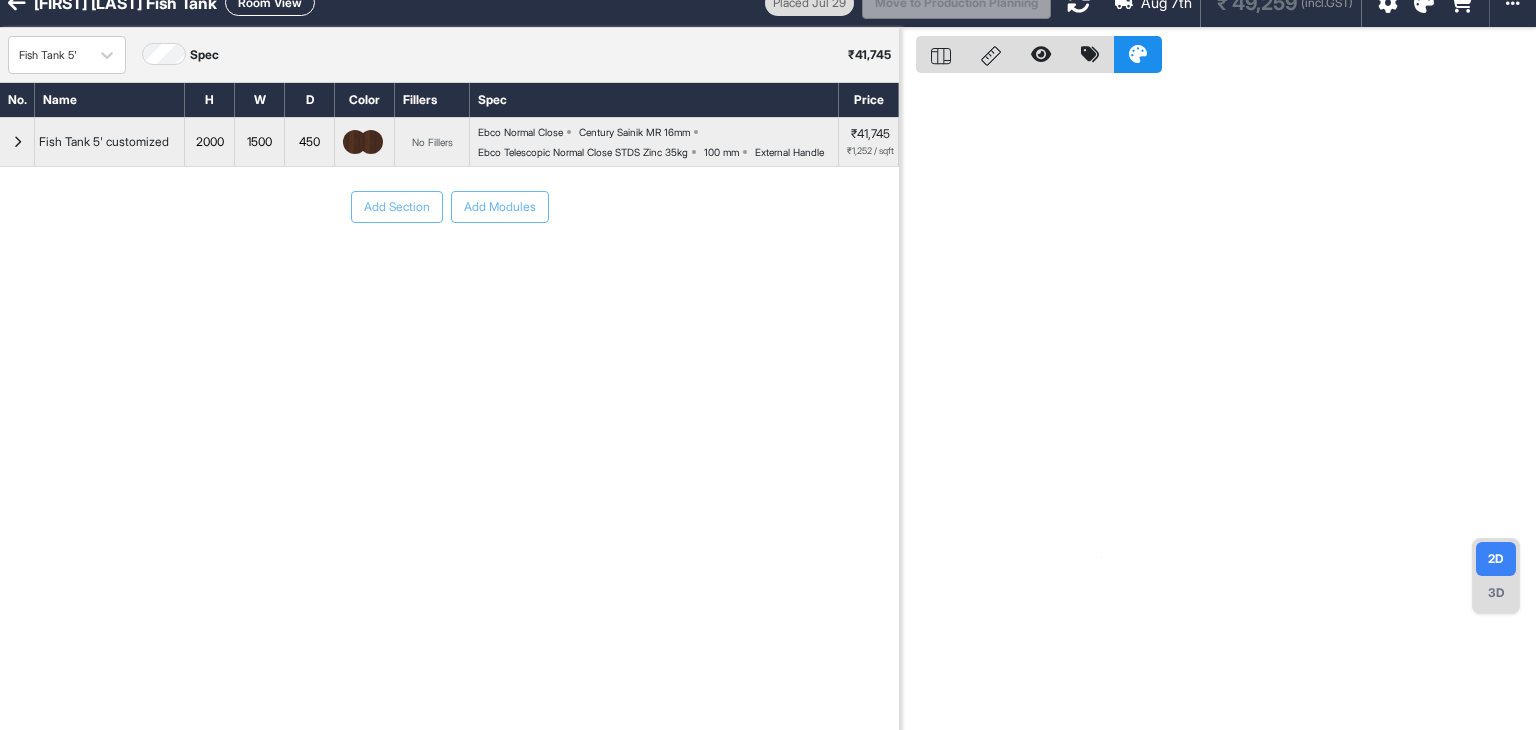 scroll, scrollTop: 0, scrollLeft: 0, axis: both 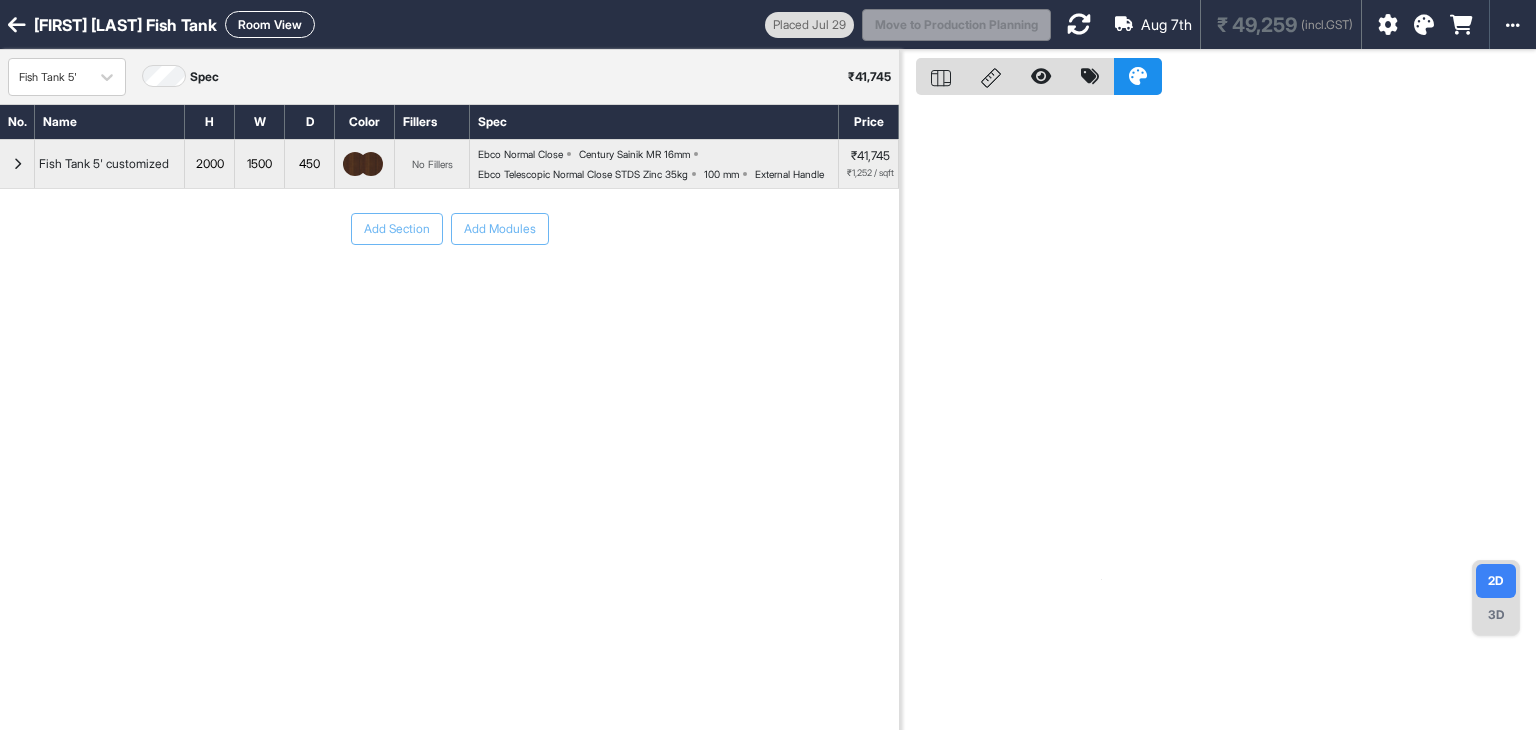 click on "Fish Tank 5' Spec ₹ 41,745" at bounding box center (449, 77) 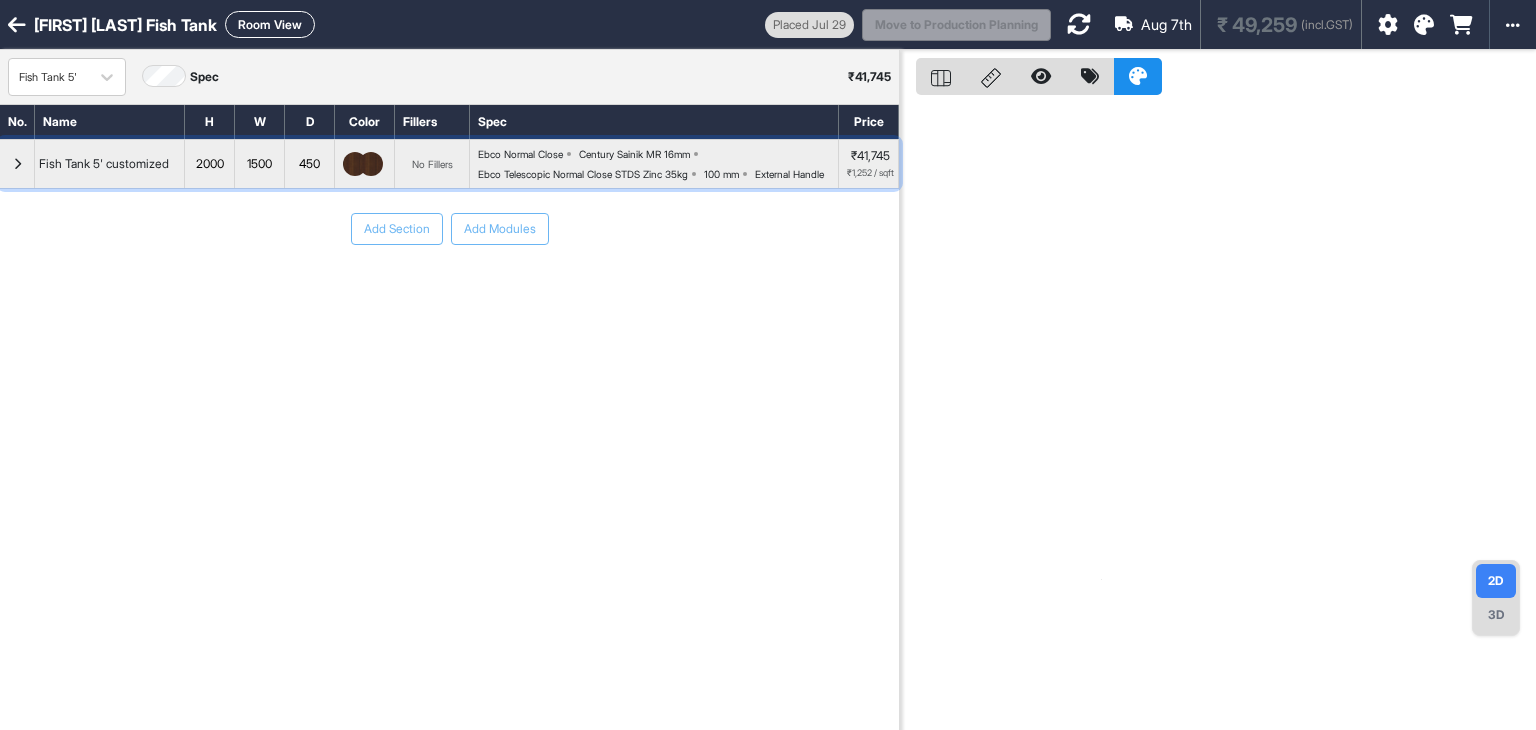 click at bounding box center [17, 164] 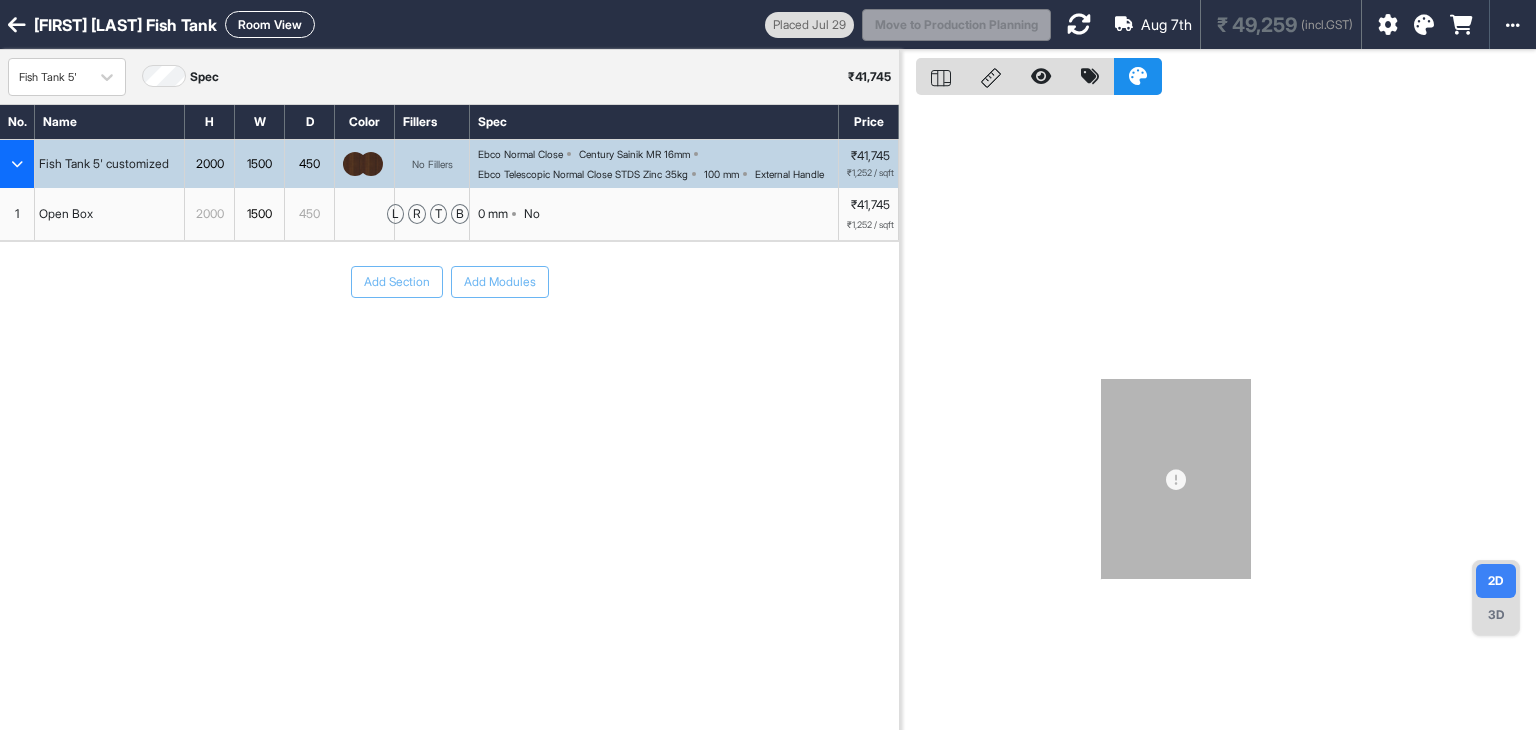 click at bounding box center (17, 164) 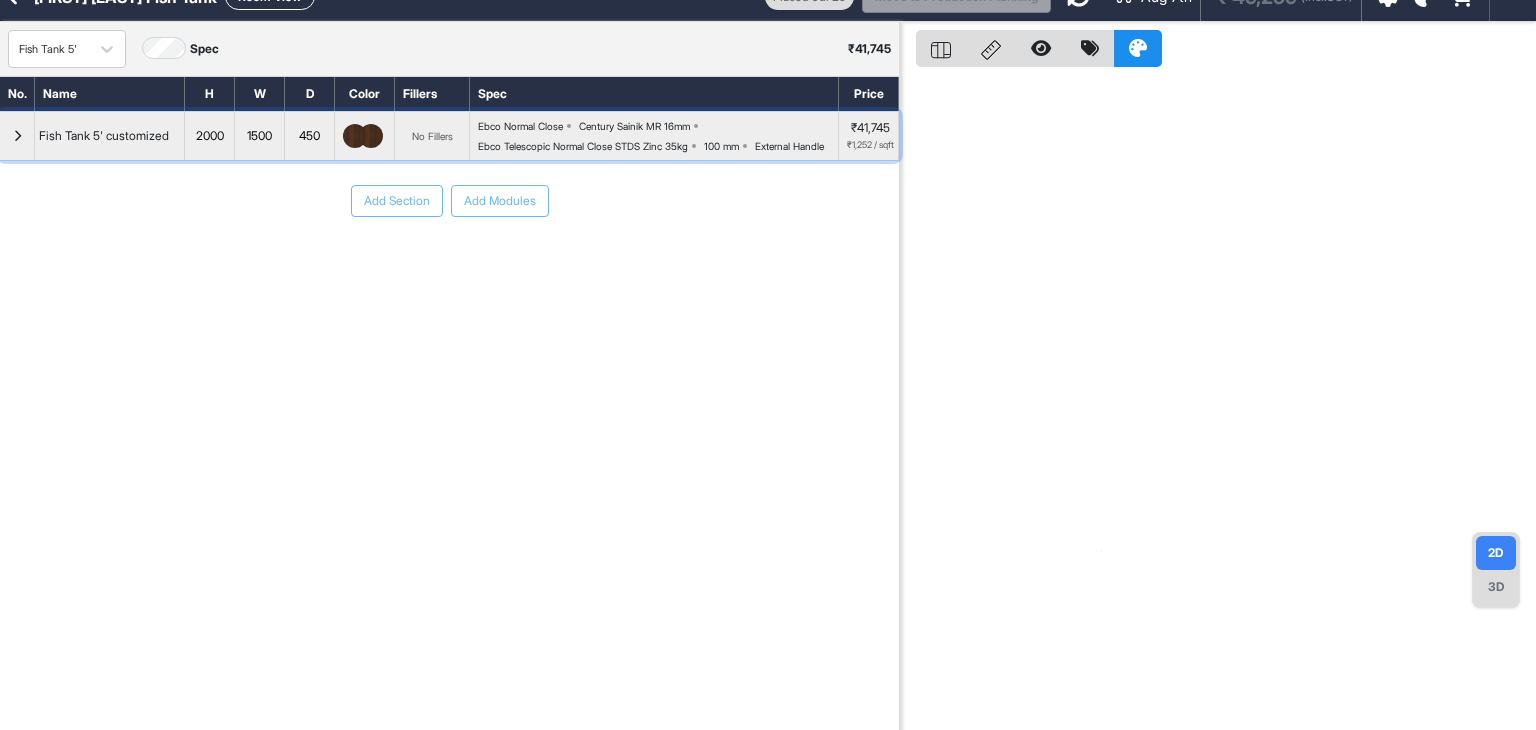 scroll, scrollTop: 0, scrollLeft: 0, axis: both 